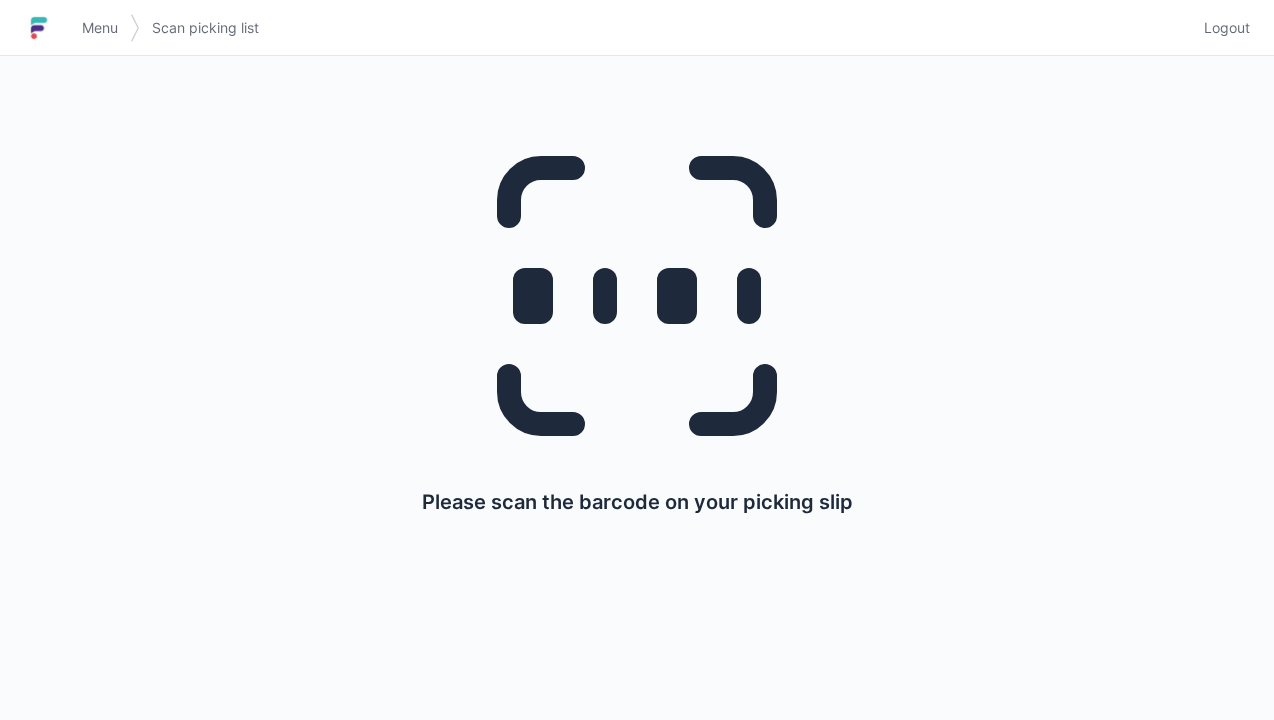 scroll, scrollTop: 0, scrollLeft: 0, axis: both 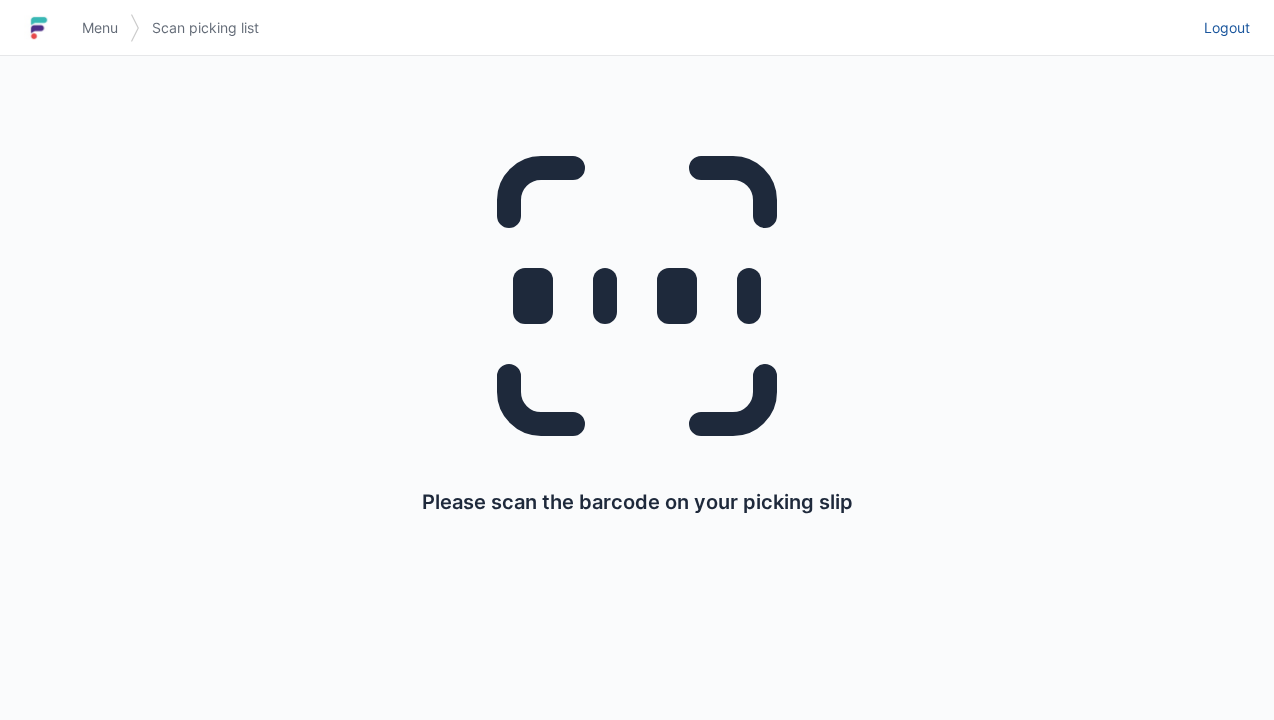 click on "Logout" at bounding box center [1227, 28] 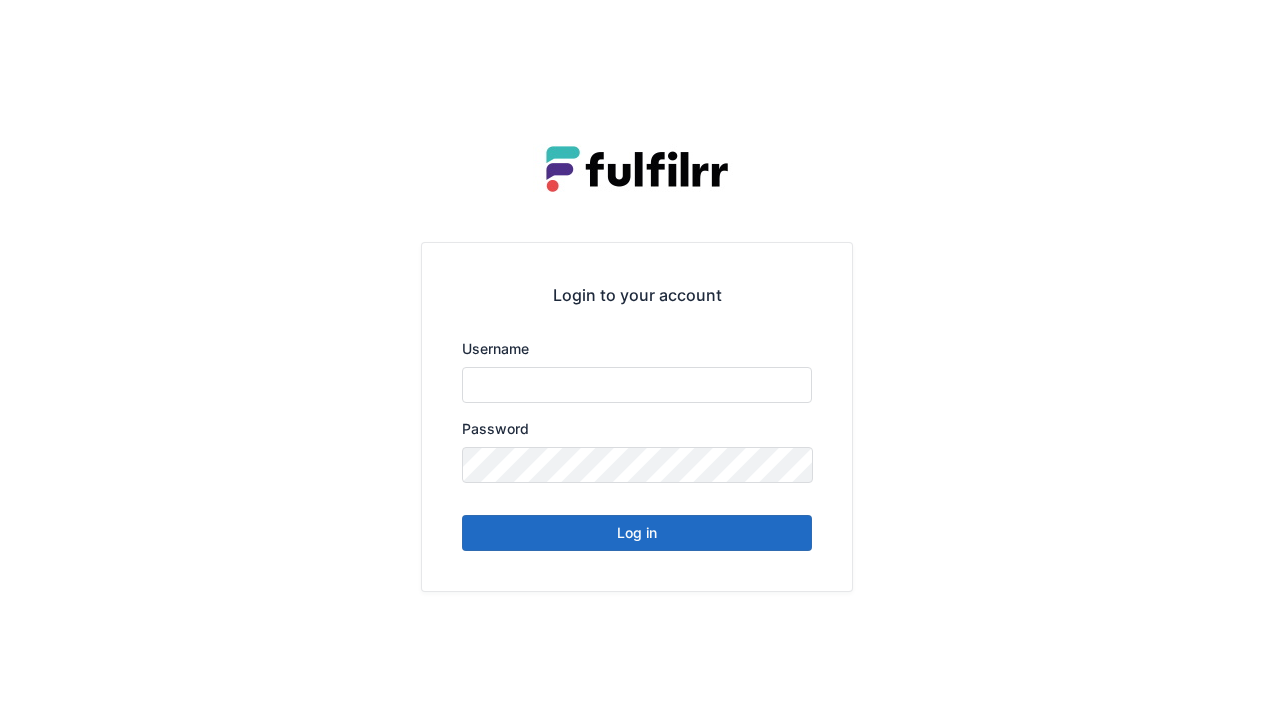 scroll, scrollTop: 0, scrollLeft: 0, axis: both 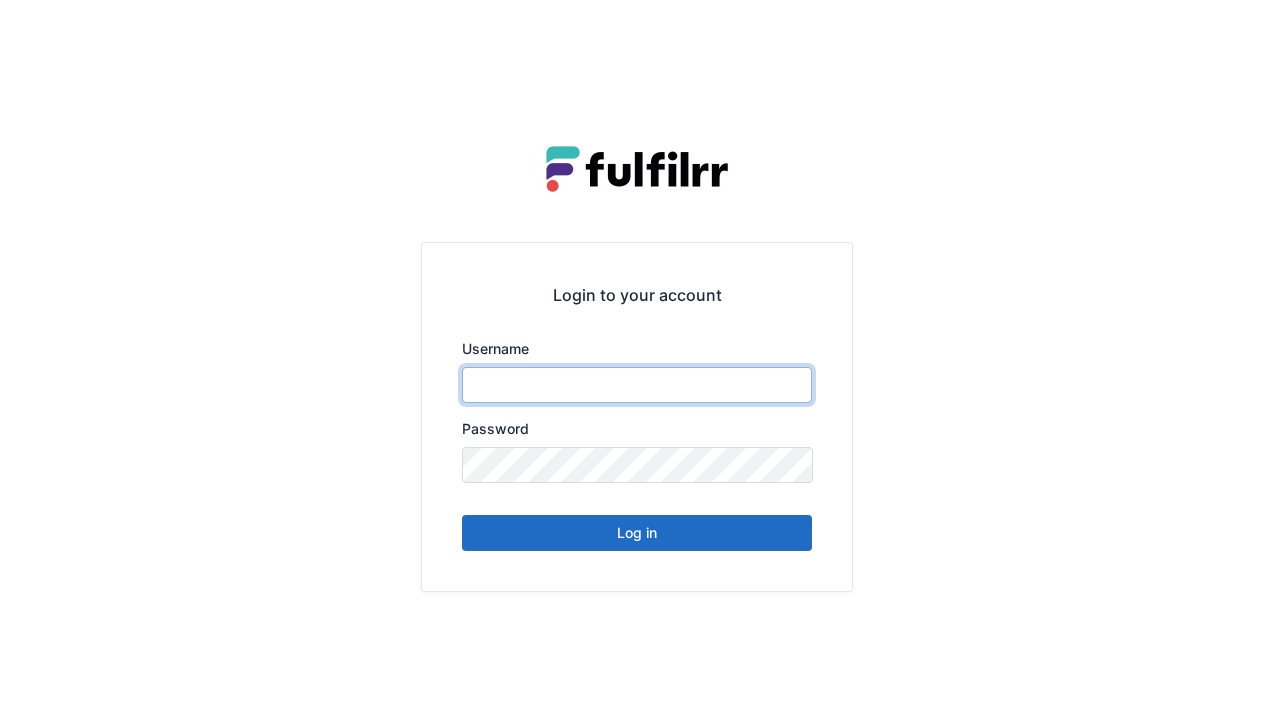 type on "******" 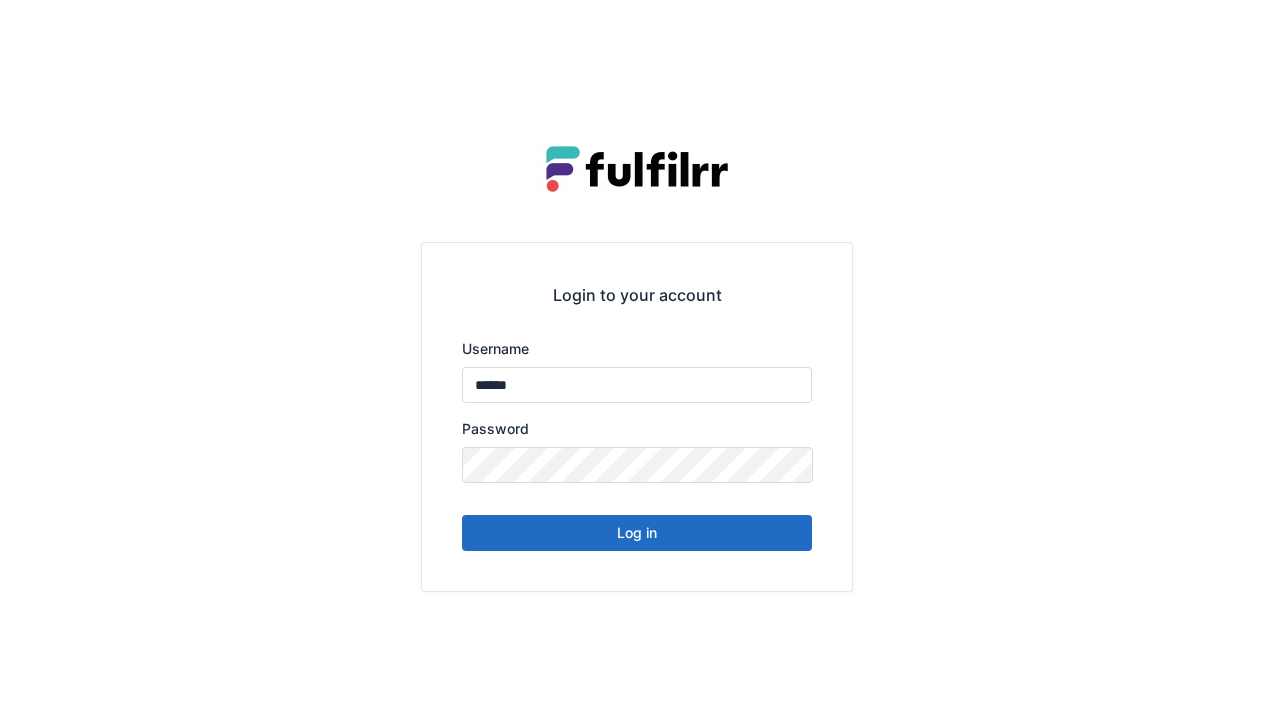 click on "Log in" at bounding box center [637, 533] 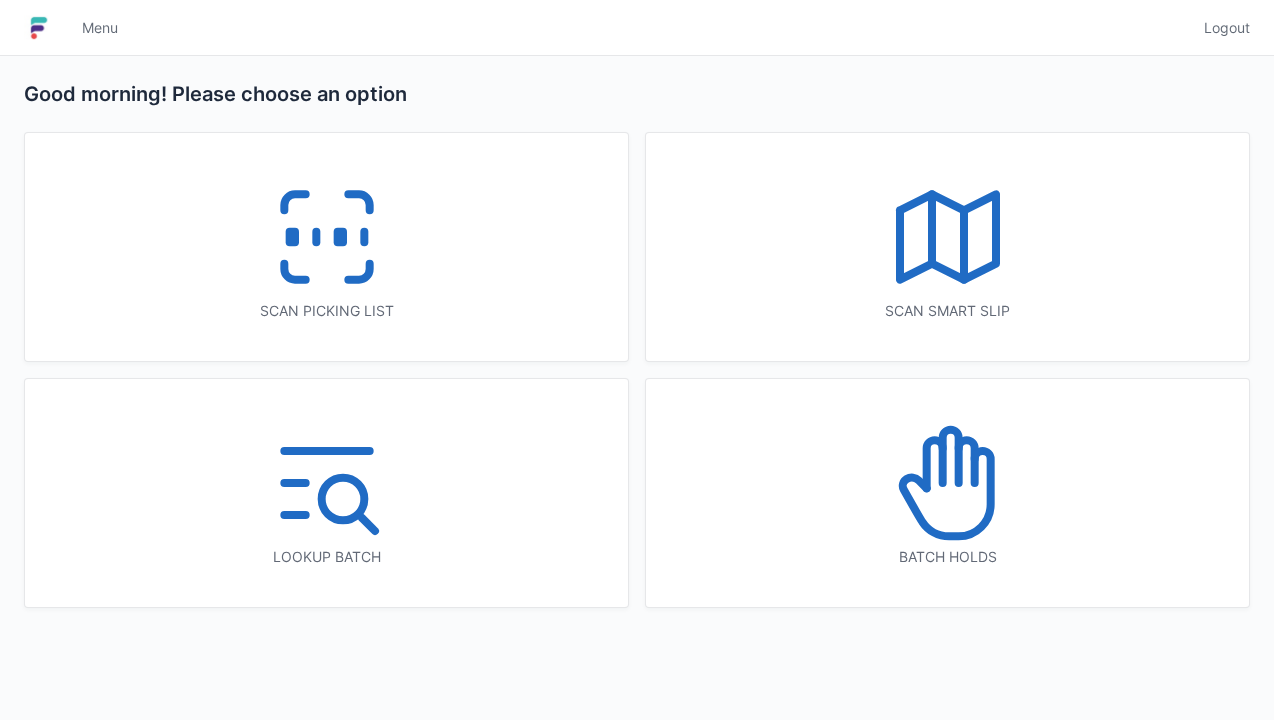 scroll, scrollTop: 0, scrollLeft: 0, axis: both 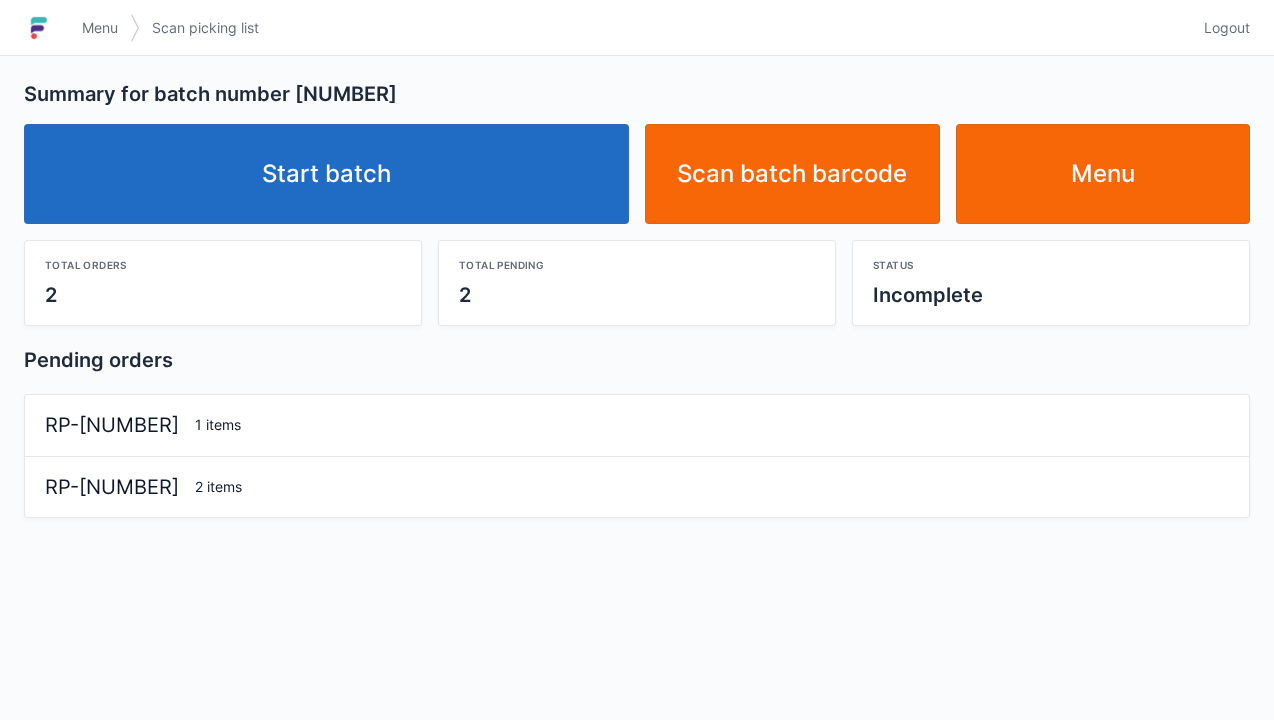 click on "Start batch" at bounding box center (326, 174) 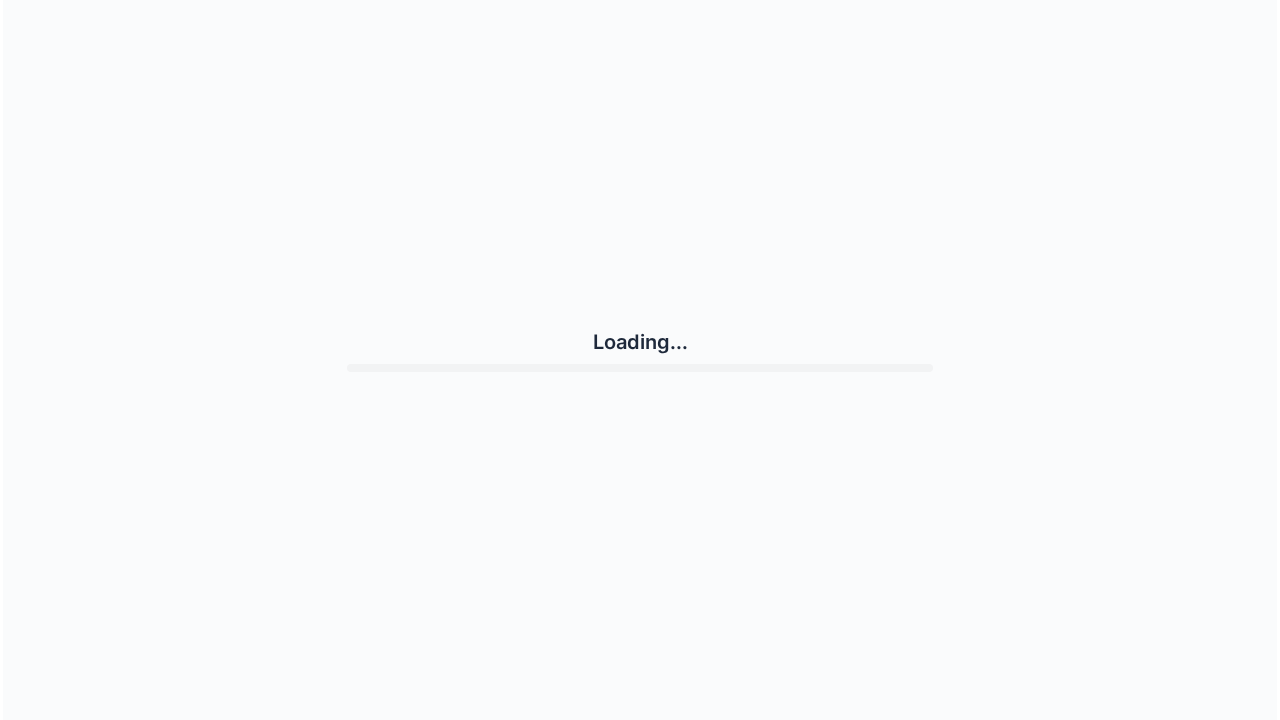 scroll, scrollTop: 0, scrollLeft: 0, axis: both 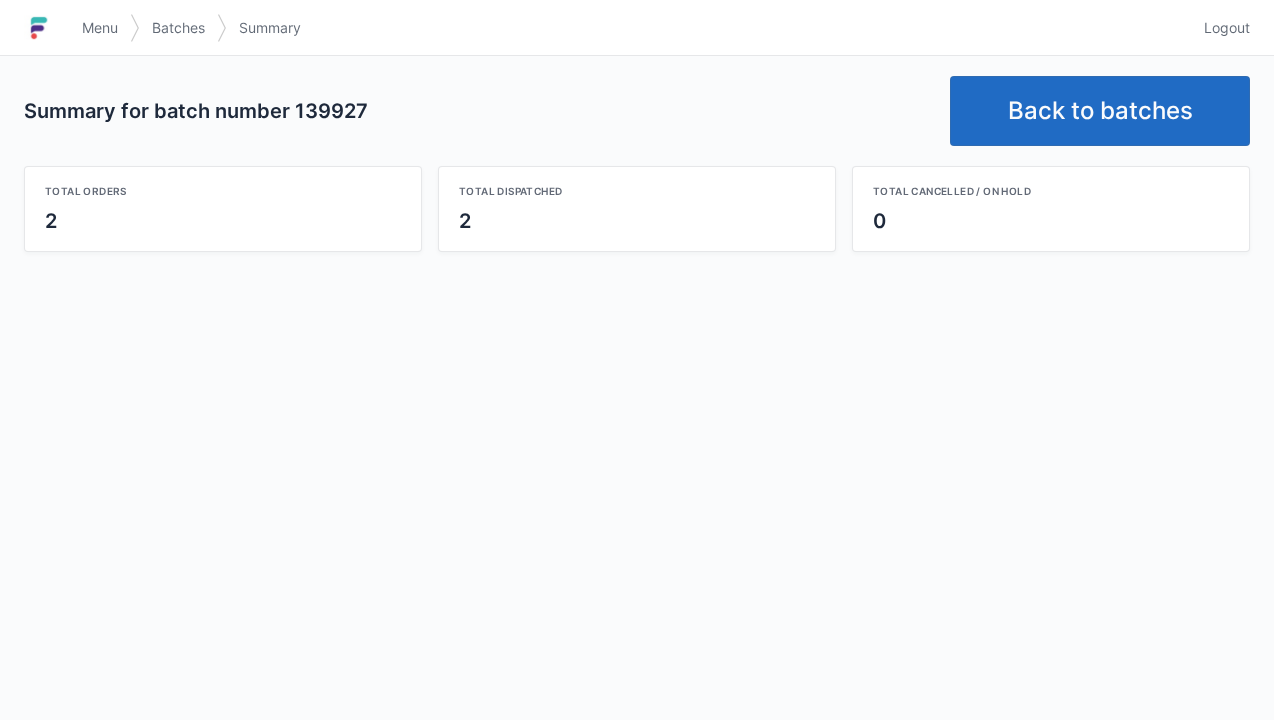 click on "Back to batches" at bounding box center [1100, 111] 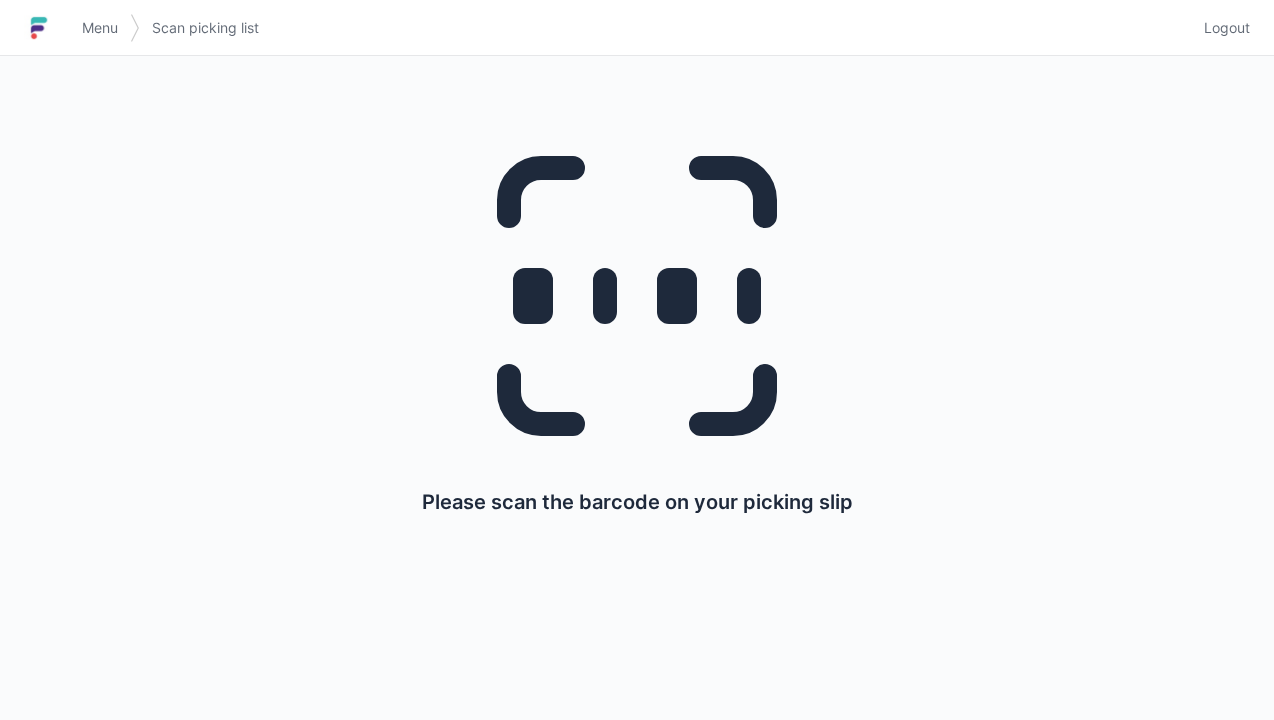 scroll, scrollTop: 0, scrollLeft: 0, axis: both 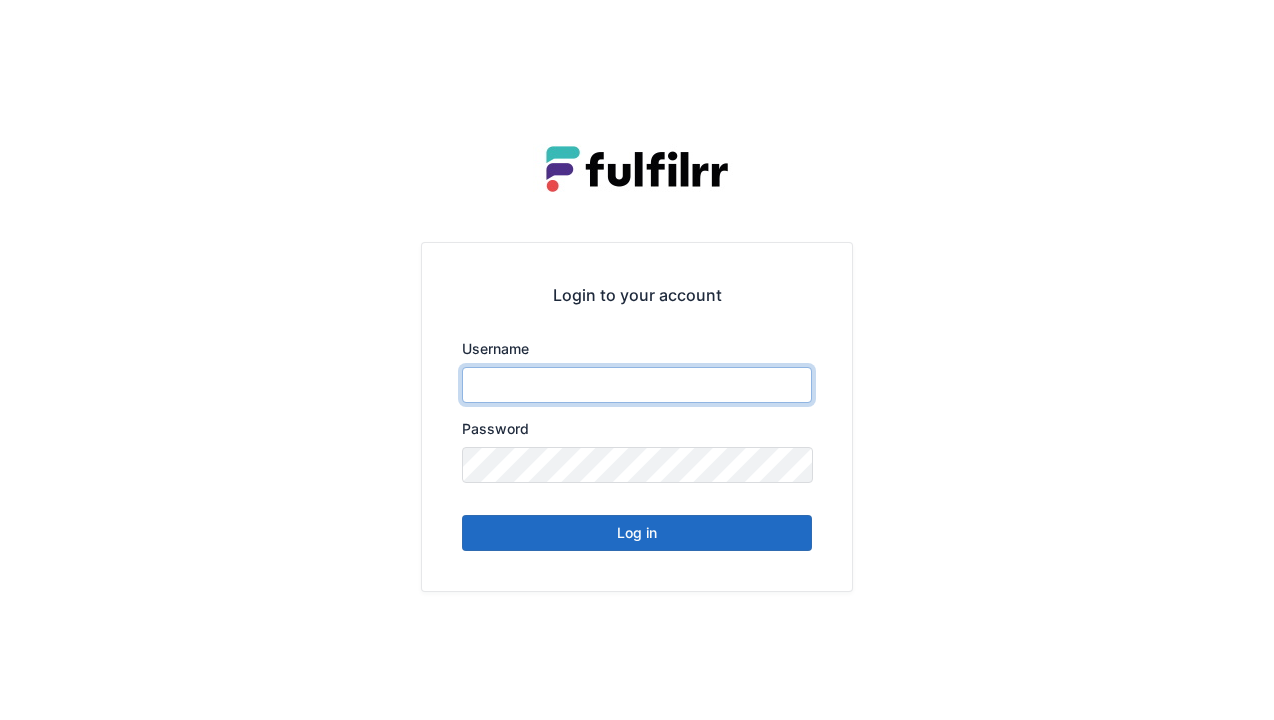 type on "******" 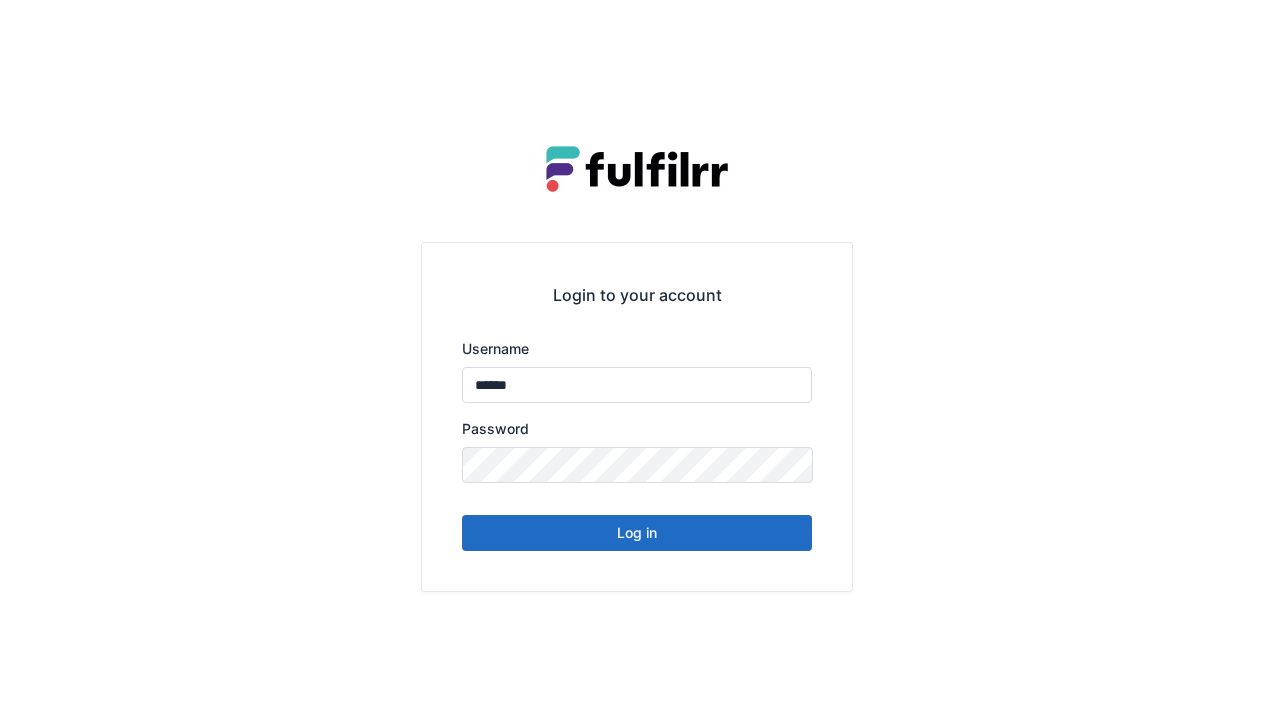 click on "Log in" at bounding box center [637, 533] 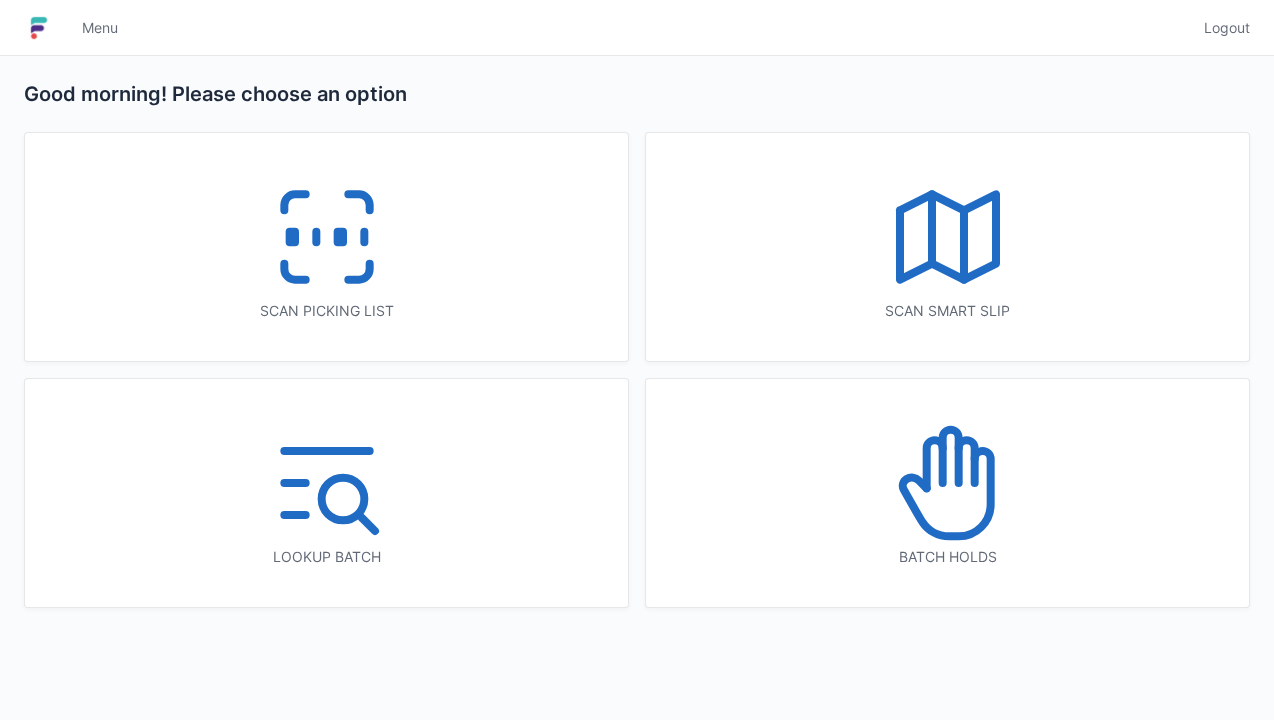 scroll, scrollTop: 0, scrollLeft: 0, axis: both 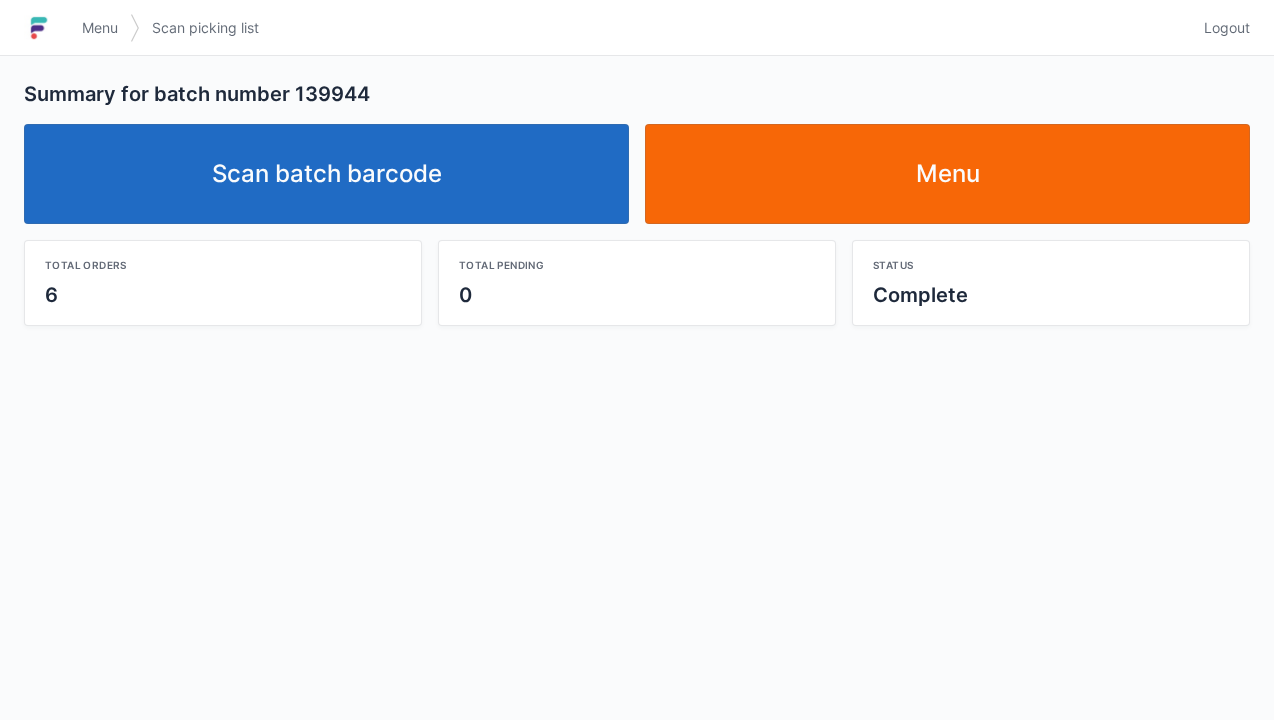click on "Scan batch barcode" at bounding box center (326, 174) 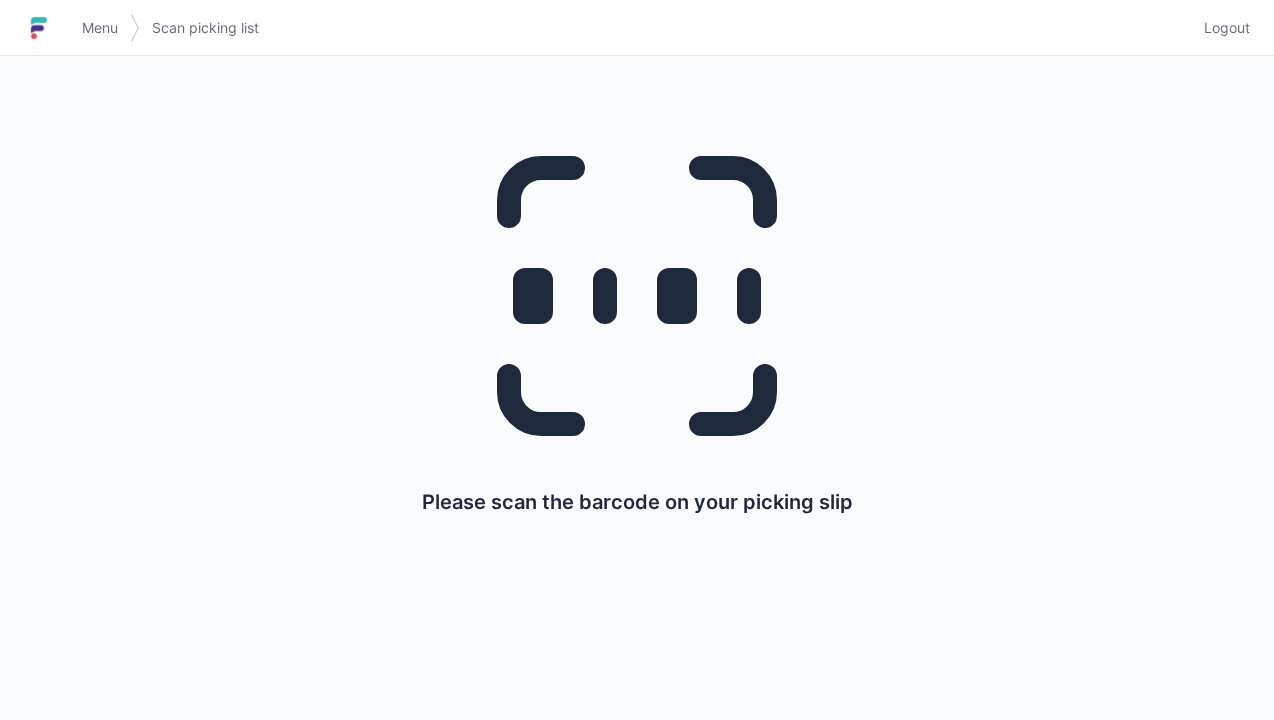 scroll, scrollTop: 0, scrollLeft: 0, axis: both 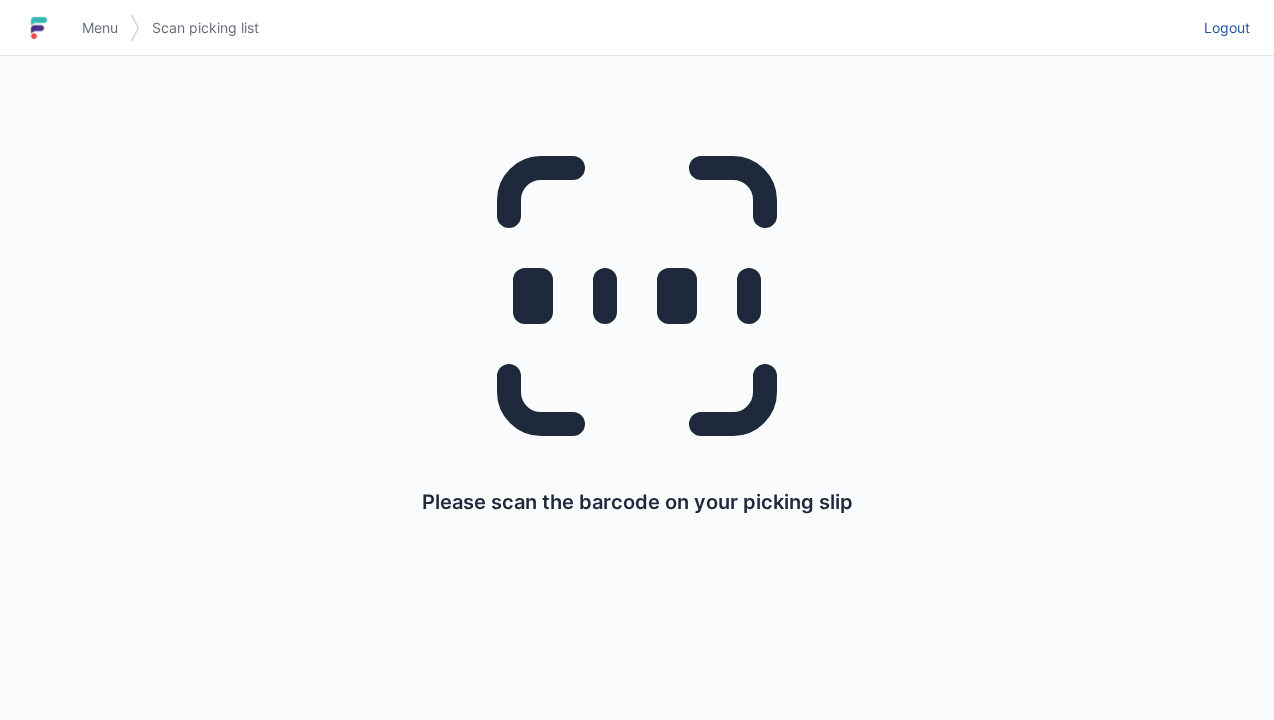 click on "Logout" at bounding box center [1227, 28] 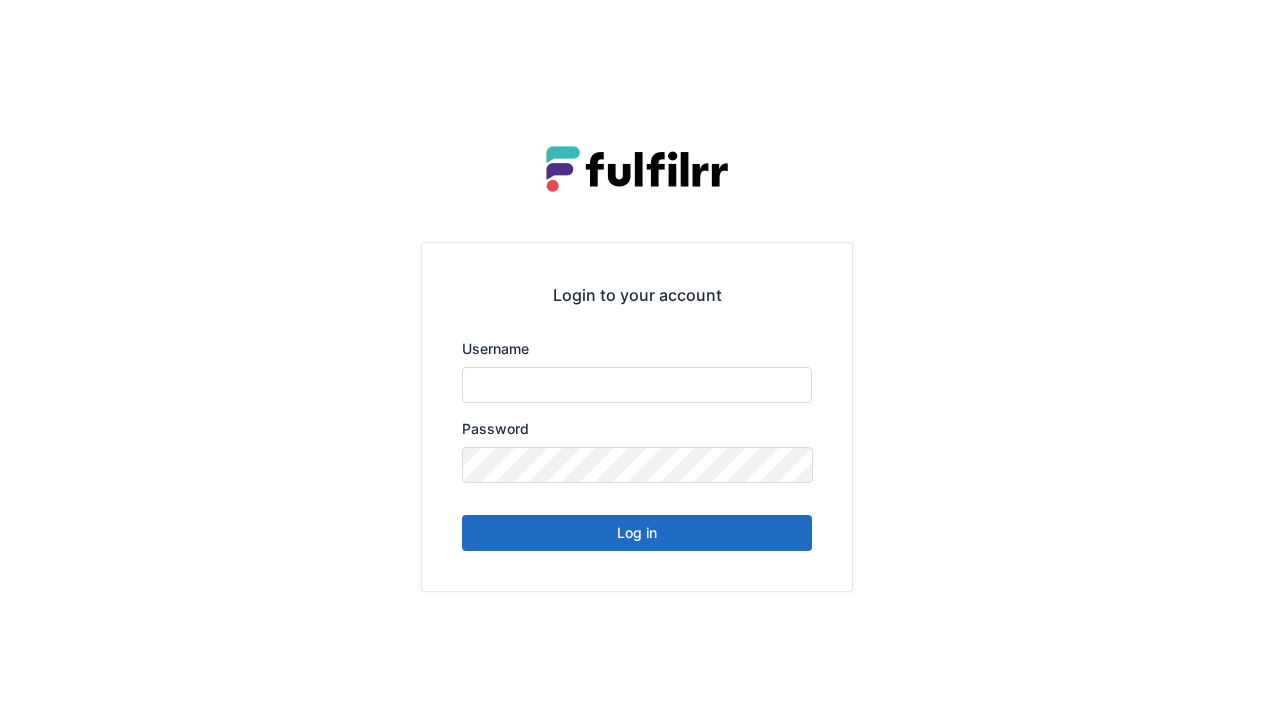 scroll, scrollTop: 0, scrollLeft: 0, axis: both 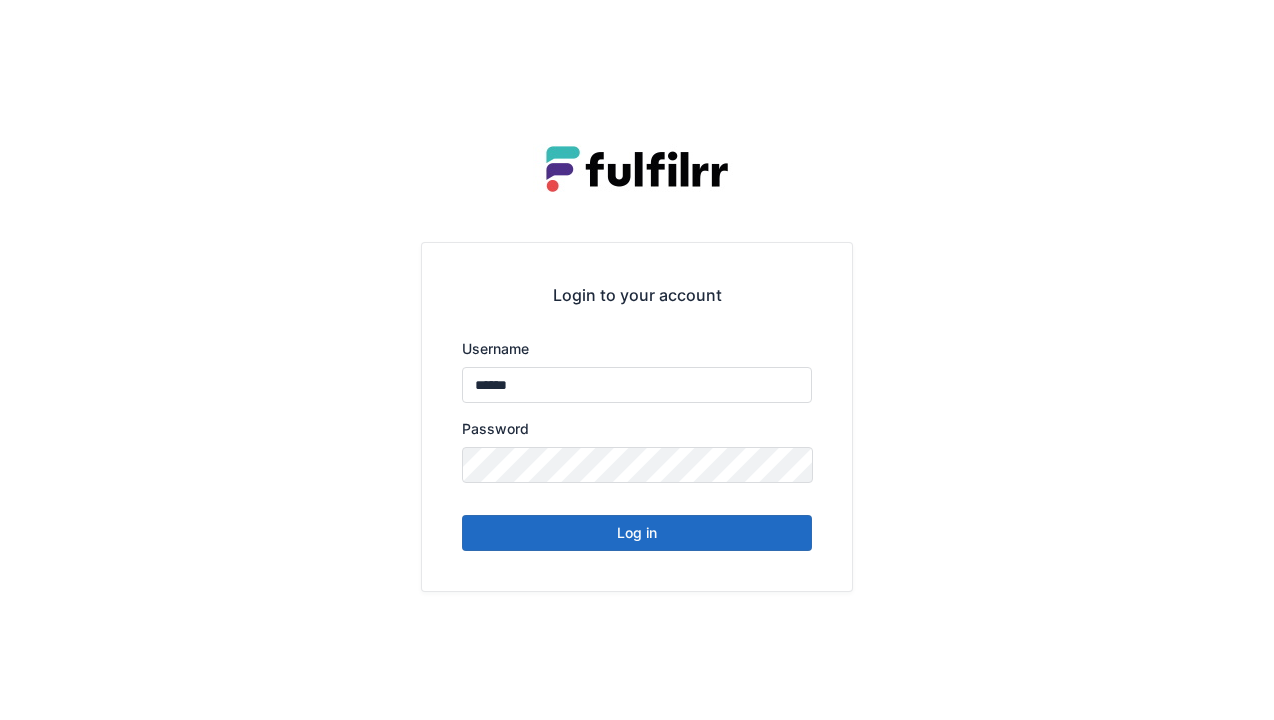 click on "Log in" at bounding box center (637, 533) 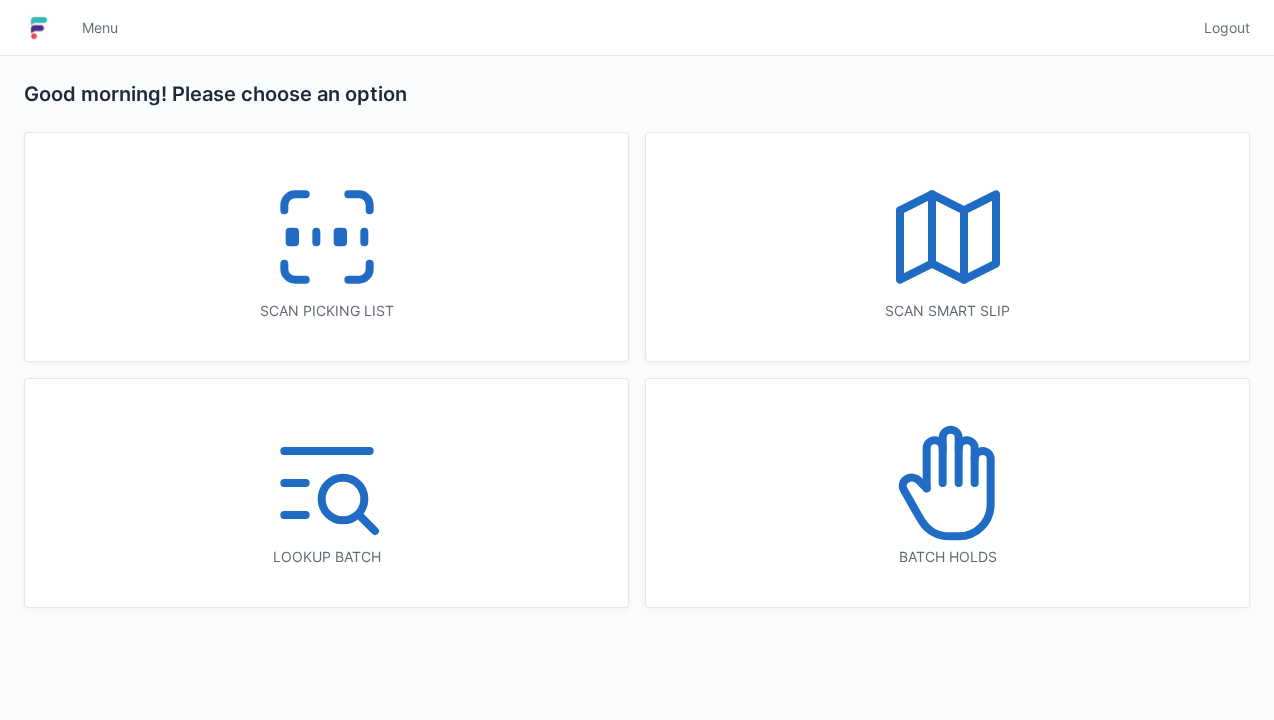 scroll, scrollTop: 0, scrollLeft: 0, axis: both 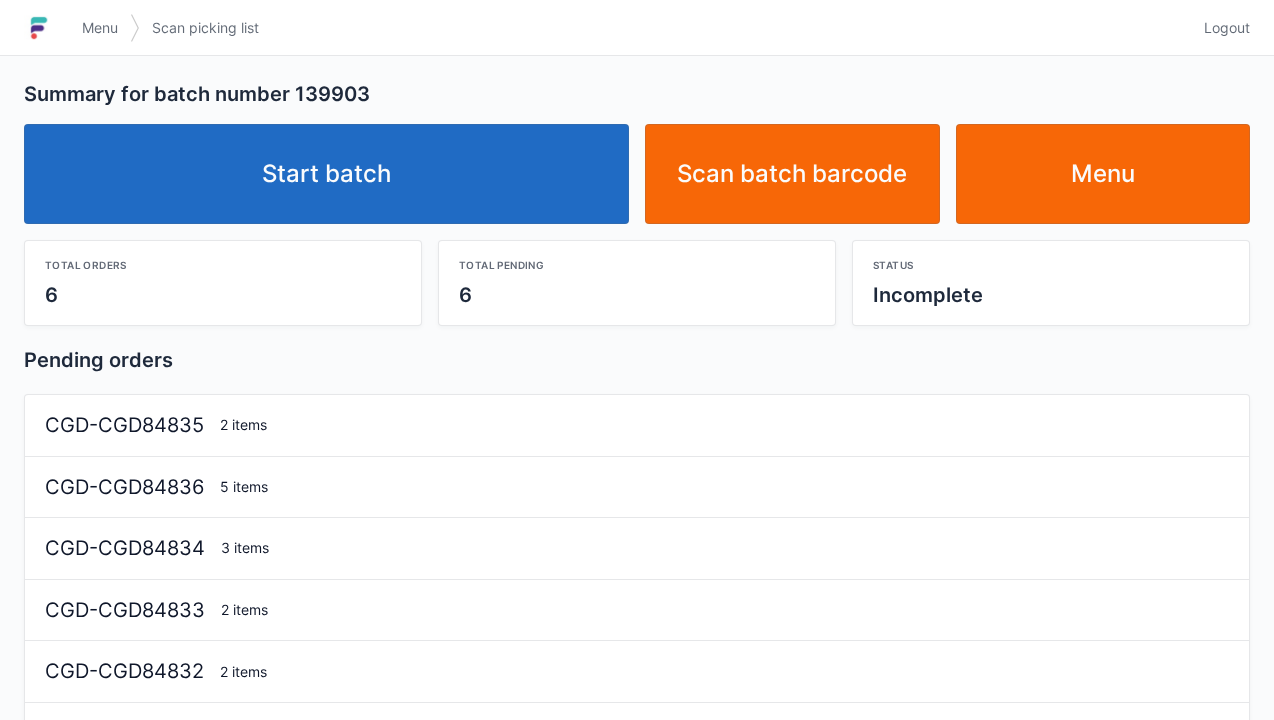click on "Start batch" at bounding box center [326, 174] 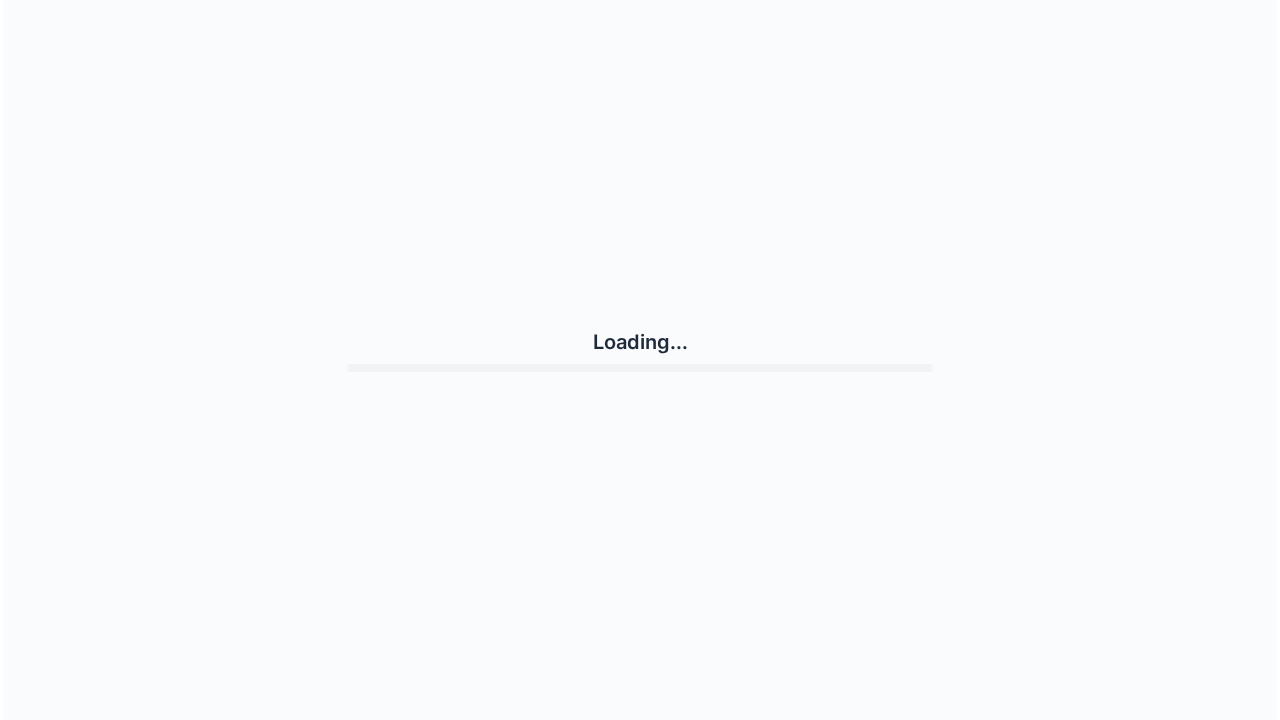 scroll, scrollTop: 0, scrollLeft: 0, axis: both 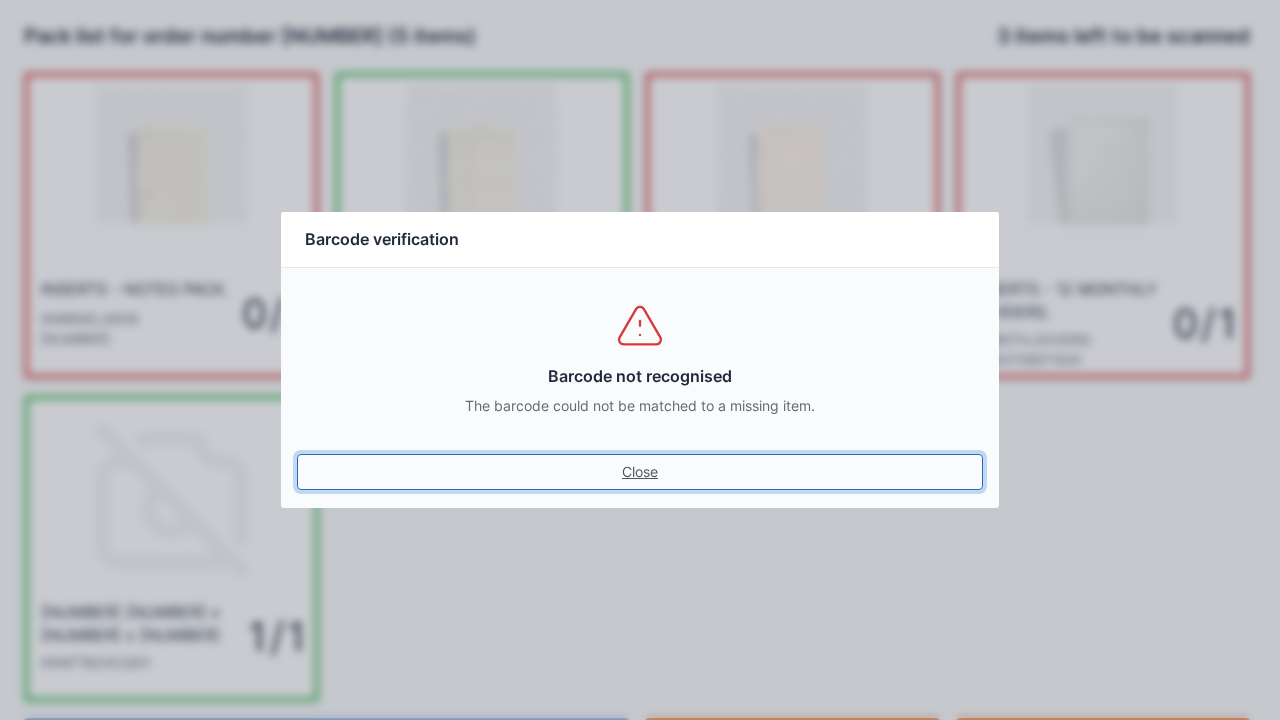 click on "Close" at bounding box center [640, 472] 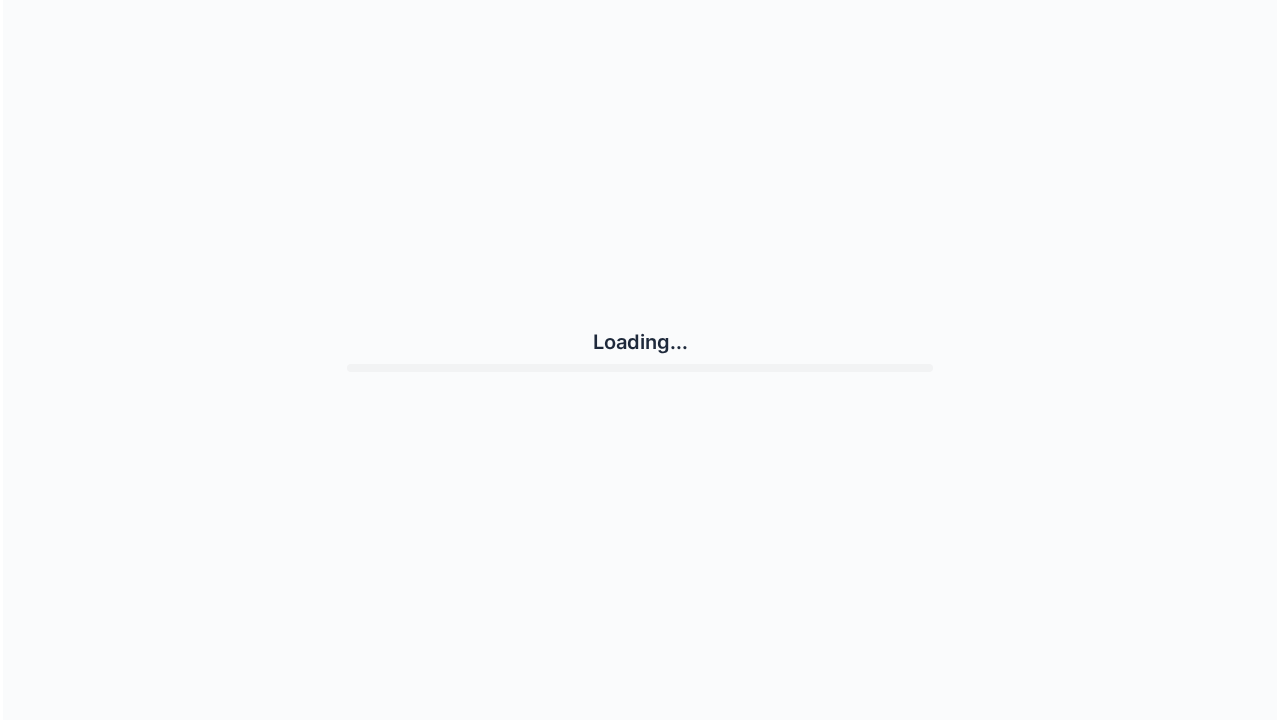 scroll, scrollTop: 0, scrollLeft: 0, axis: both 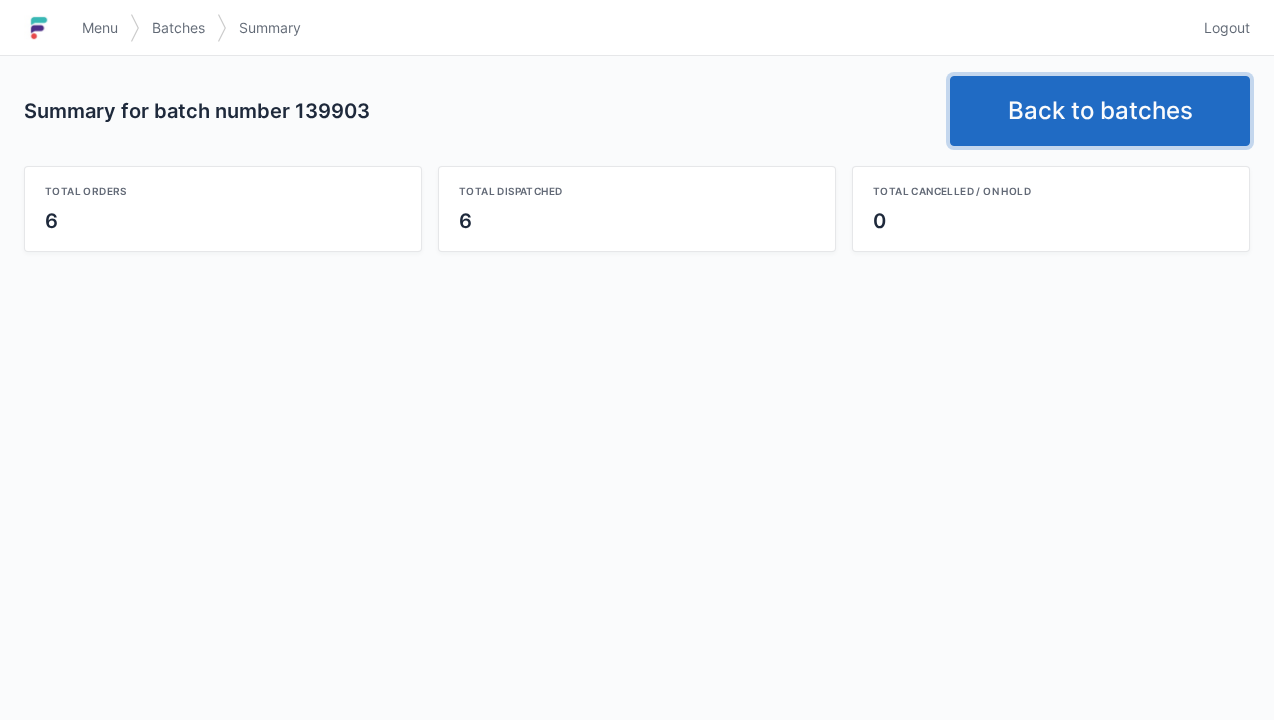 click on "Back to batches" at bounding box center (1100, 111) 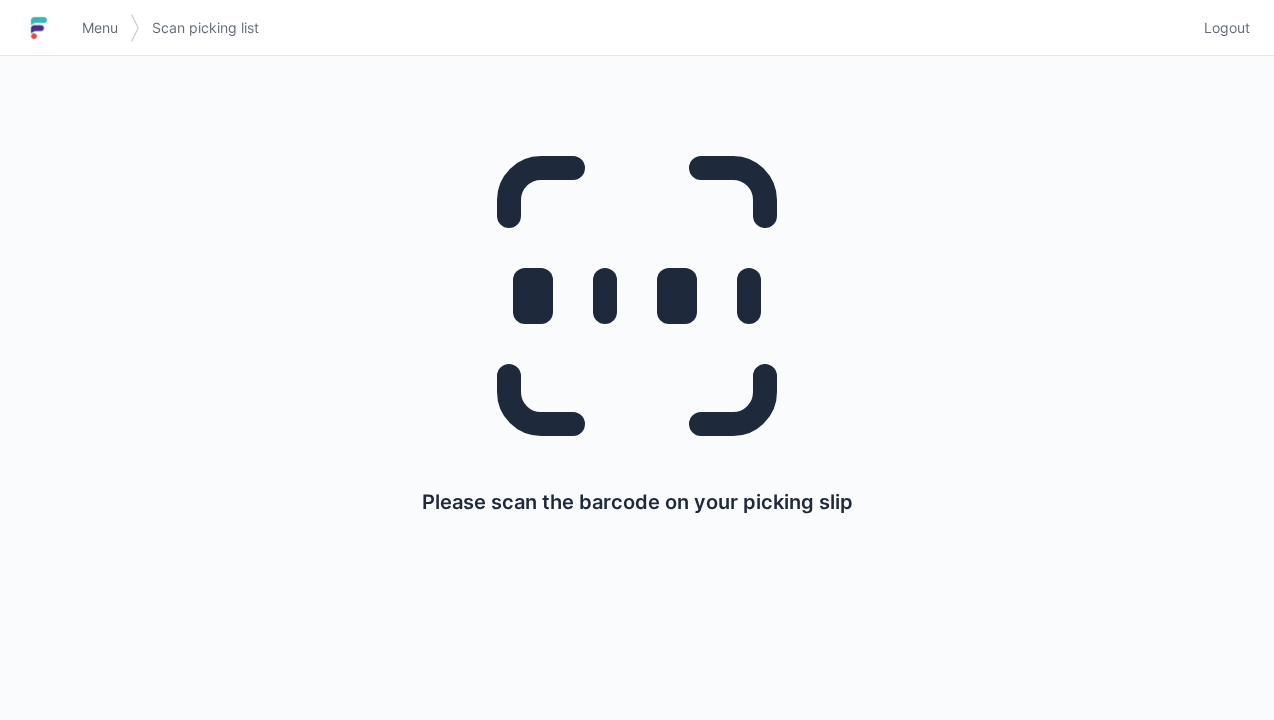 scroll, scrollTop: 0, scrollLeft: 0, axis: both 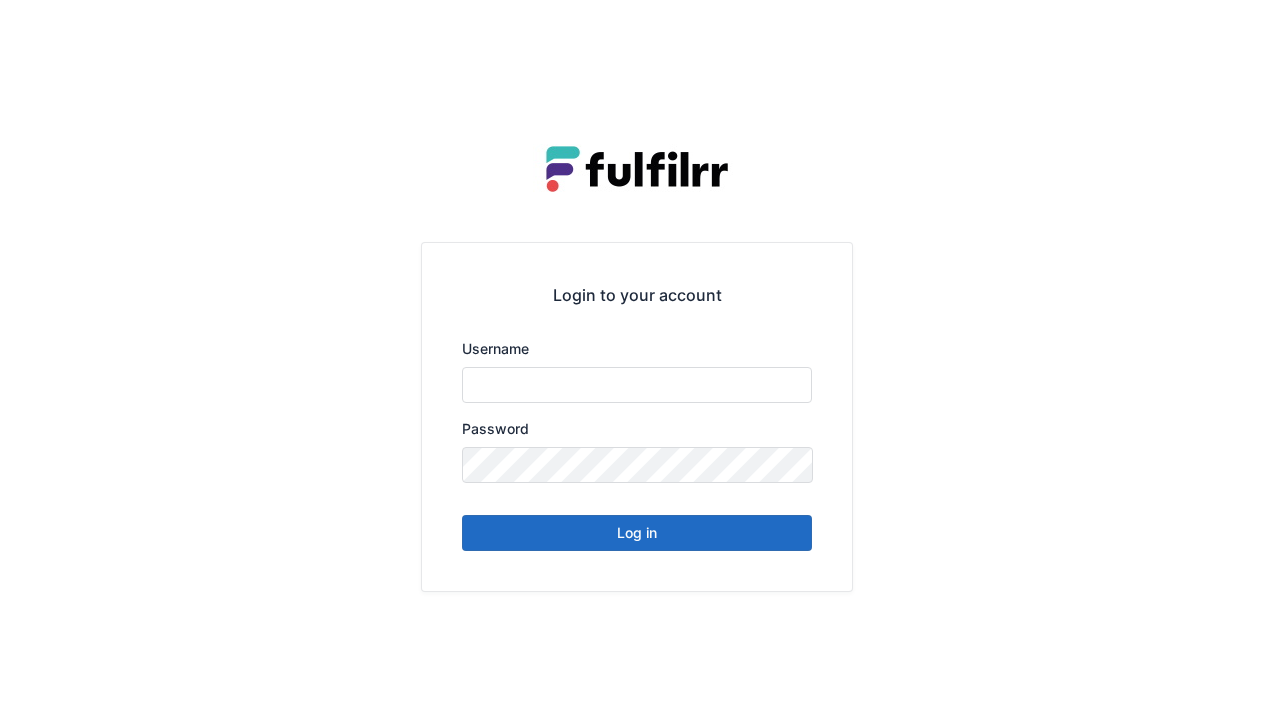 type on "******" 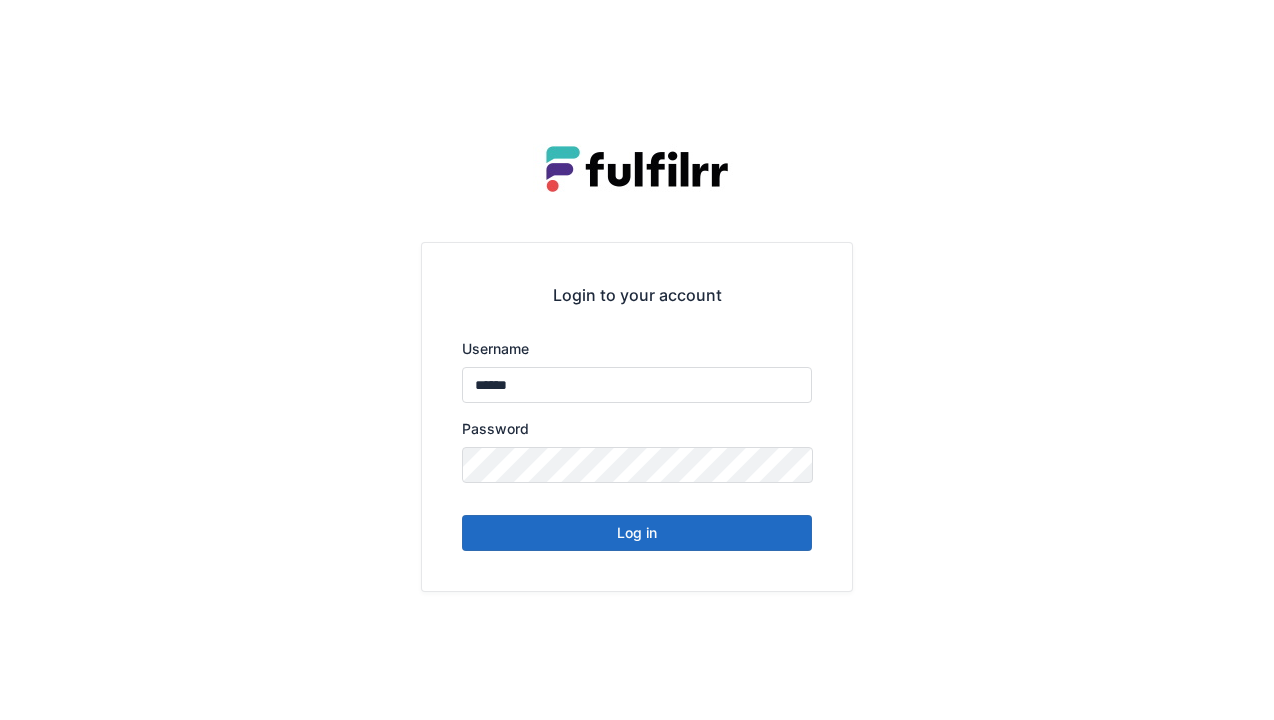click on "Log in" at bounding box center (637, 533) 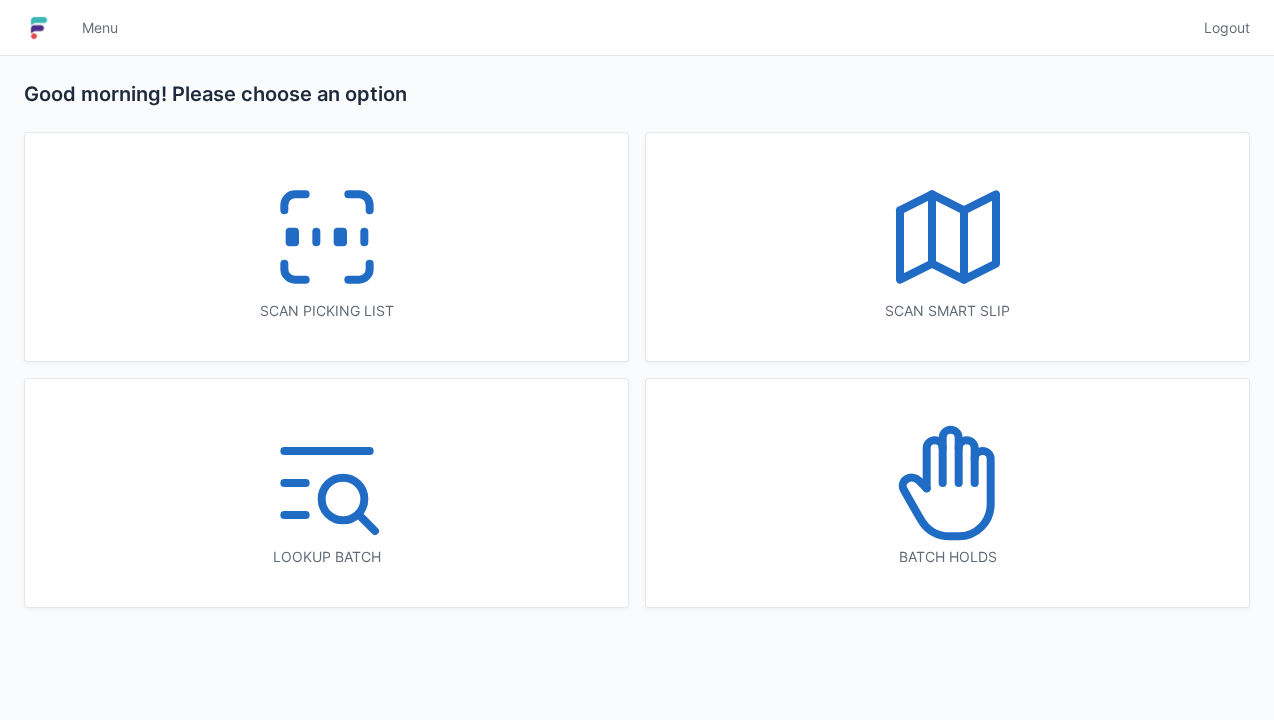 scroll, scrollTop: 0, scrollLeft: 0, axis: both 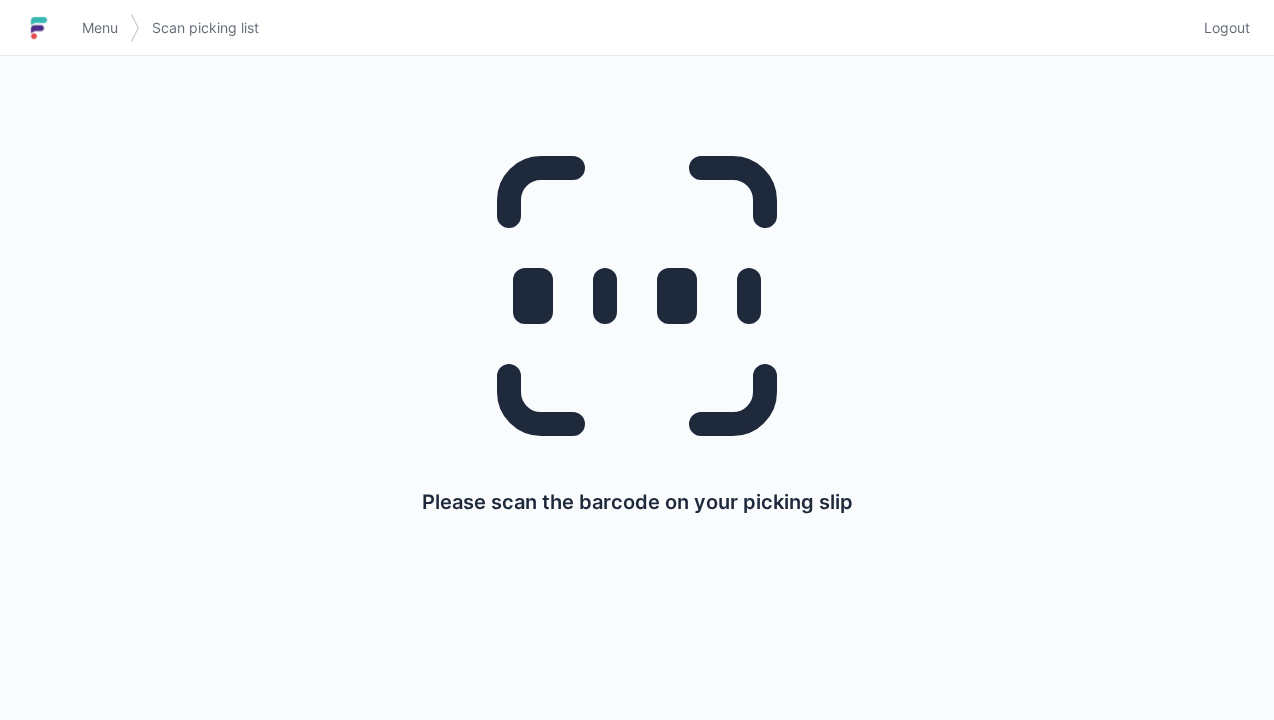 click on "Logout" at bounding box center [1227, 28] 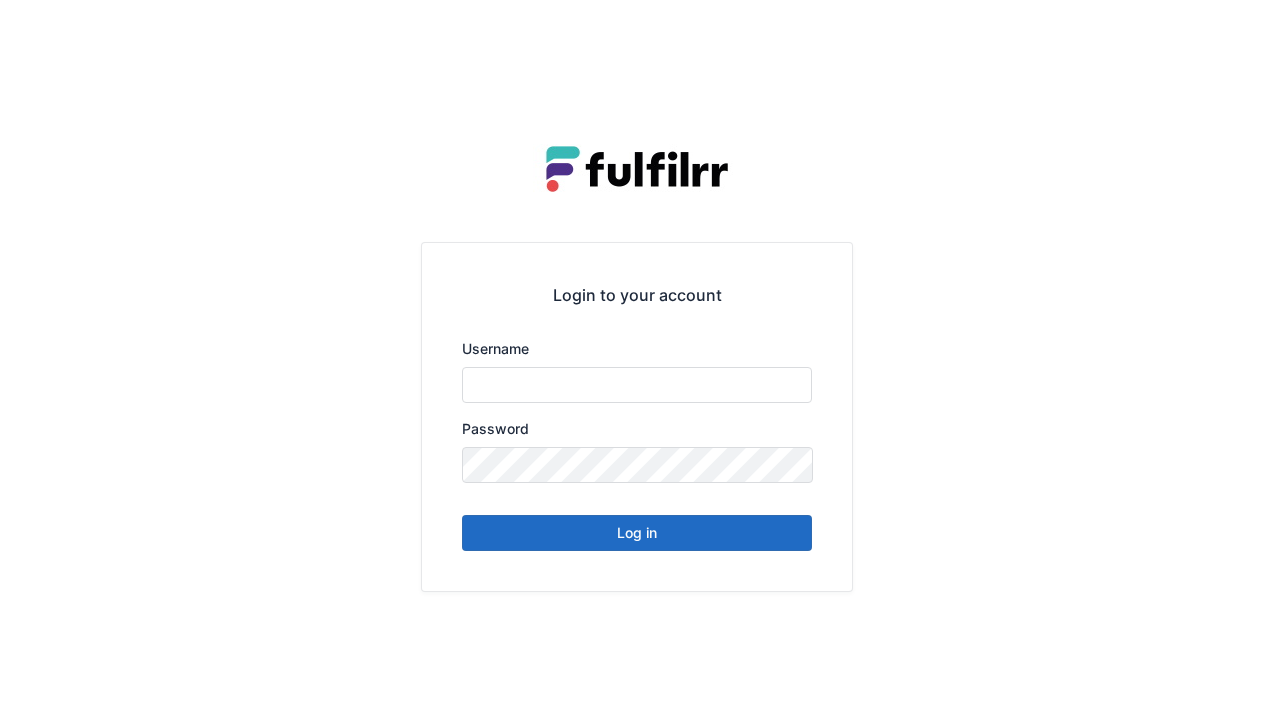 scroll, scrollTop: 0, scrollLeft: 0, axis: both 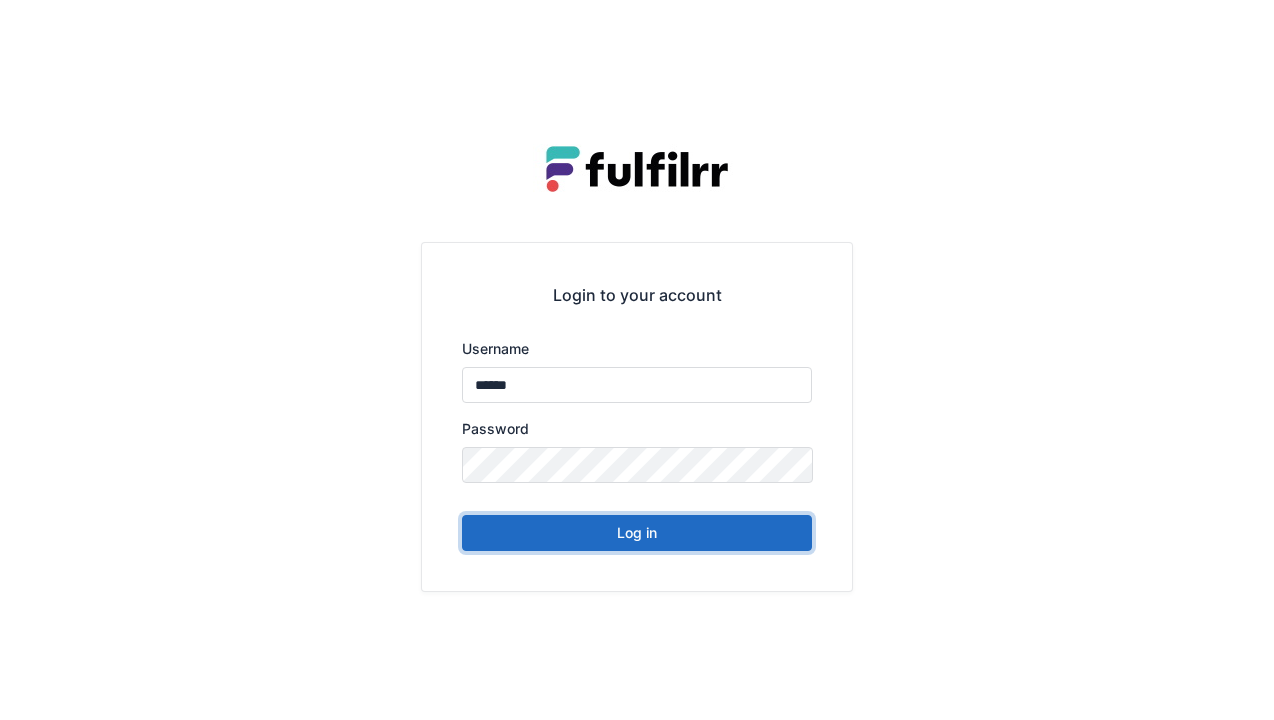 click on "Log in" at bounding box center (637, 533) 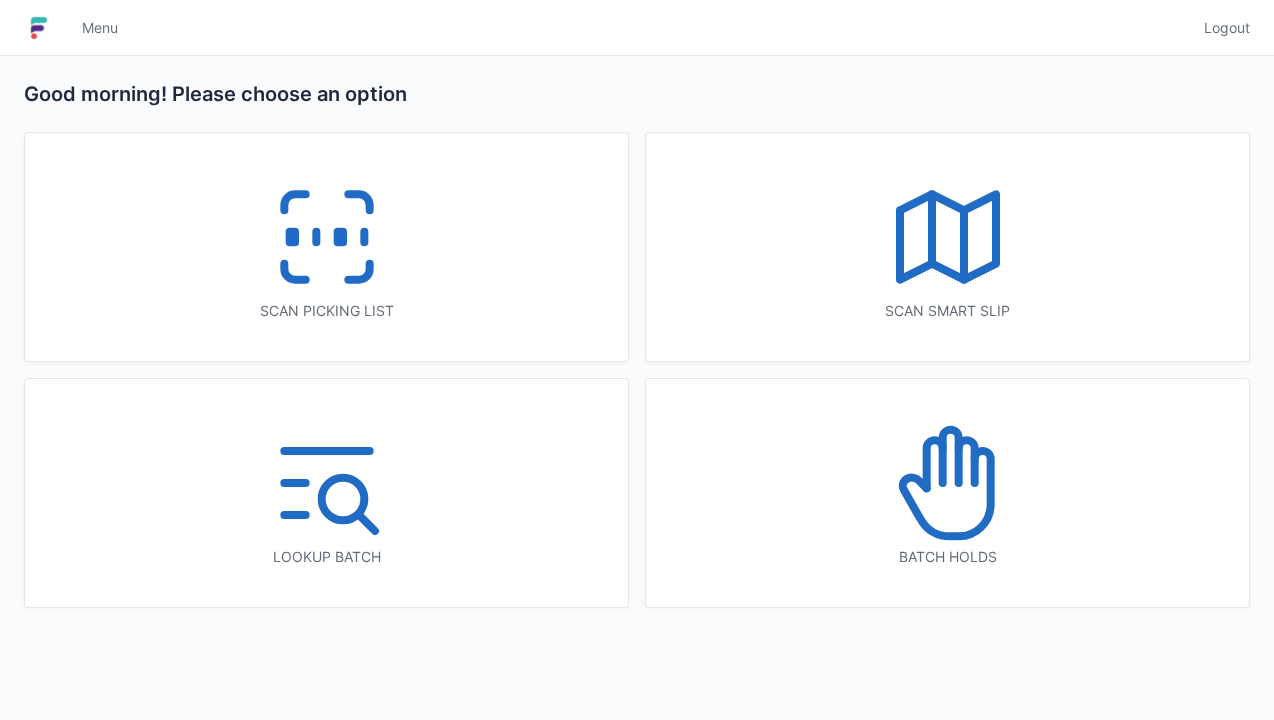 scroll, scrollTop: 0, scrollLeft: 0, axis: both 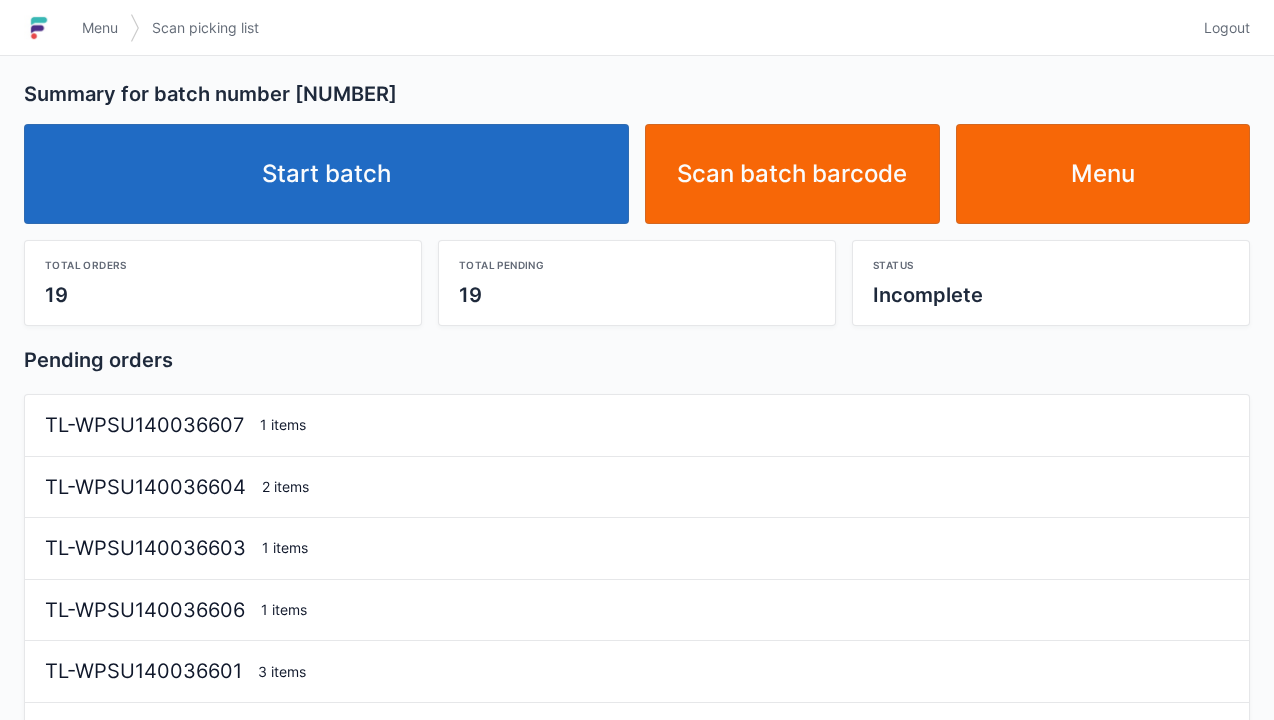 click on "Start batch" at bounding box center (326, 174) 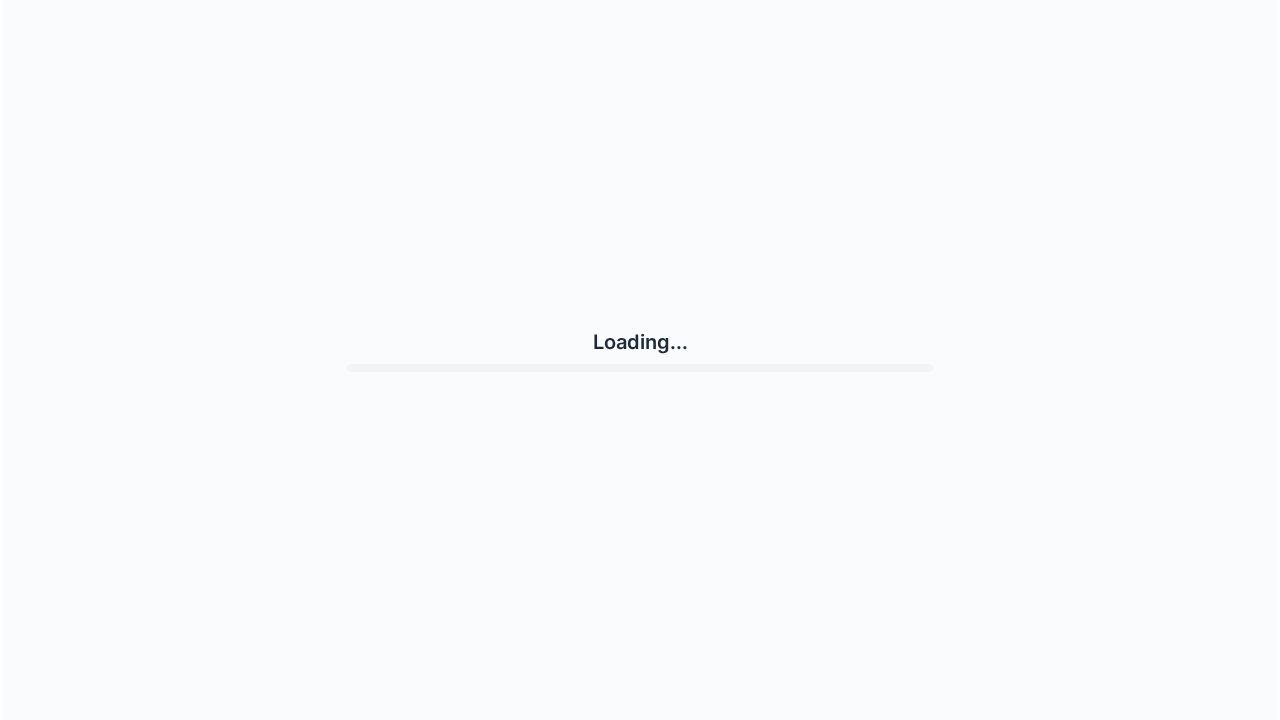 scroll, scrollTop: 0, scrollLeft: 0, axis: both 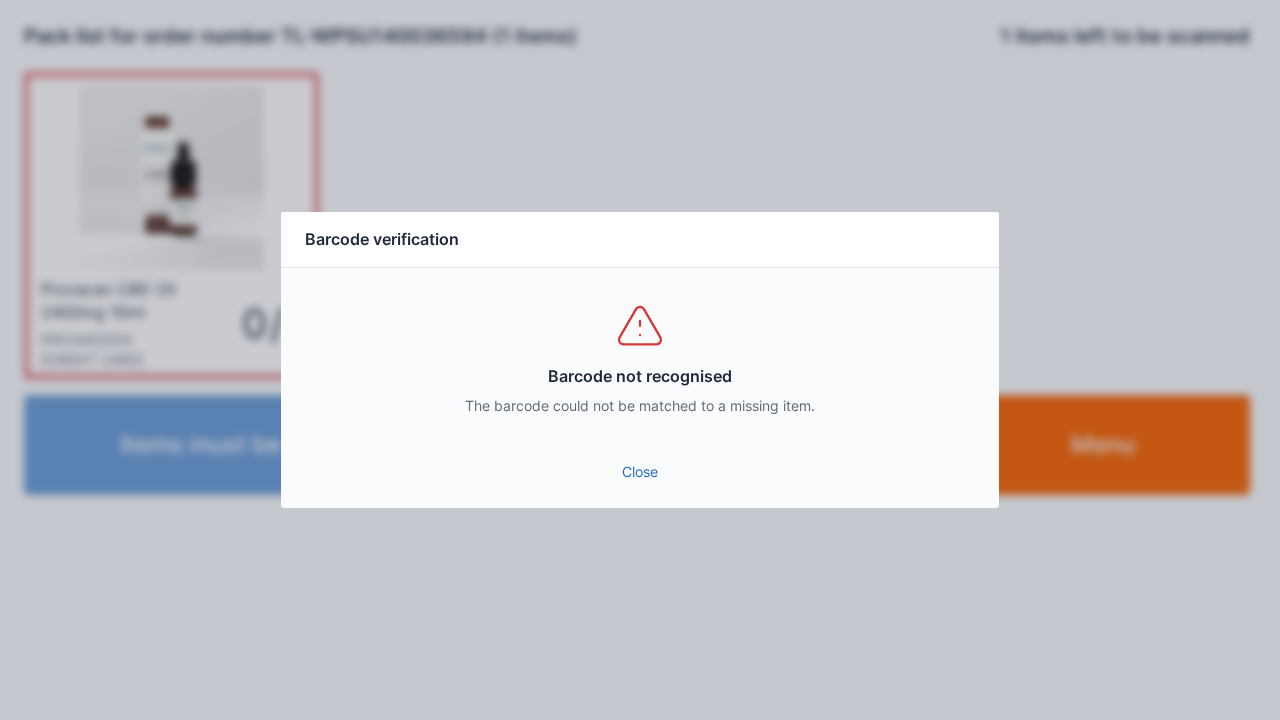 click on "Close" at bounding box center (640, 478) 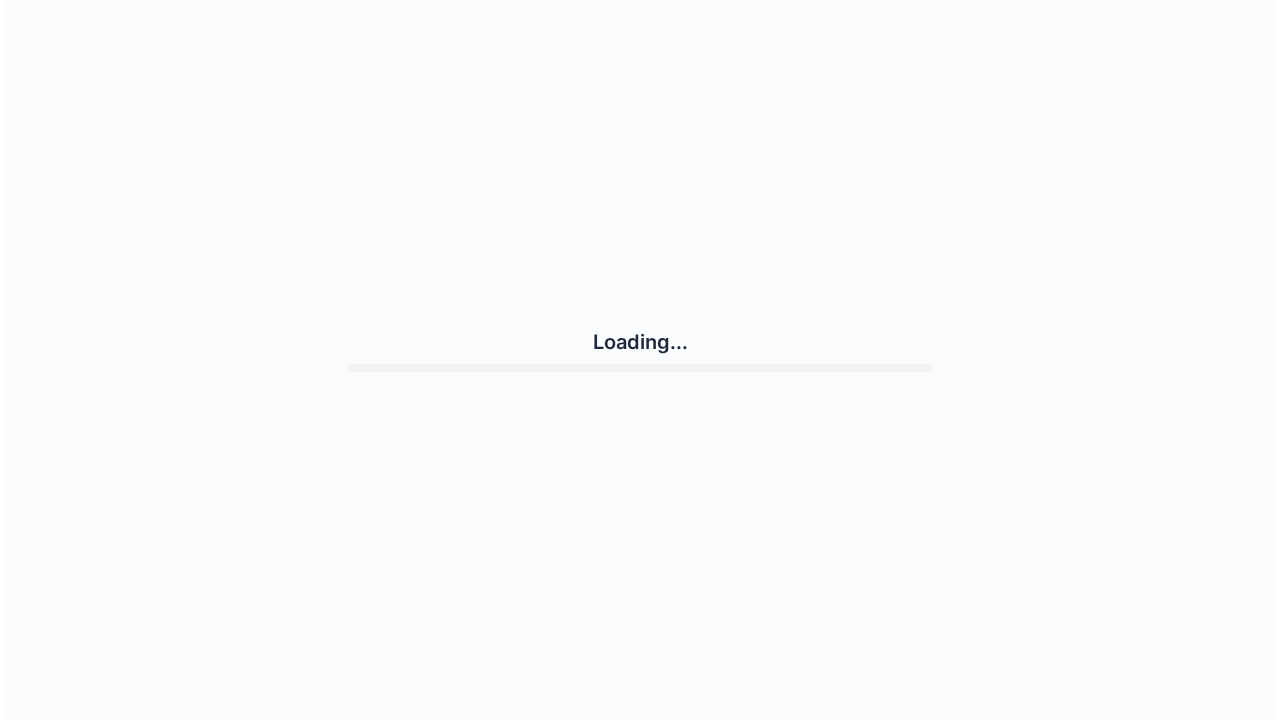 scroll, scrollTop: 0, scrollLeft: 0, axis: both 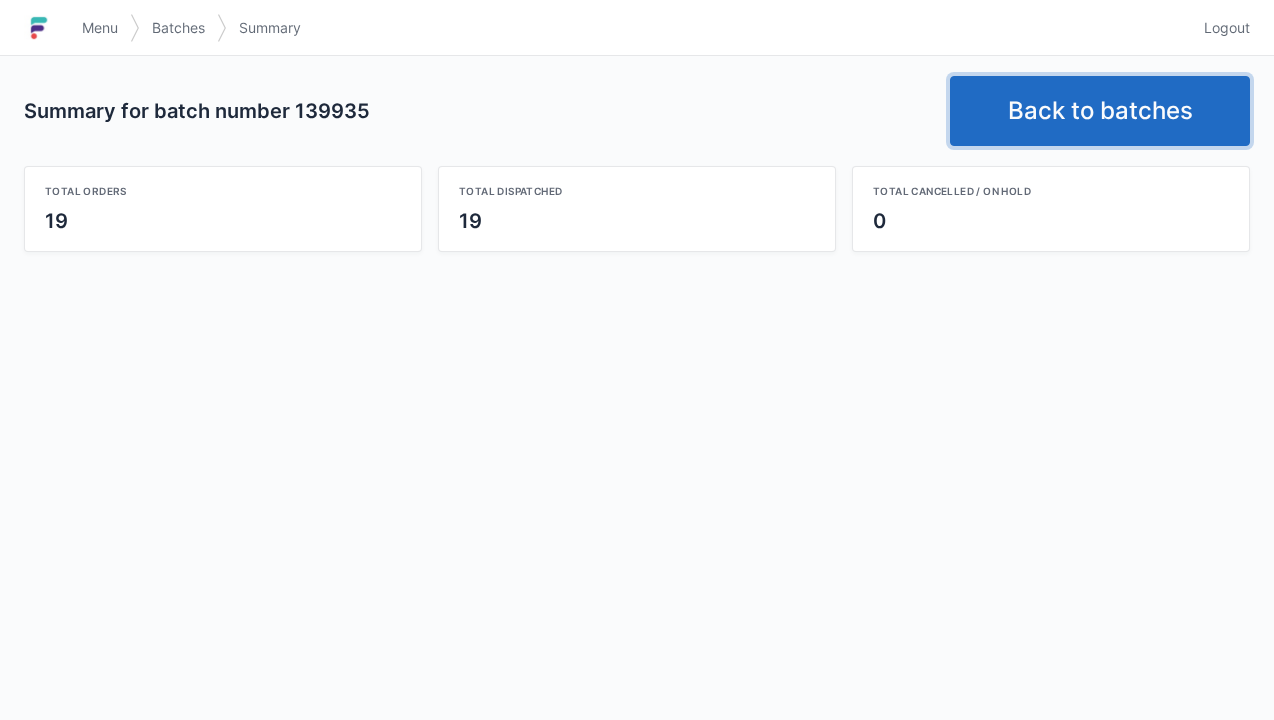 click on "Back to batches" at bounding box center [1100, 111] 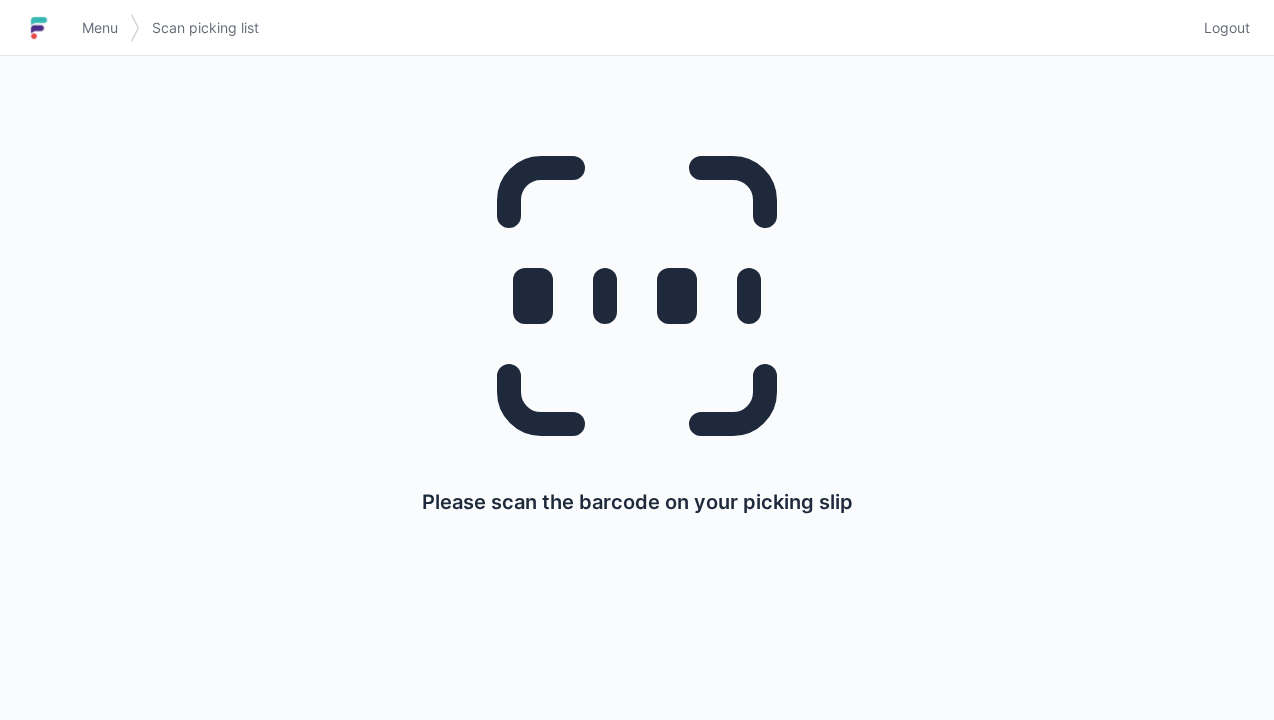 scroll, scrollTop: 0, scrollLeft: 0, axis: both 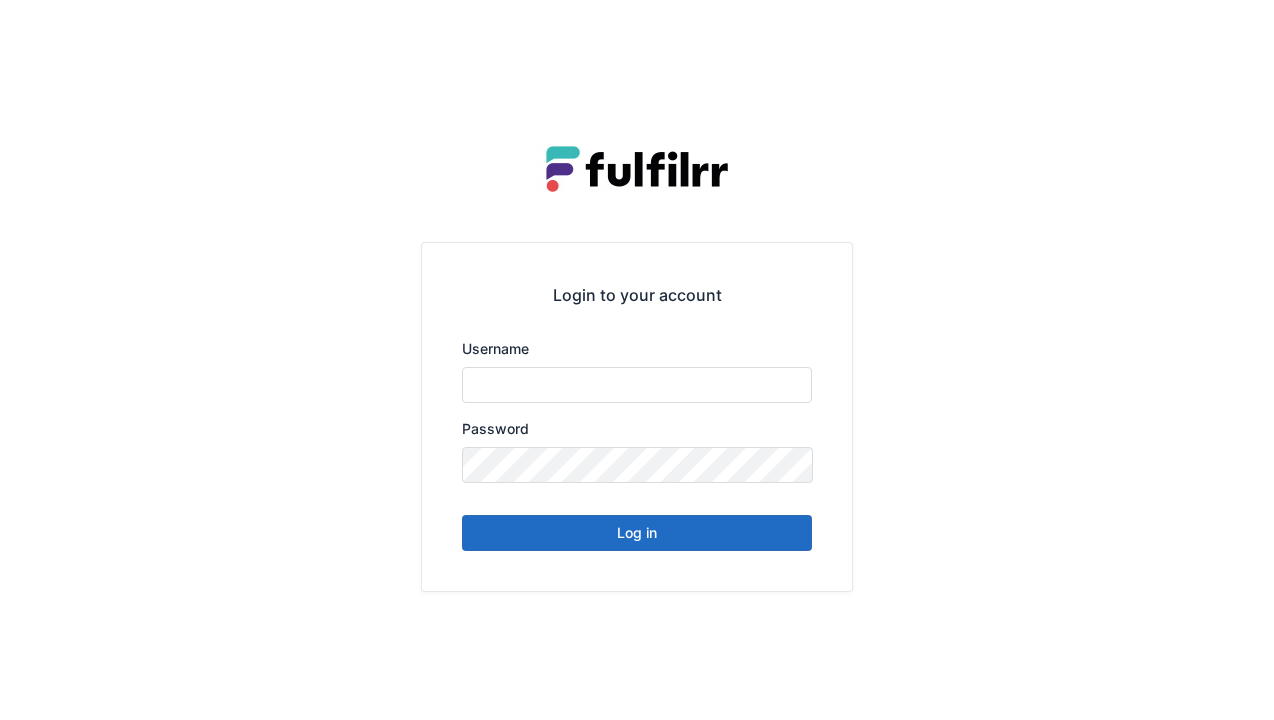 type on "******" 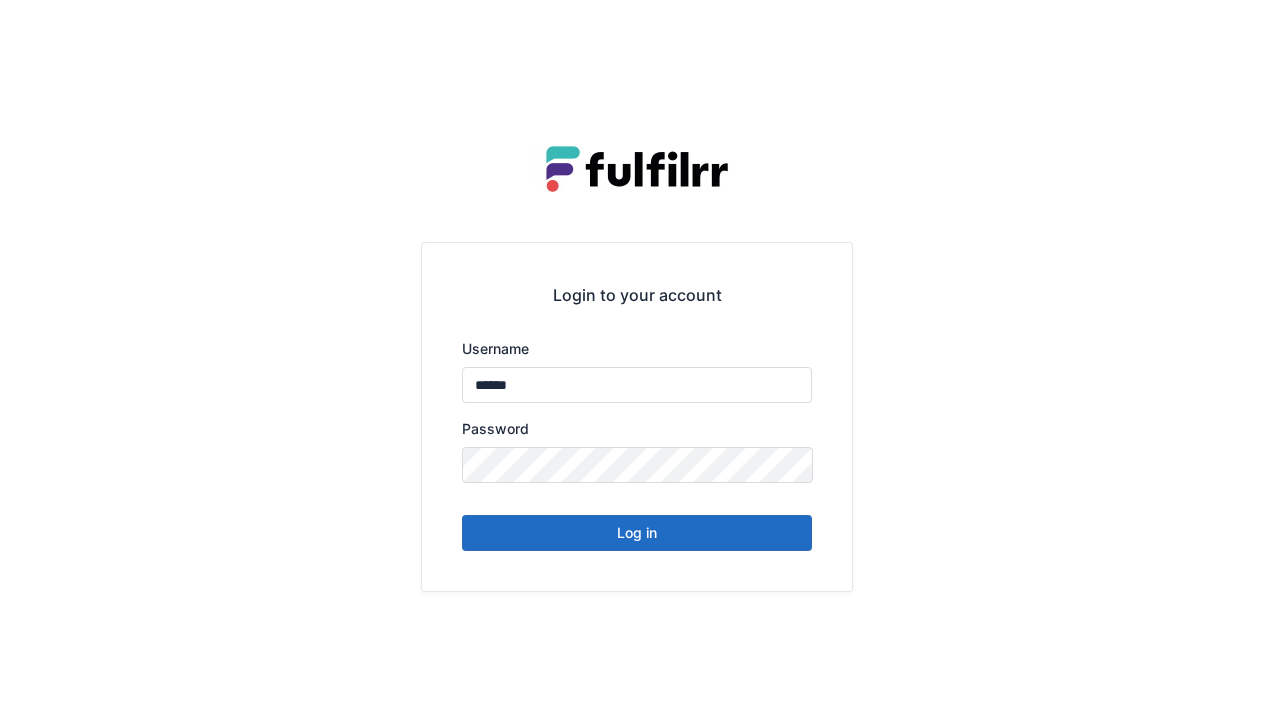 click on "Log in" at bounding box center [637, 533] 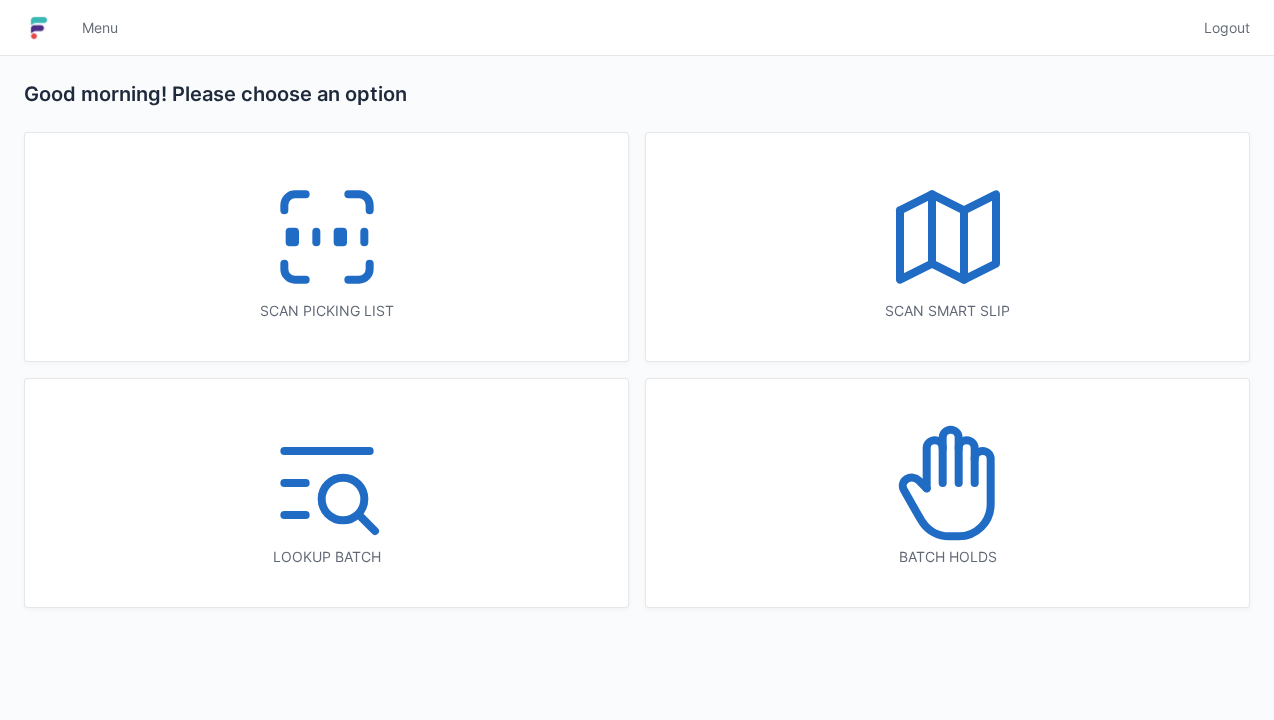 scroll, scrollTop: 0, scrollLeft: 0, axis: both 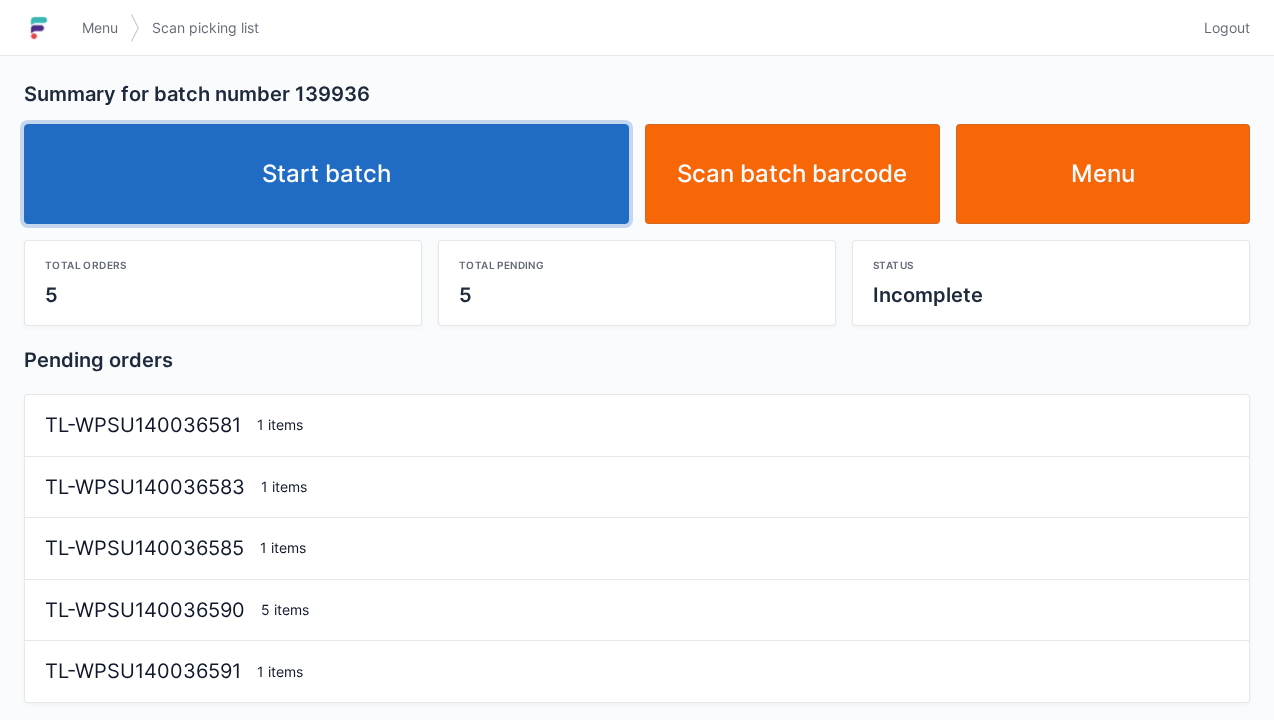 click on "Start batch" at bounding box center [326, 174] 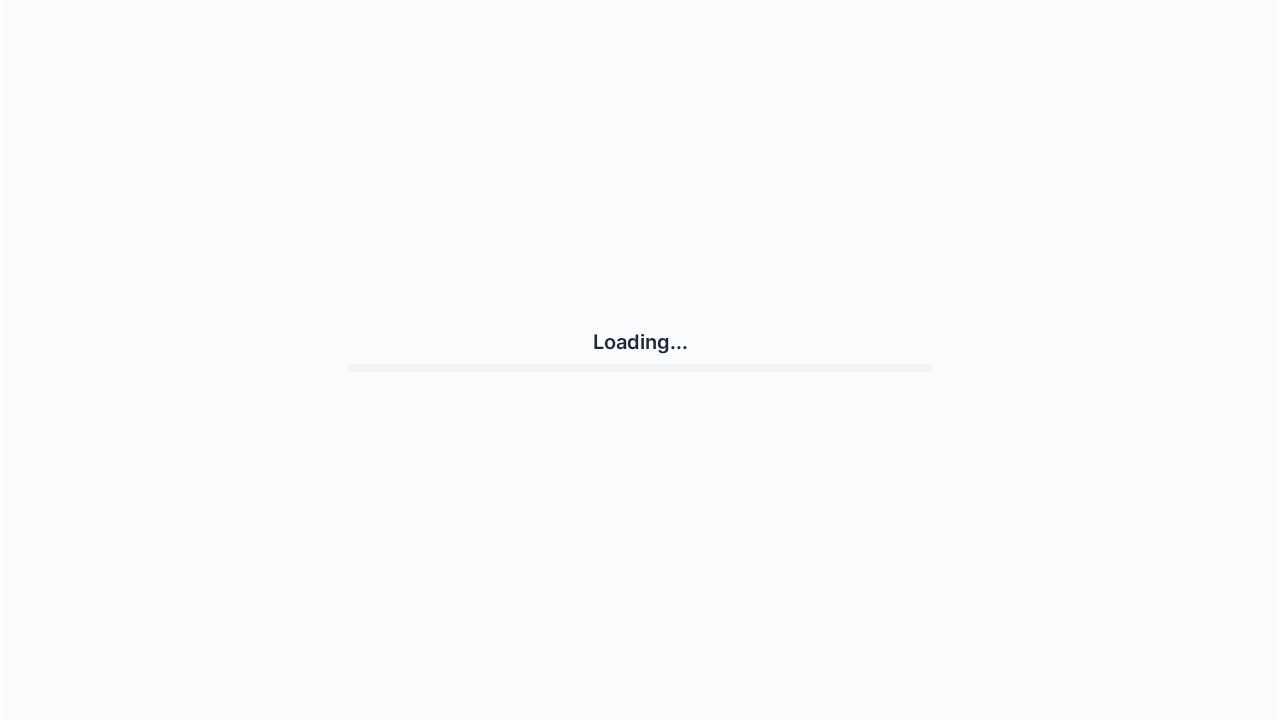 scroll, scrollTop: 0, scrollLeft: 0, axis: both 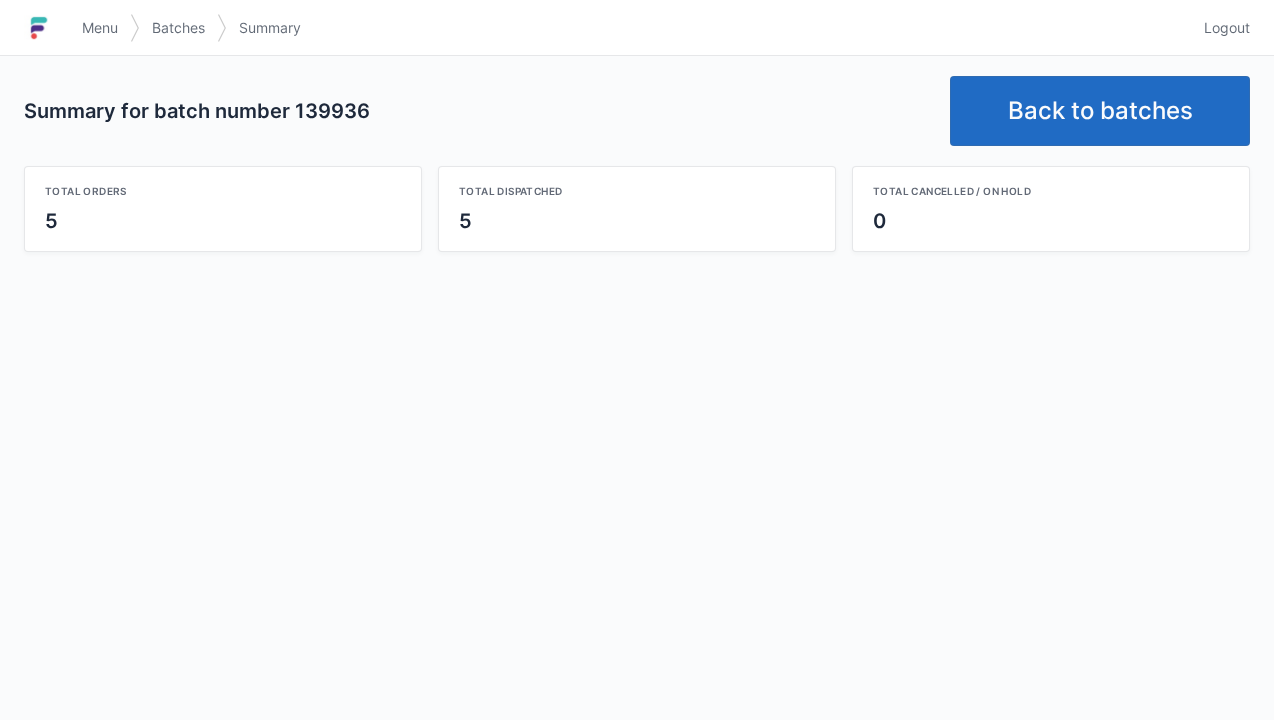 click on "Back to batches" at bounding box center (1100, 111) 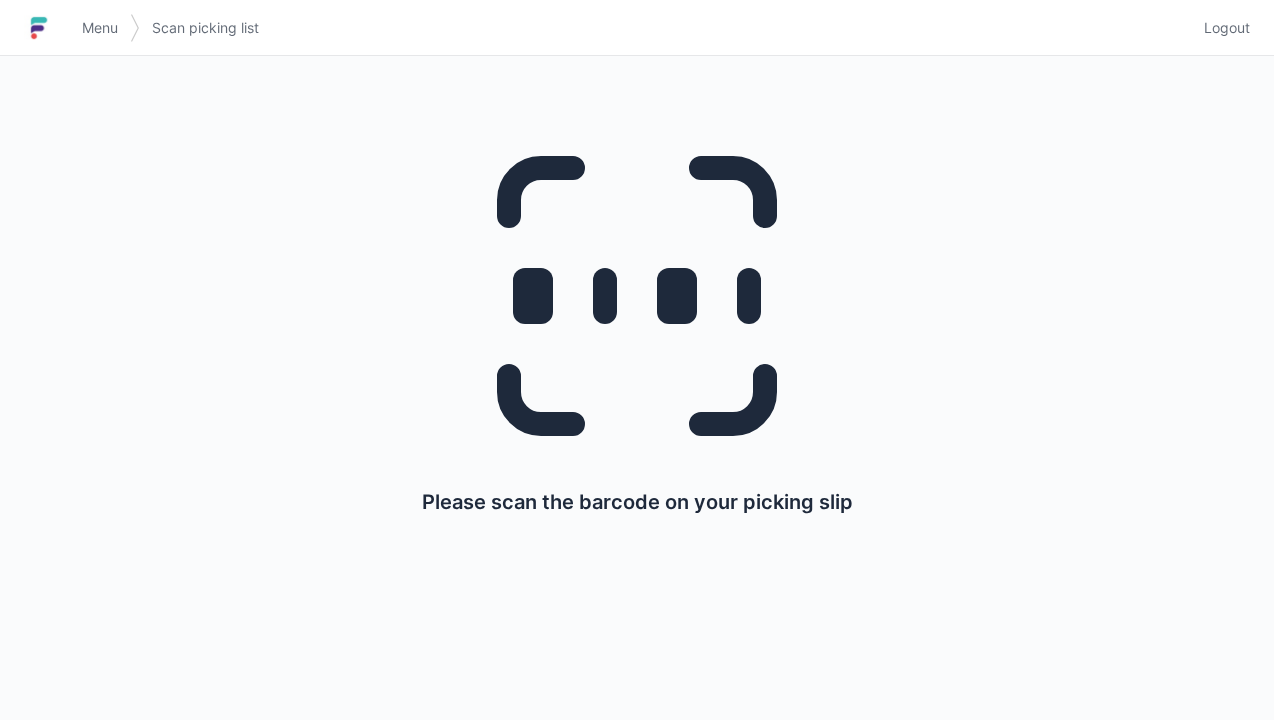 scroll, scrollTop: 0, scrollLeft: 0, axis: both 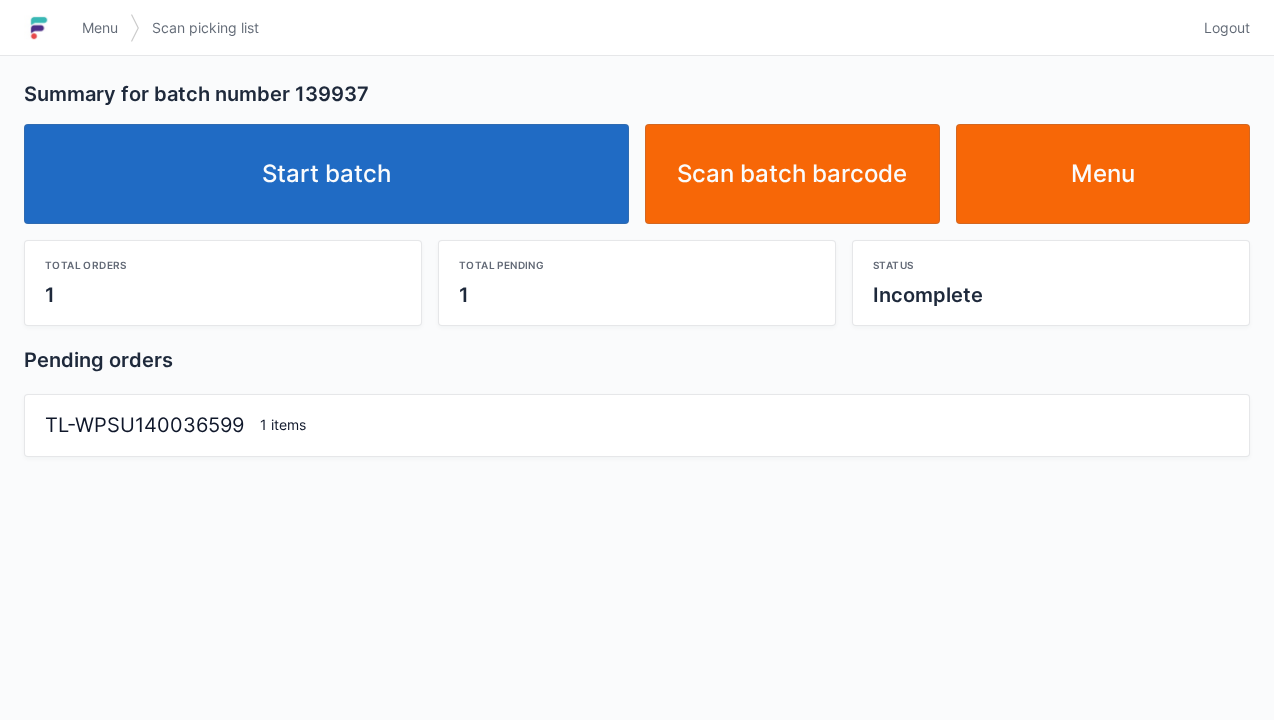 click on "Start batch" at bounding box center (326, 174) 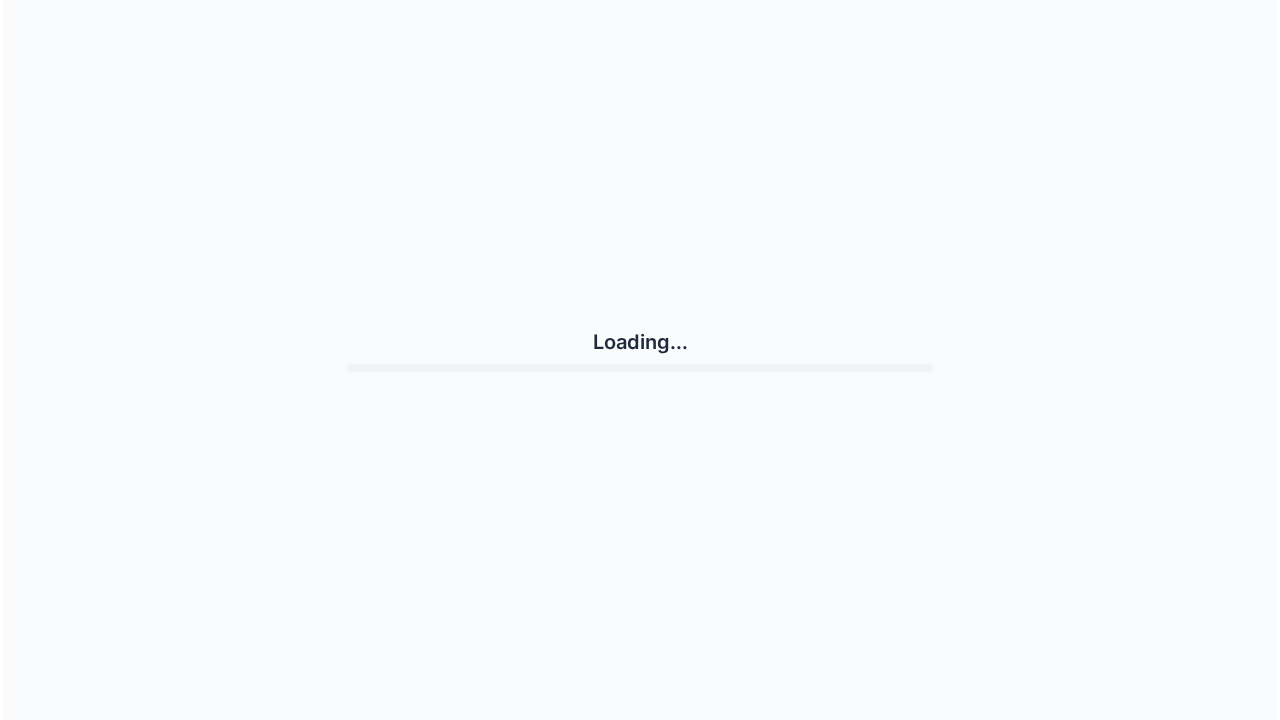 scroll, scrollTop: 0, scrollLeft: 0, axis: both 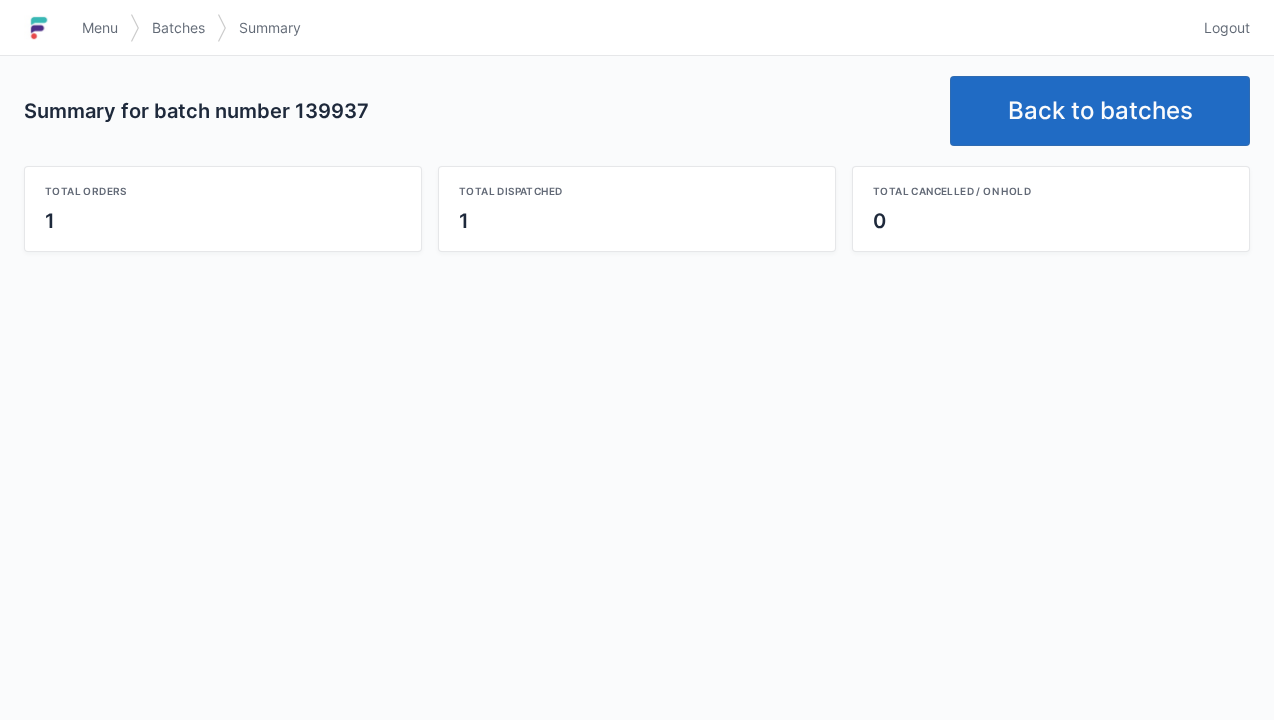 click on "Back to batches" at bounding box center (1100, 111) 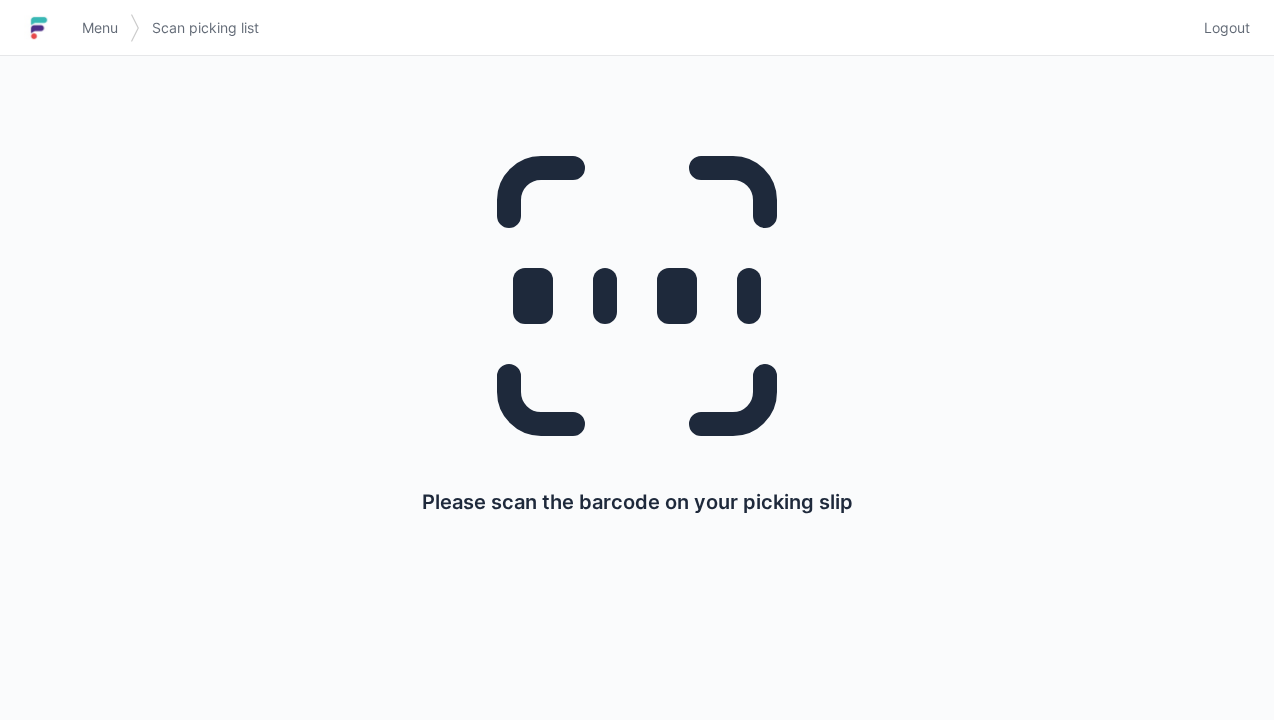 scroll, scrollTop: 0, scrollLeft: 0, axis: both 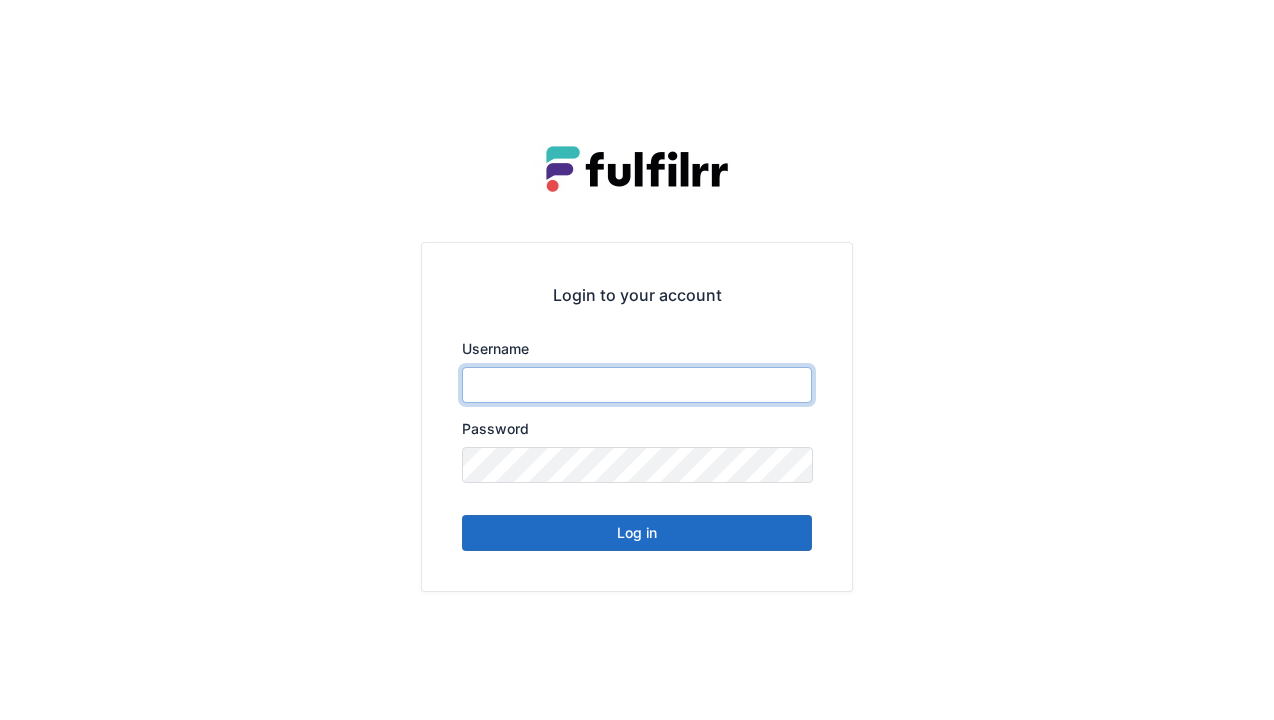 type on "******" 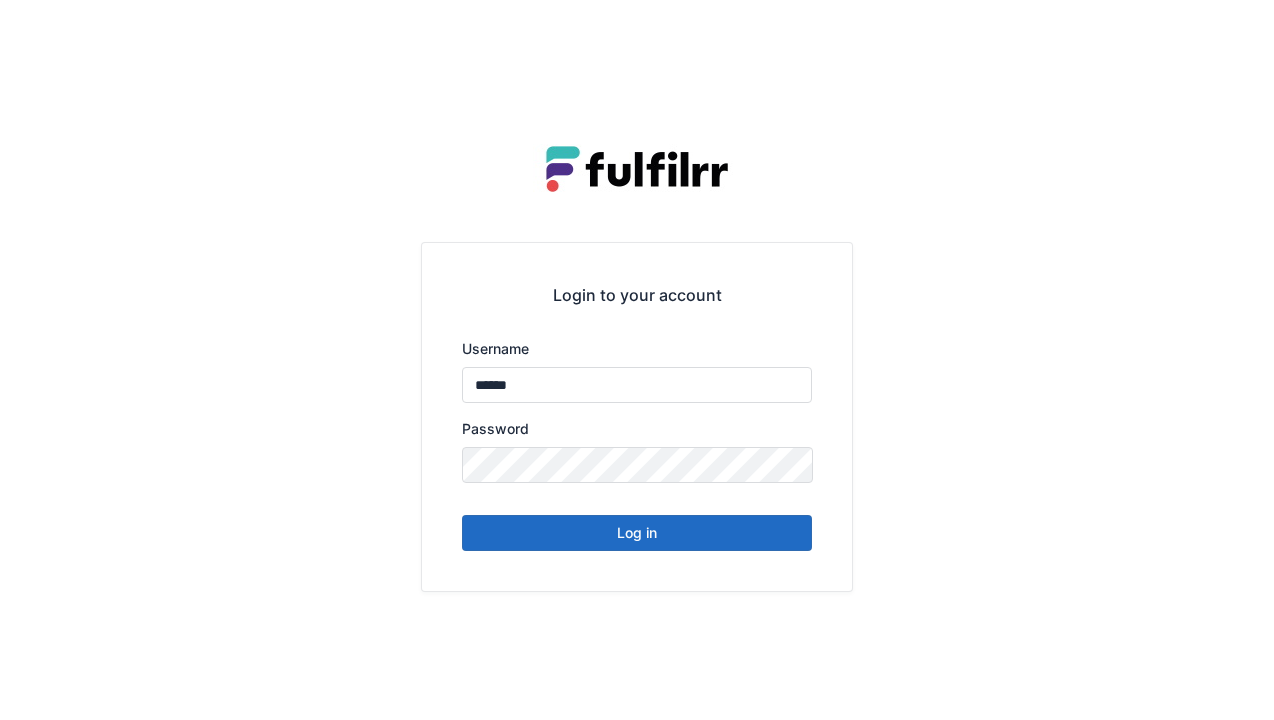 click on "Log in" at bounding box center (637, 533) 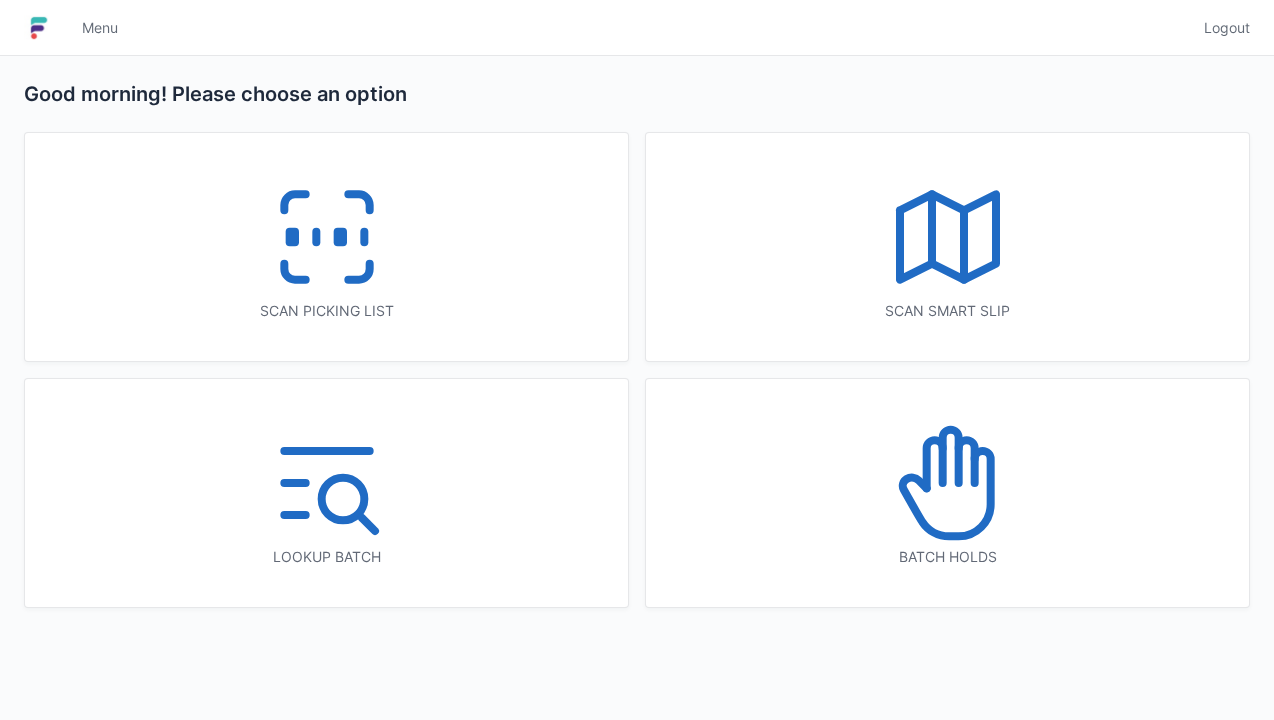 scroll, scrollTop: 0, scrollLeft: 0, axis: both 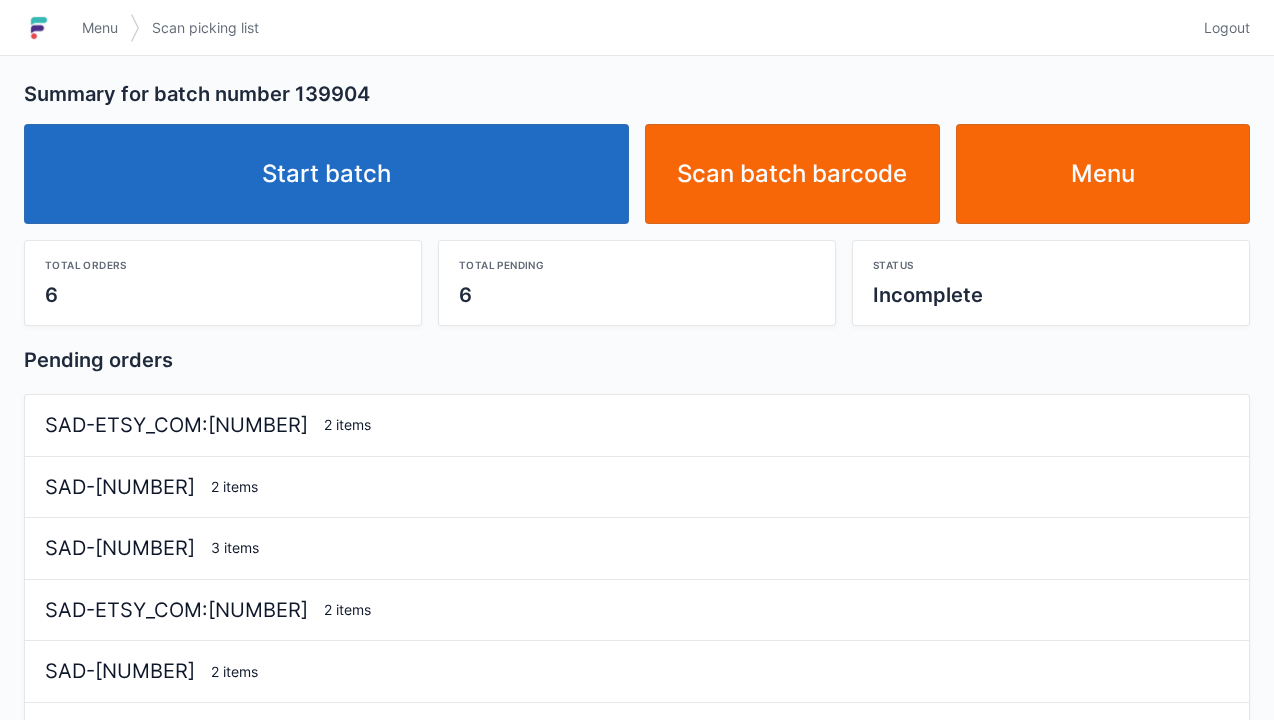 click on "Start batch" at bounding box center (326, 174) 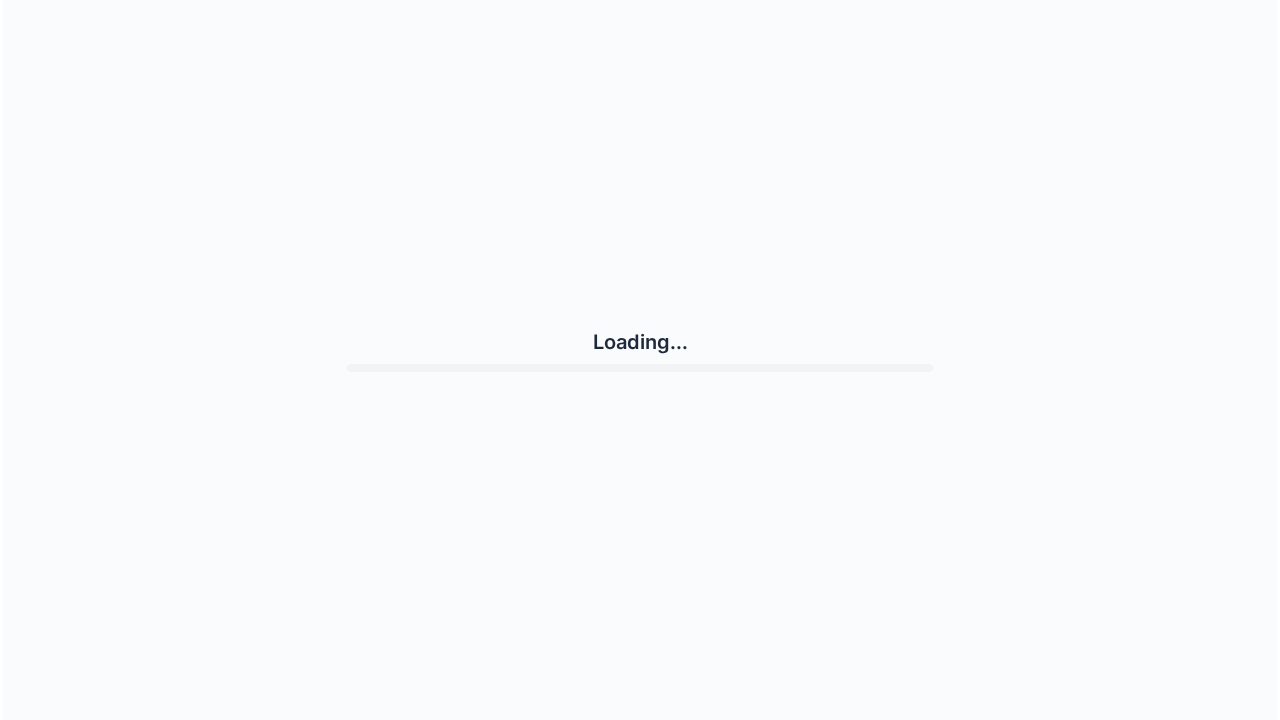 scroll, scrollTop: 0, scrollLeft: 0, axis: both 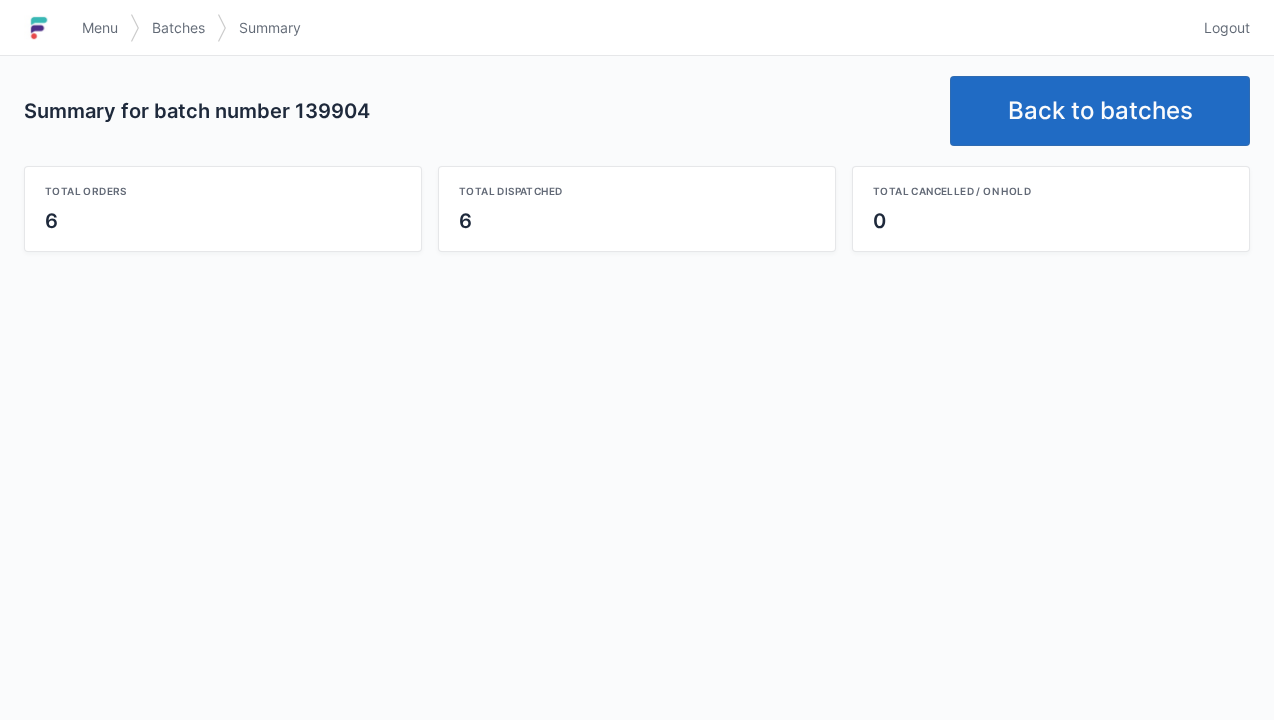 click on "Back to batches" at bounding box center (1100, 111) 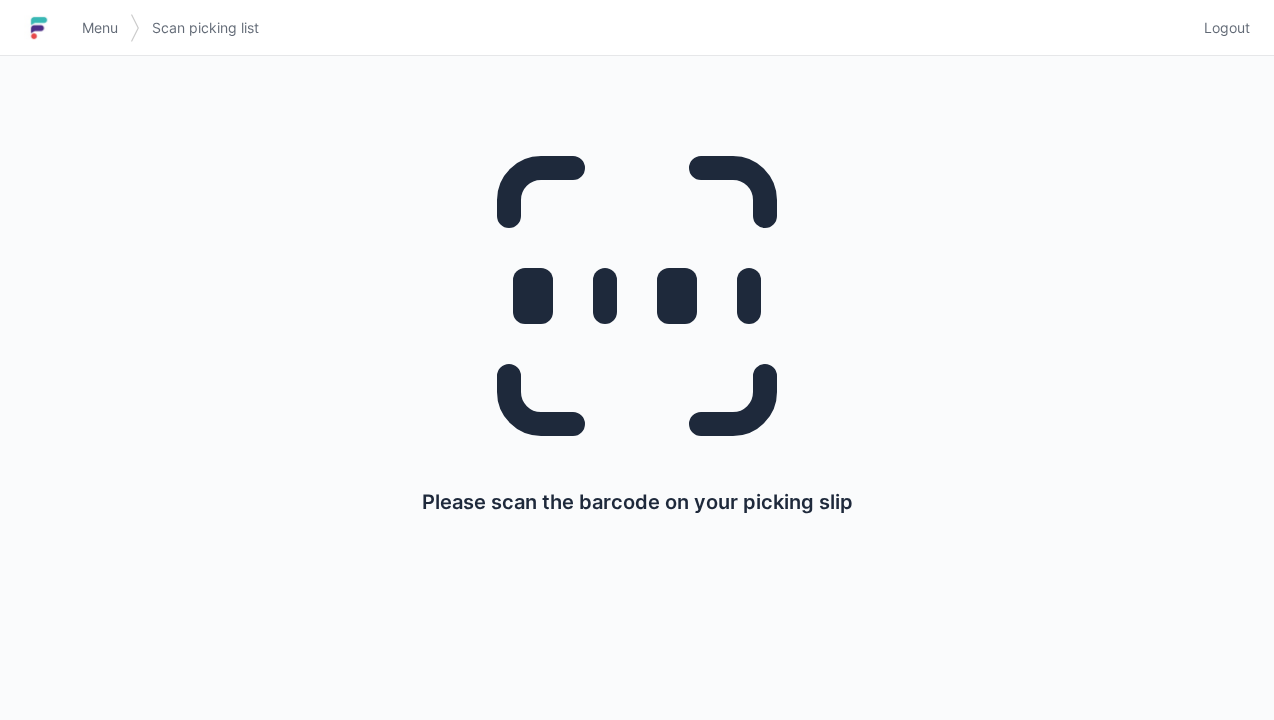 scroll, scrollTop: 0, scrollLeft: 0, axis: both 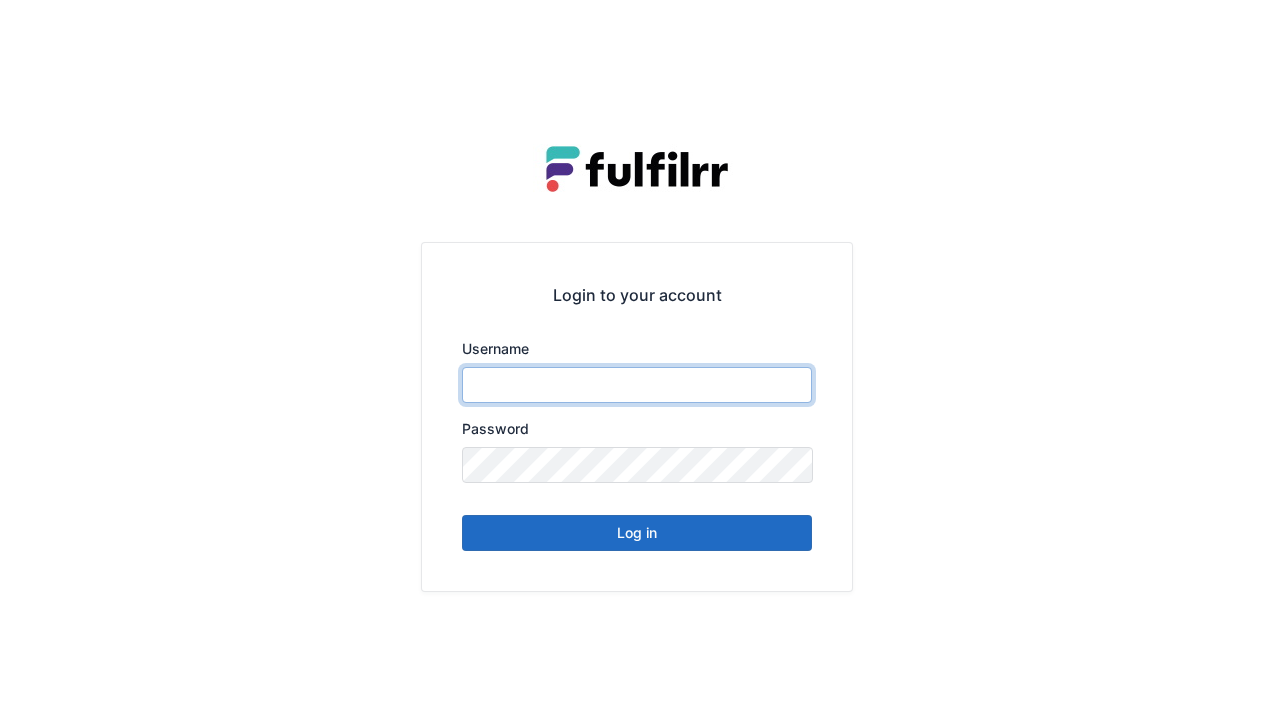 type on "******" 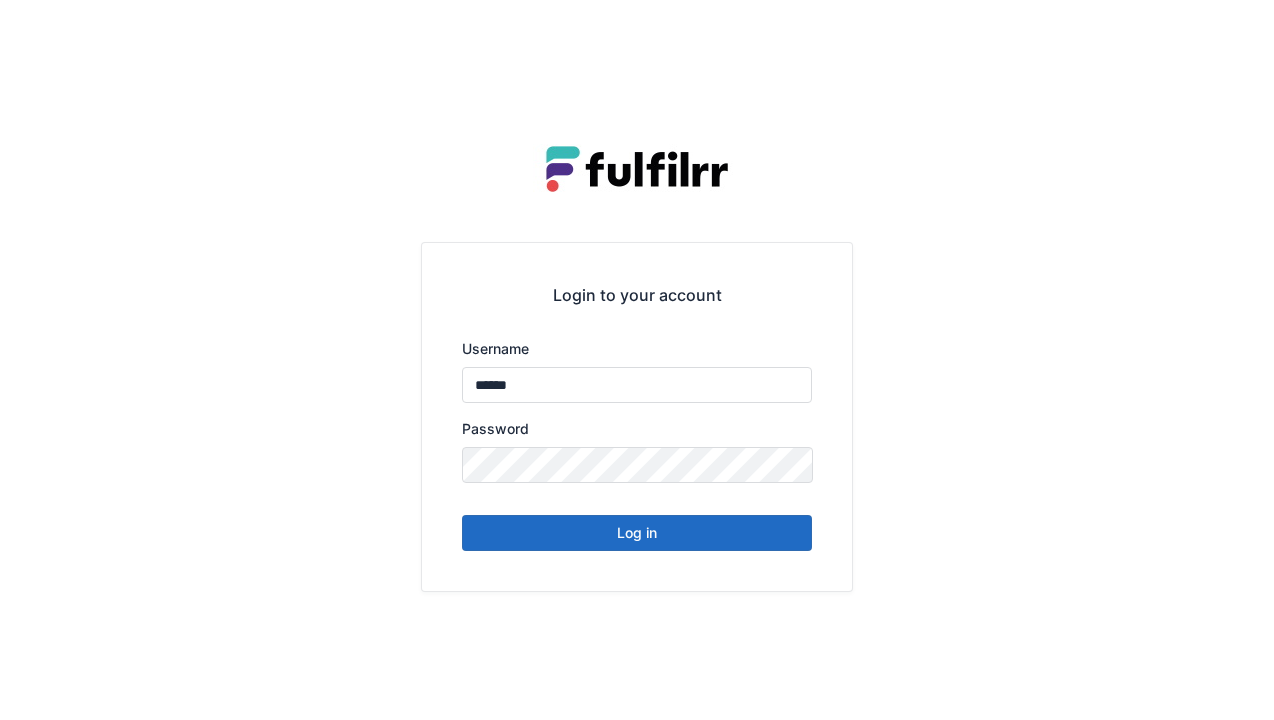 click on "Log in" at bounding box center (637, 533) 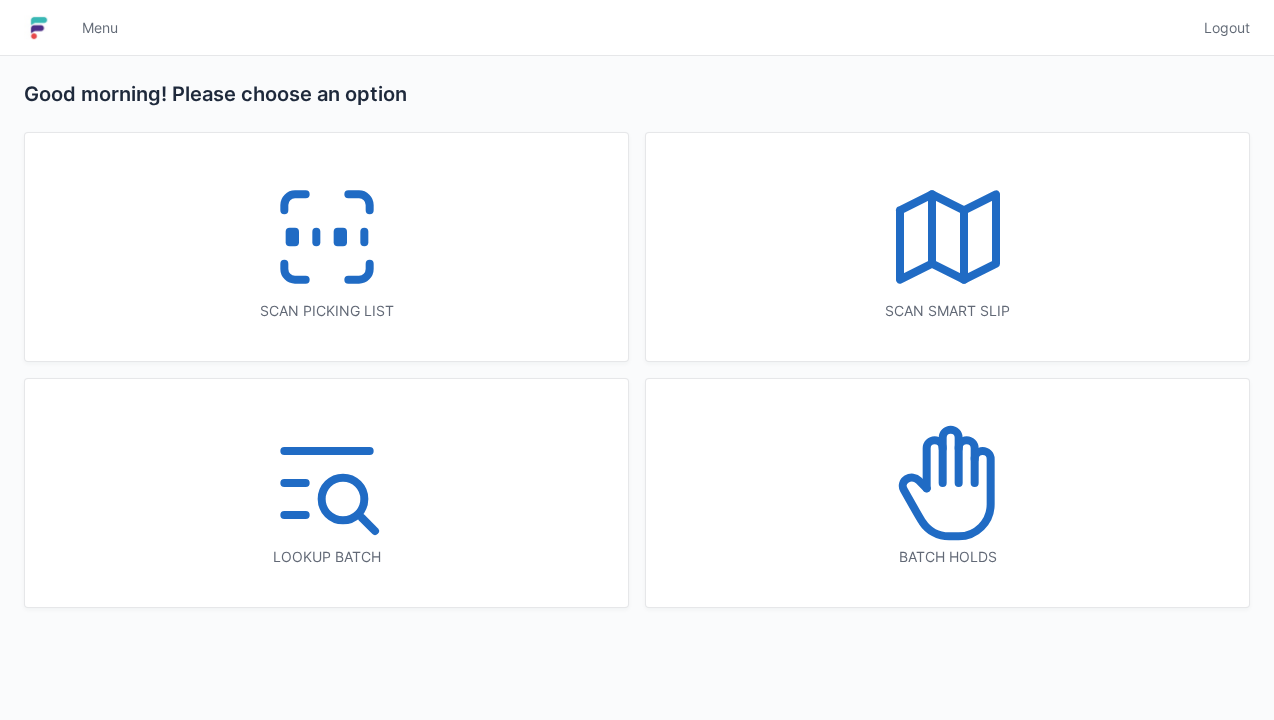 scroll, scrollTop: 0, scrollLeft: 0, axis: both 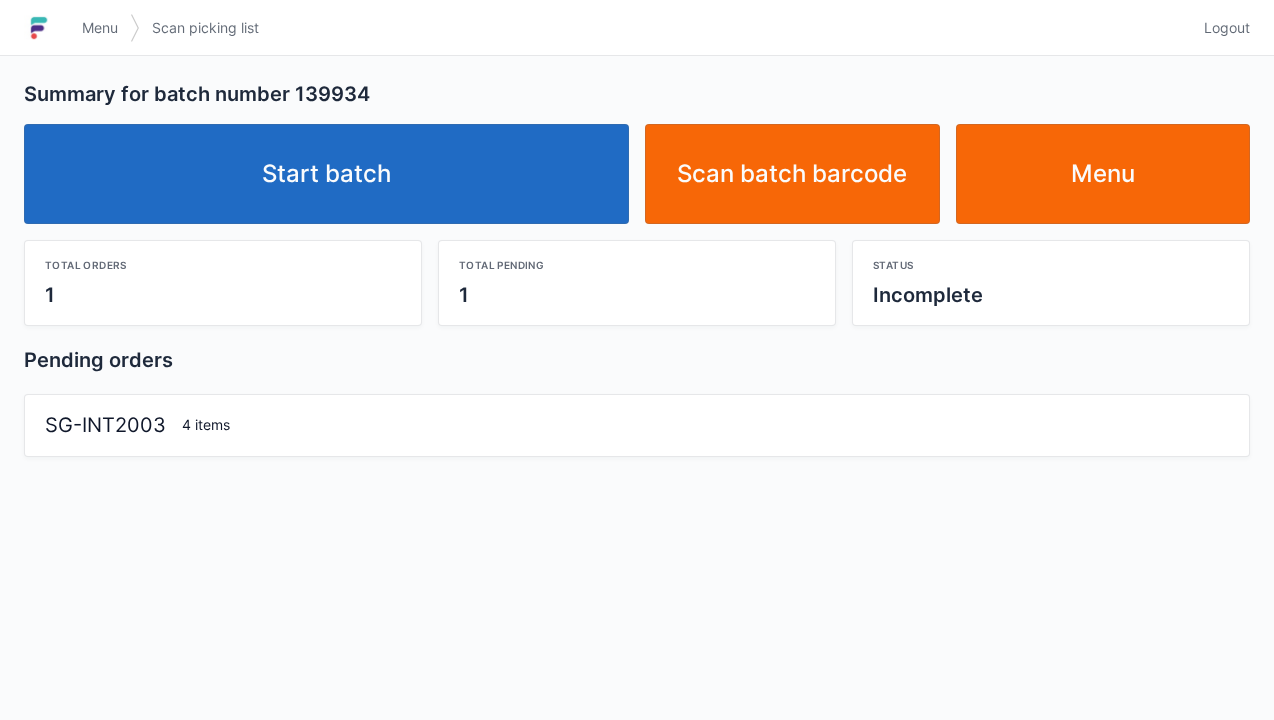 click on "Start batch" at bounding box center [326, 174] 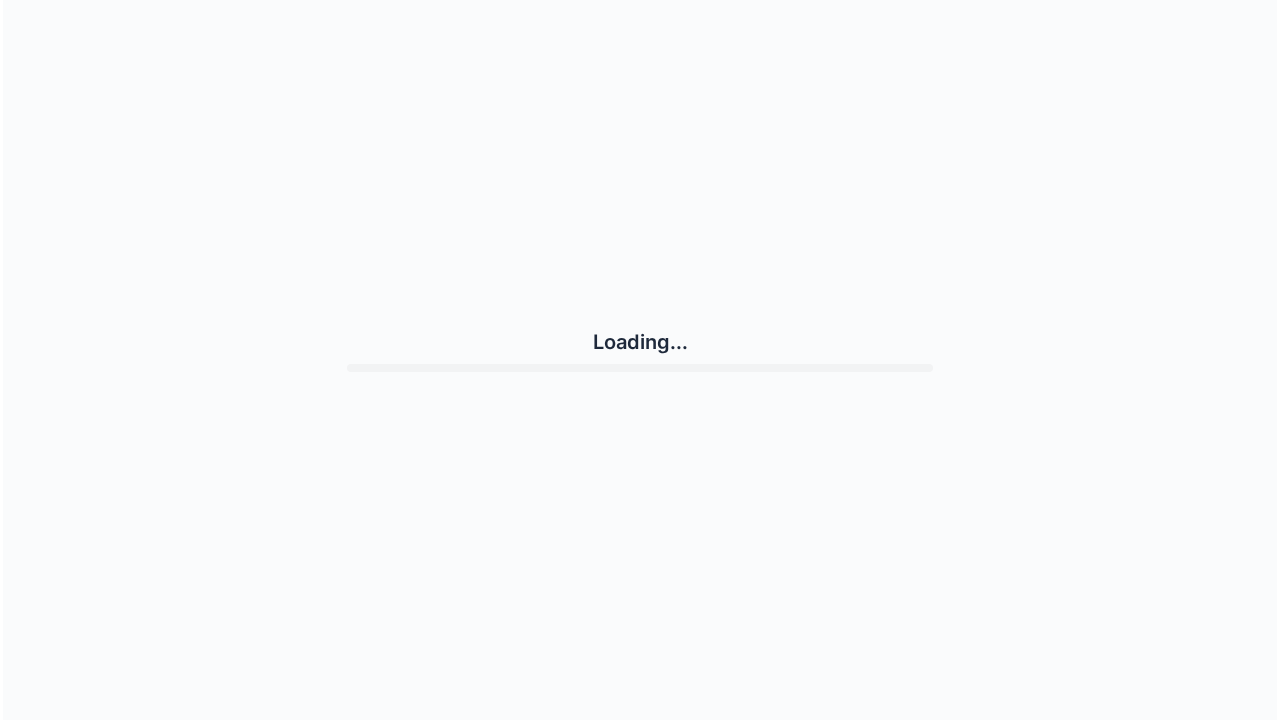 scroll, scrollTop: 0, scrollLeft: 0, axis: both 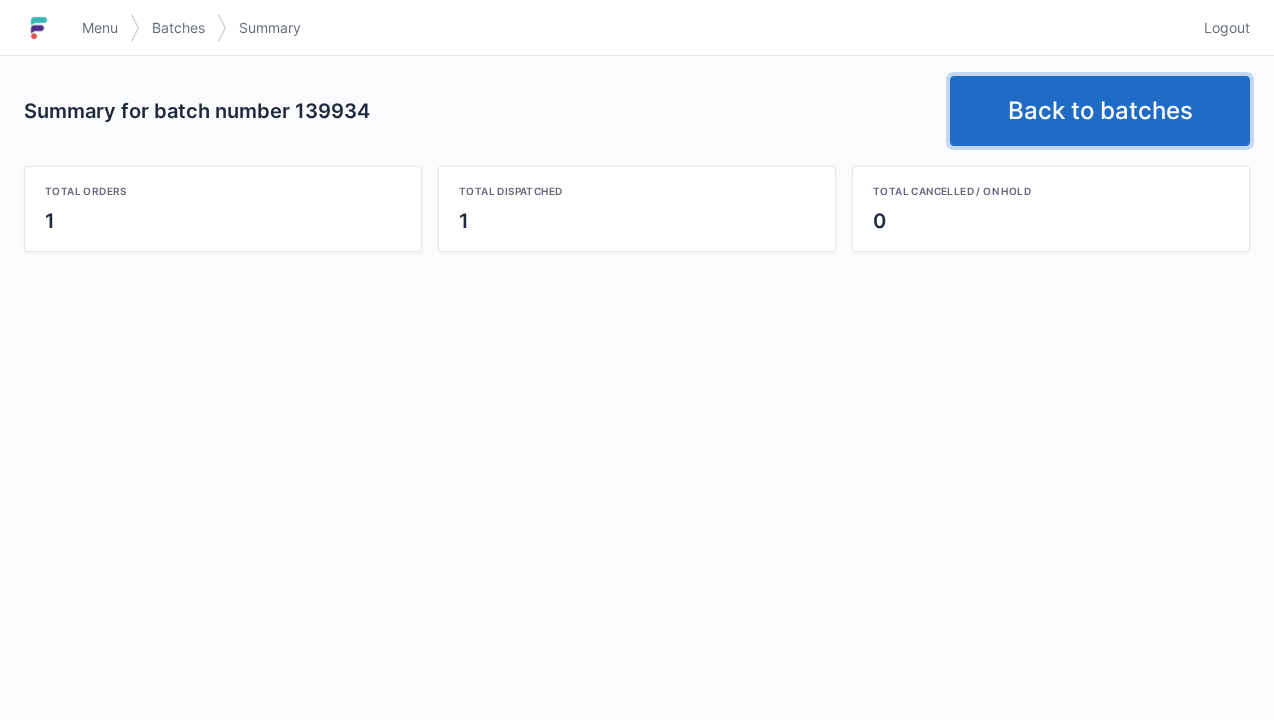 click on "Back to batches" at bounding box center [1100, 111] 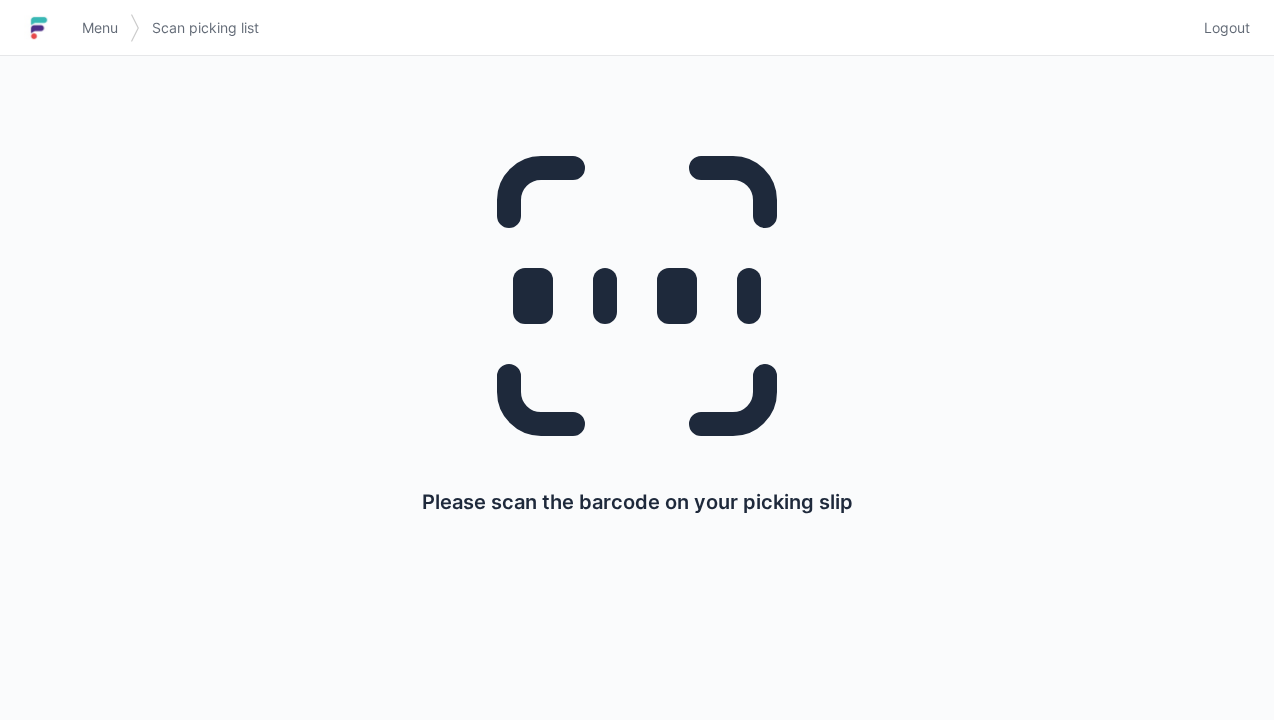 scroll, scrollTop: 0, scrollLeft: 0, axis: both 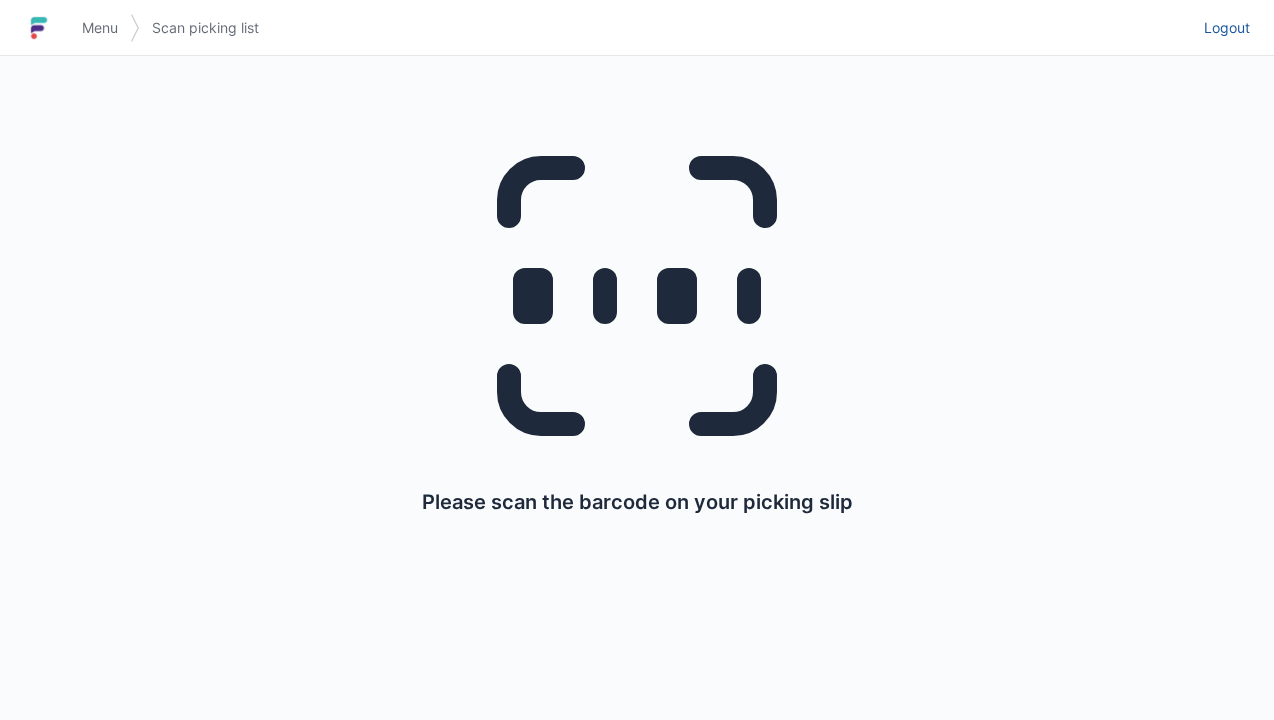 click on "Logout" at bounding box center [1227, 28] 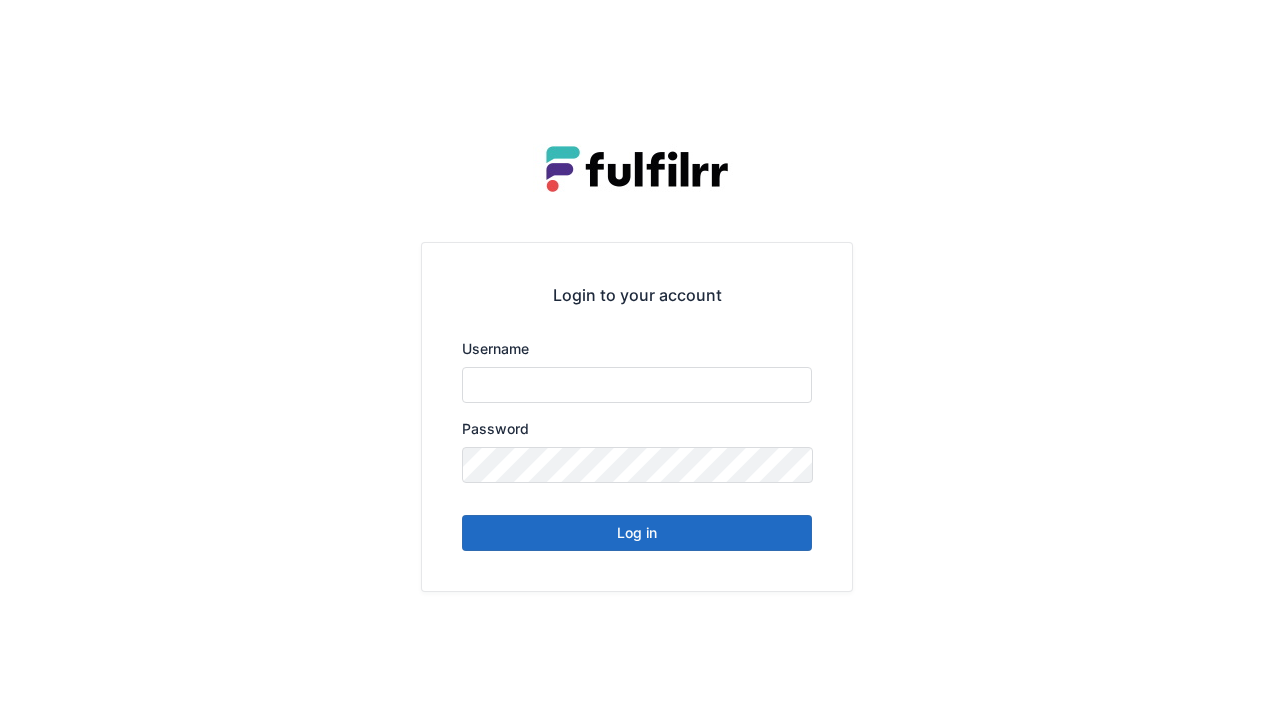 scroll, scrollTop: 0, scrollLeft: 0, axis: both 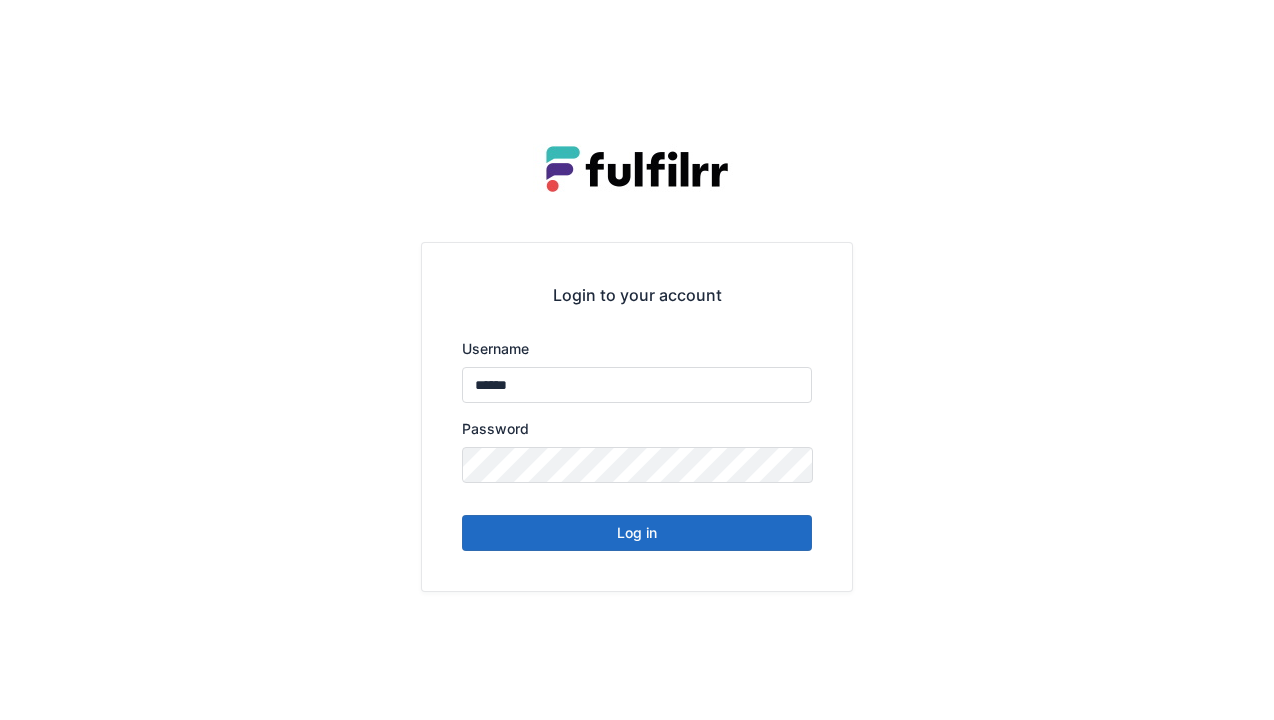click on "Log in" at bounding box center (637, 533) 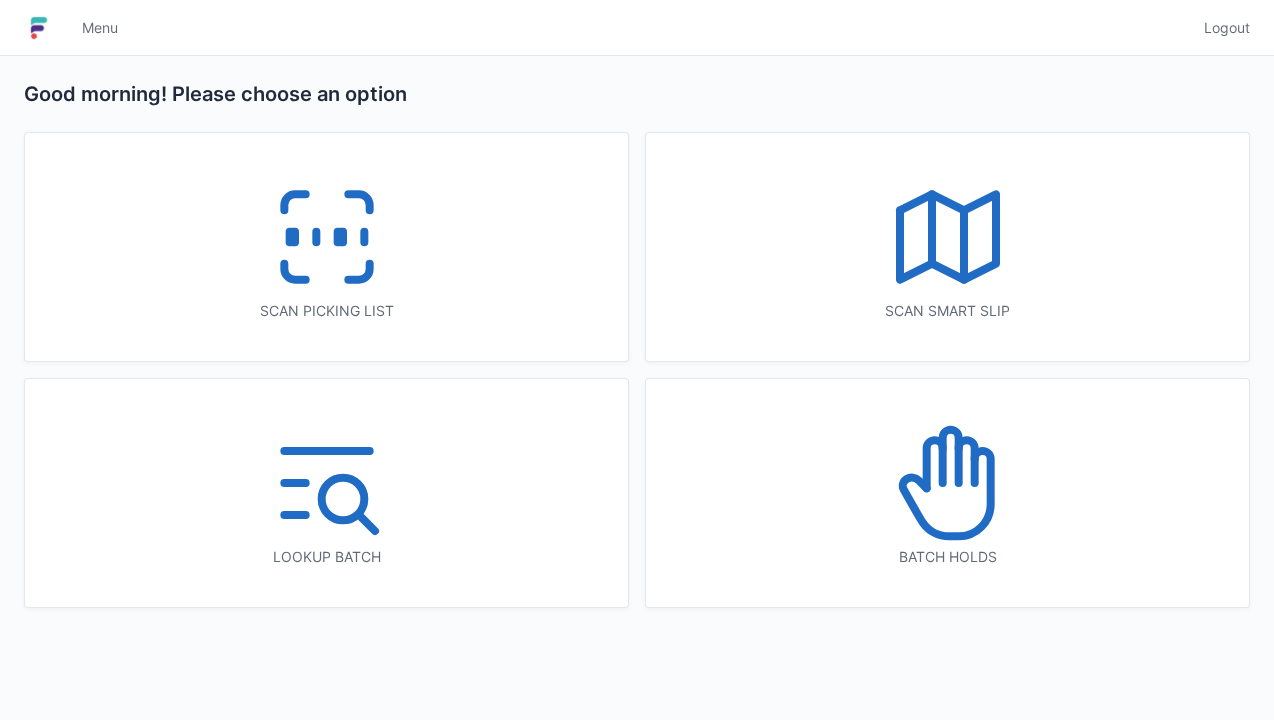 scroll, scrollTop: 0, scrollLeft: 0, axis: both 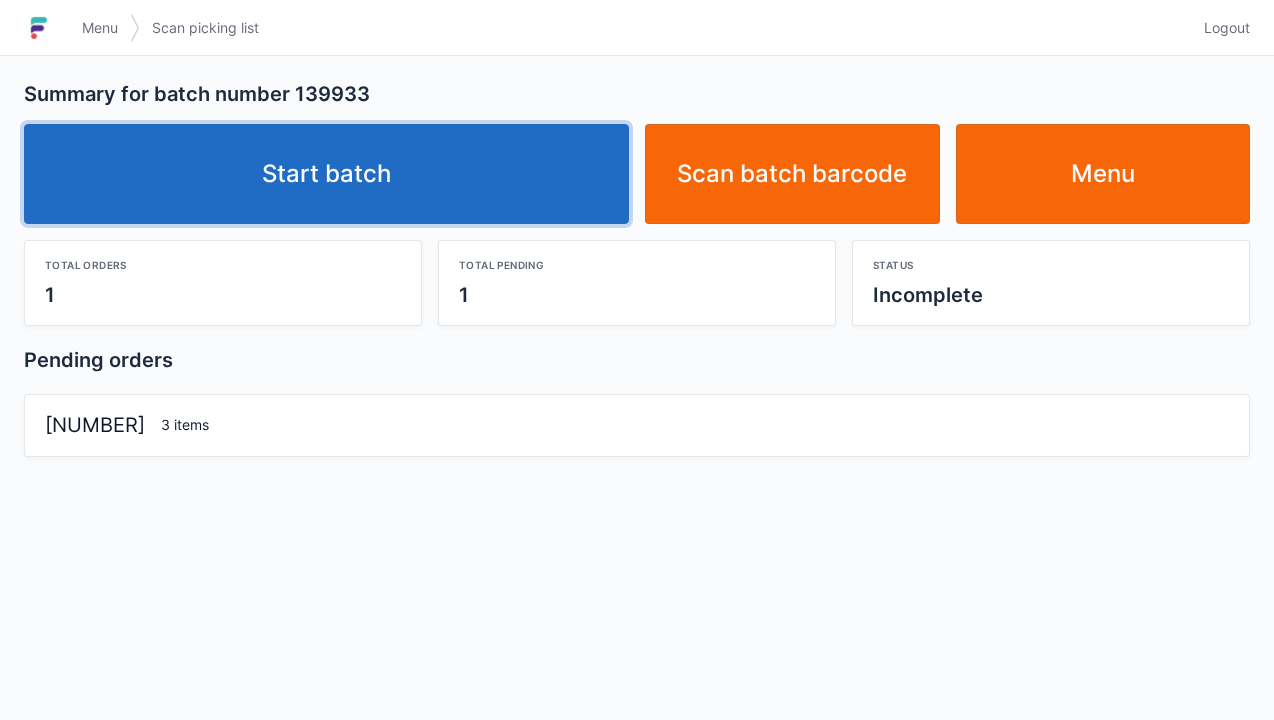 click on "Start batch" at bounding box center [326, 174] 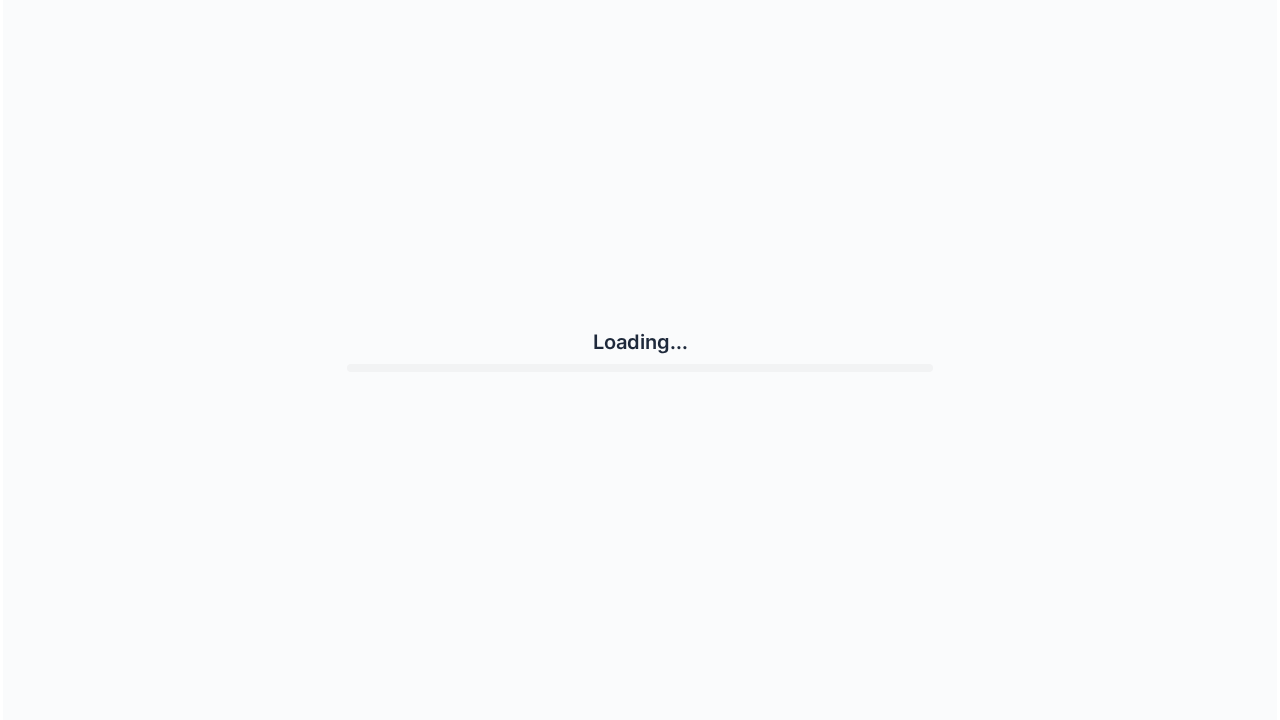 scroll, scrollTop: 0, scrollLeft: 0, axis: both 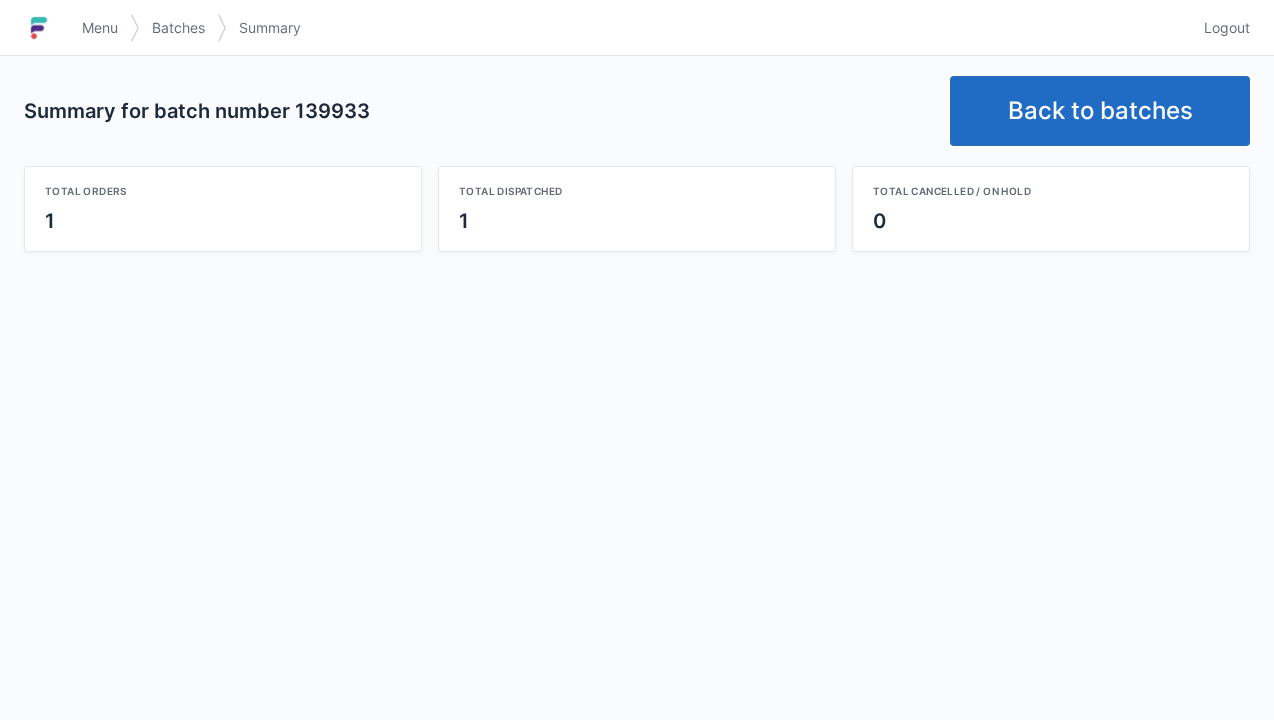 click on "Back to batches" at bounding box center [1100, 111] 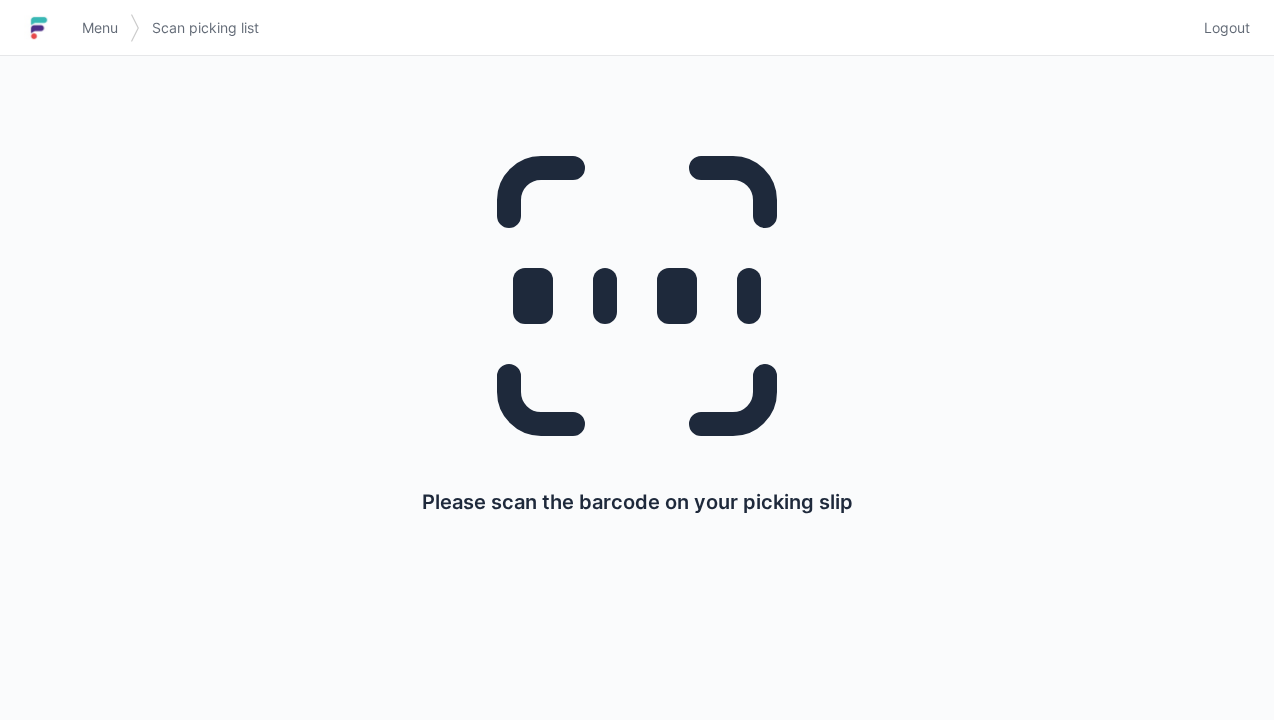scroll, scrollTop: 0, scrollLeft: 0, axis: both 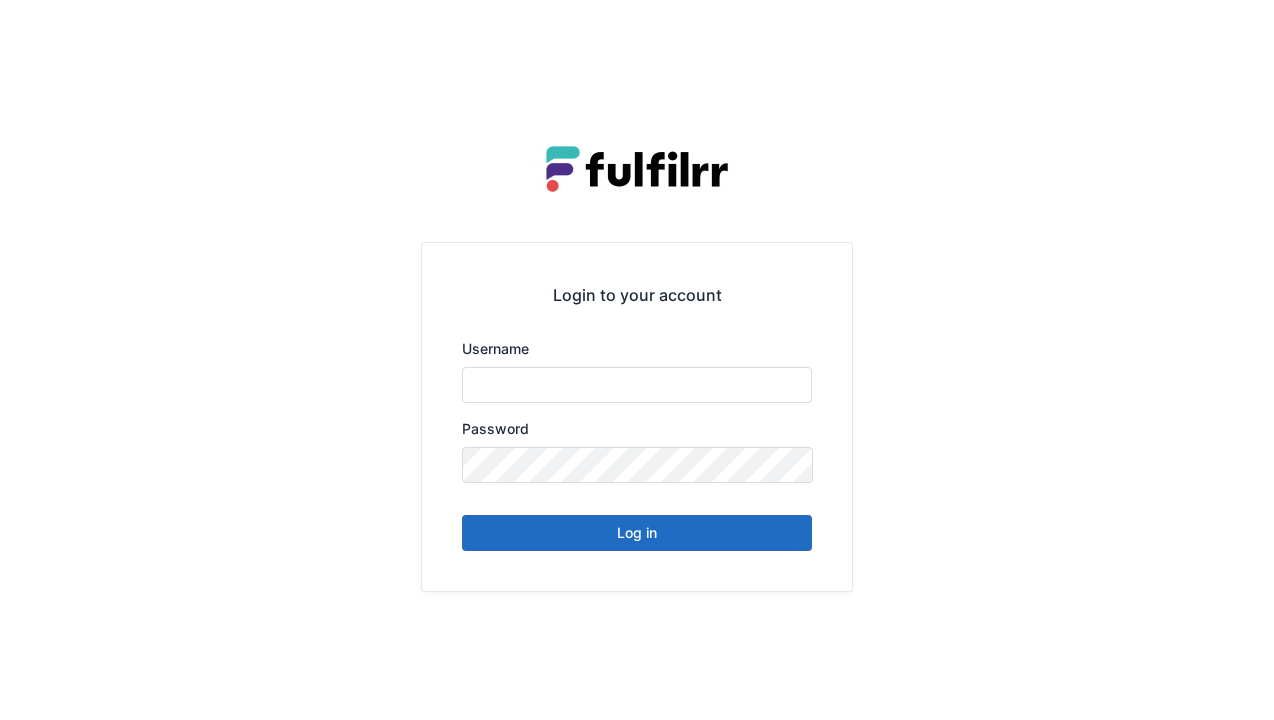 type on "******" 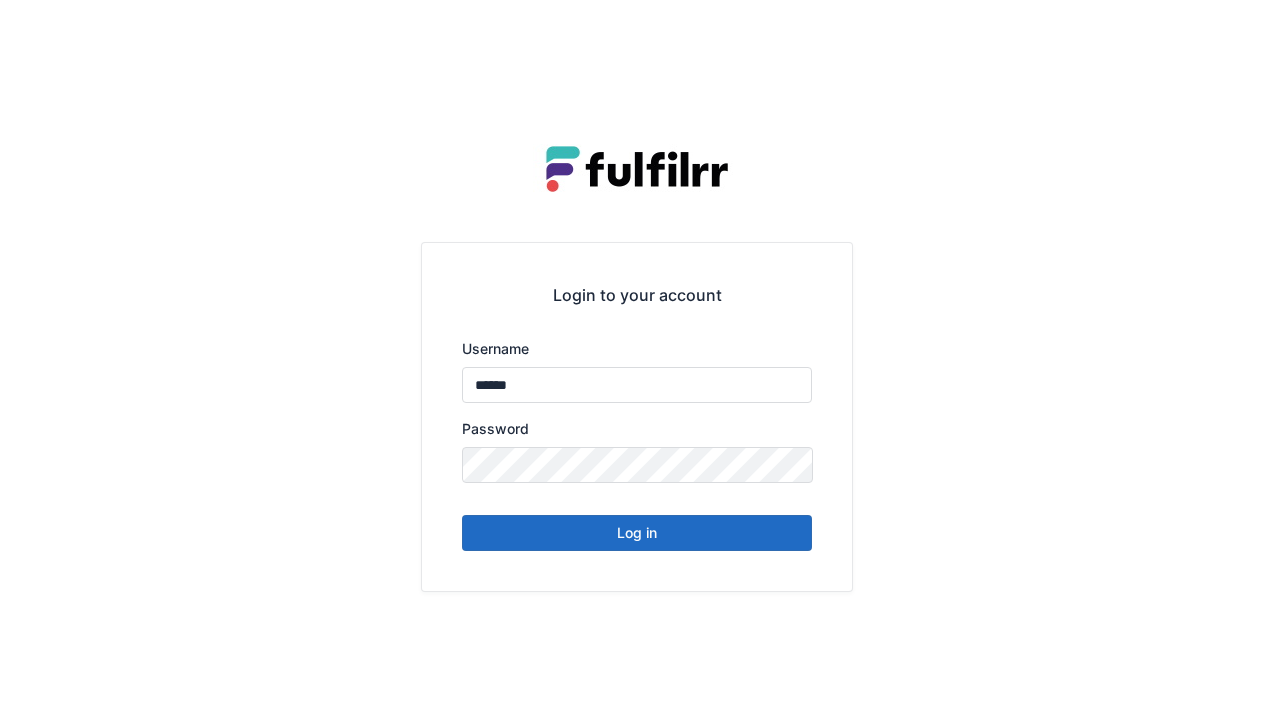 click on "Log in" at bounding box center (637, 533) 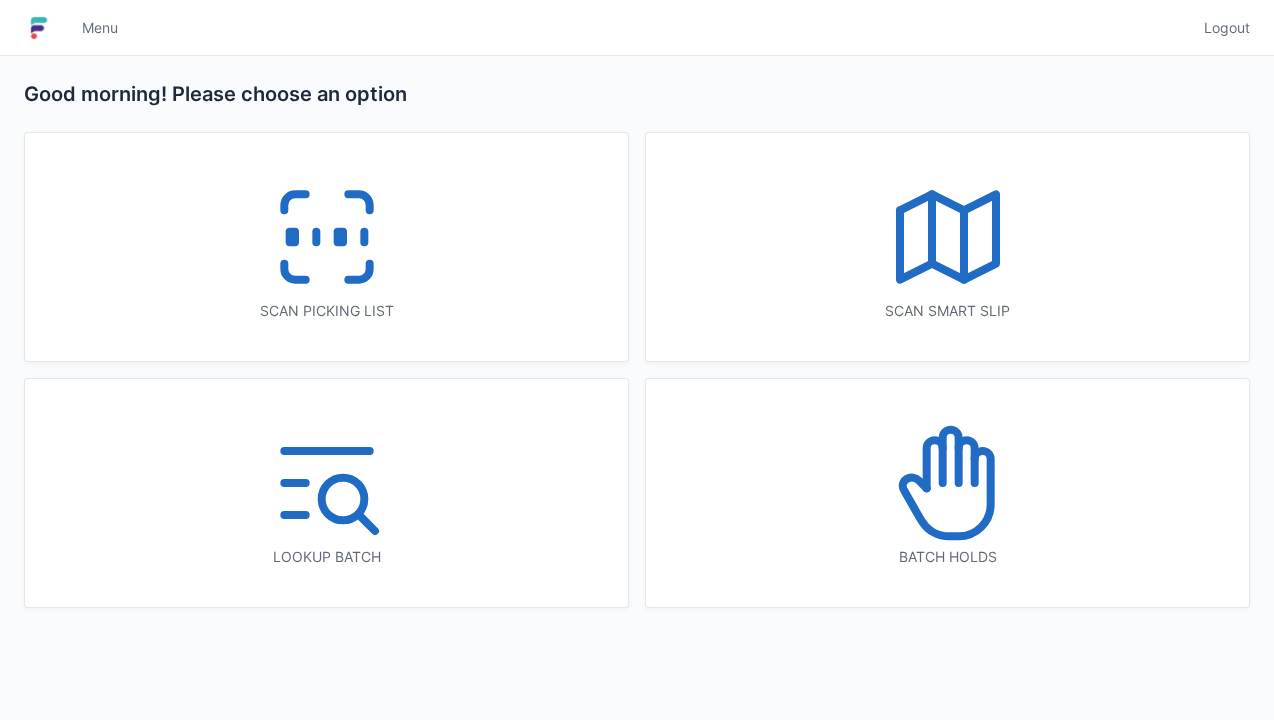 scroll, scrollTop: 0, scrollLeft: 0, axis: both 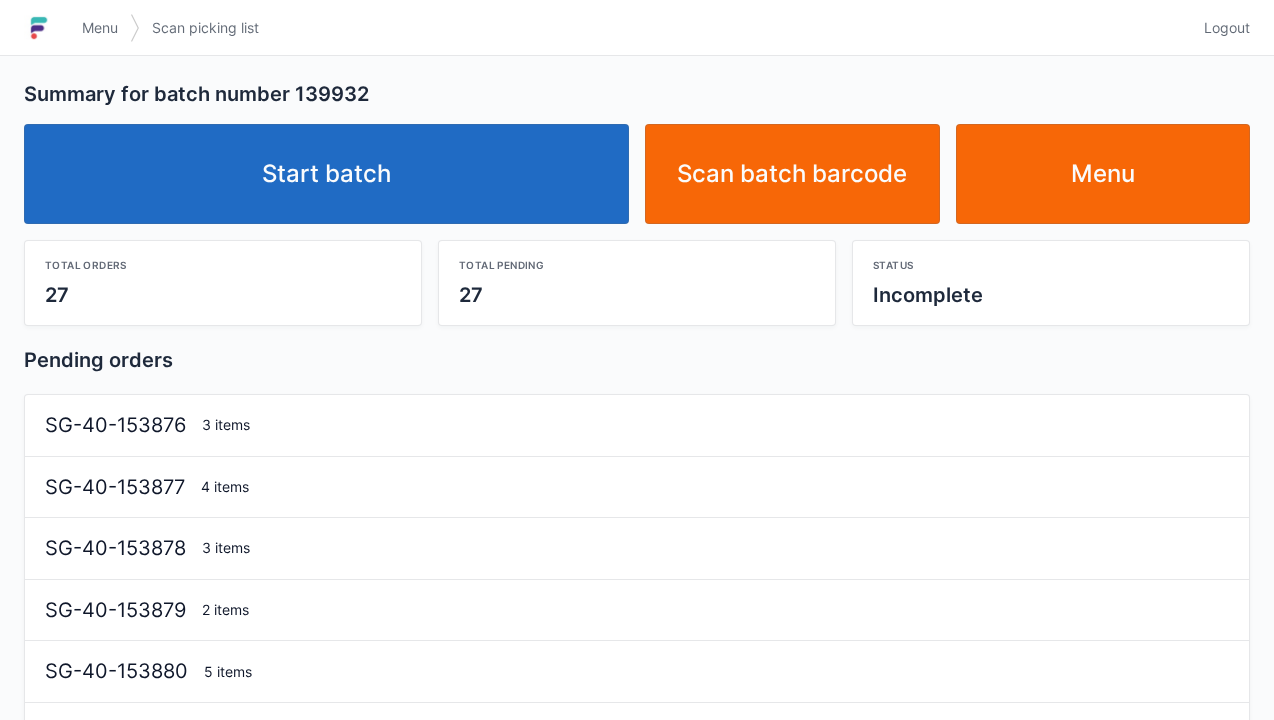 click on "Start batch" at bounding box center (326, 174) 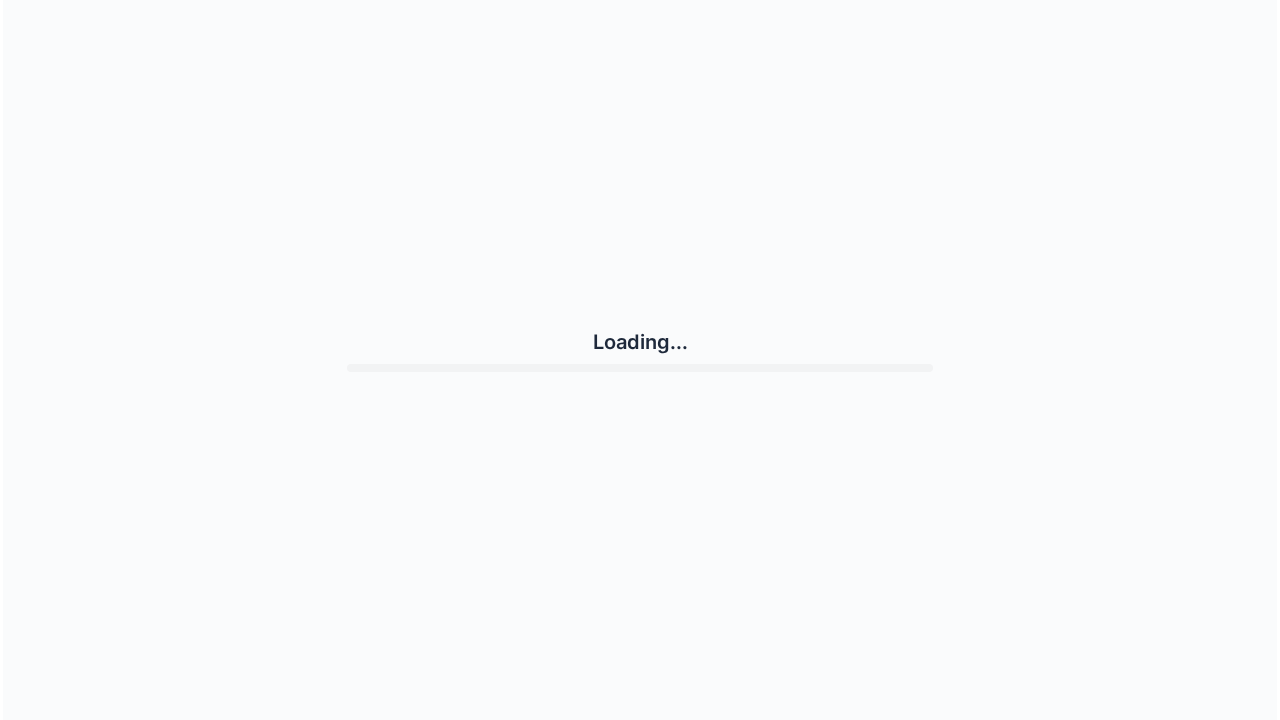 scroll, scrollTop: 0, scrollLeft: 0, axis: both 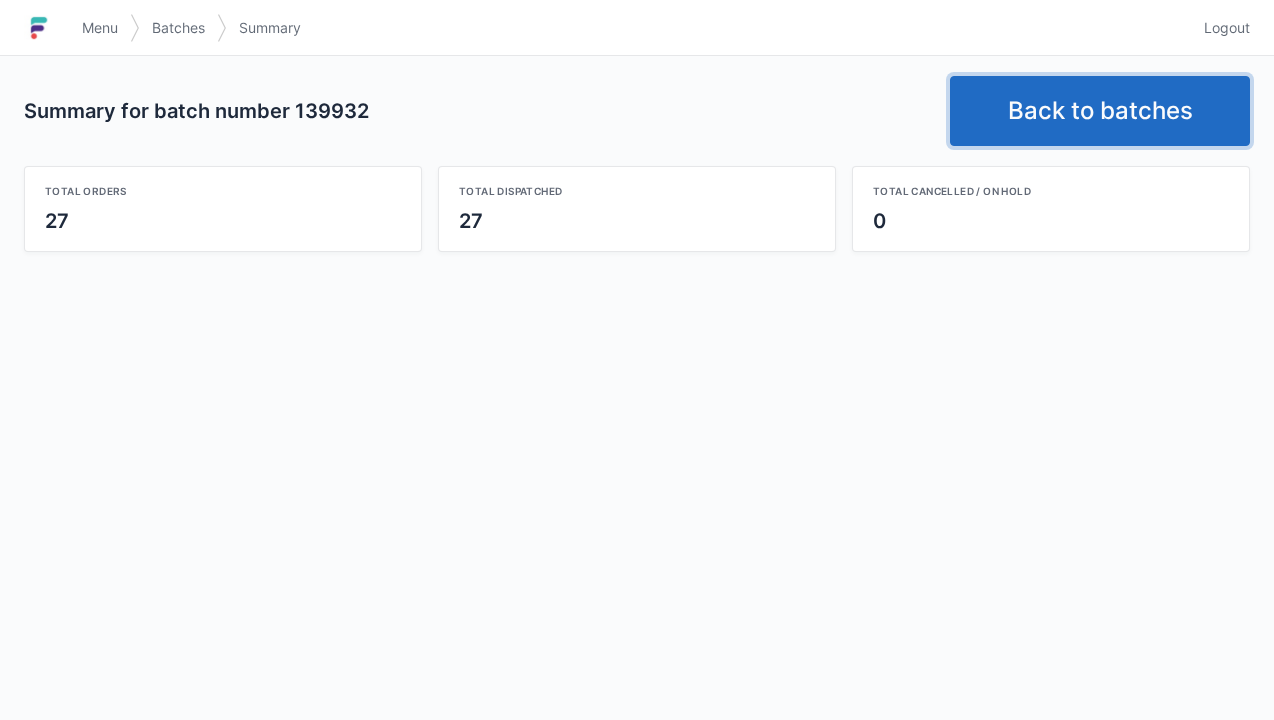 click on "Back to batches" at bounding box center [1100, 111] 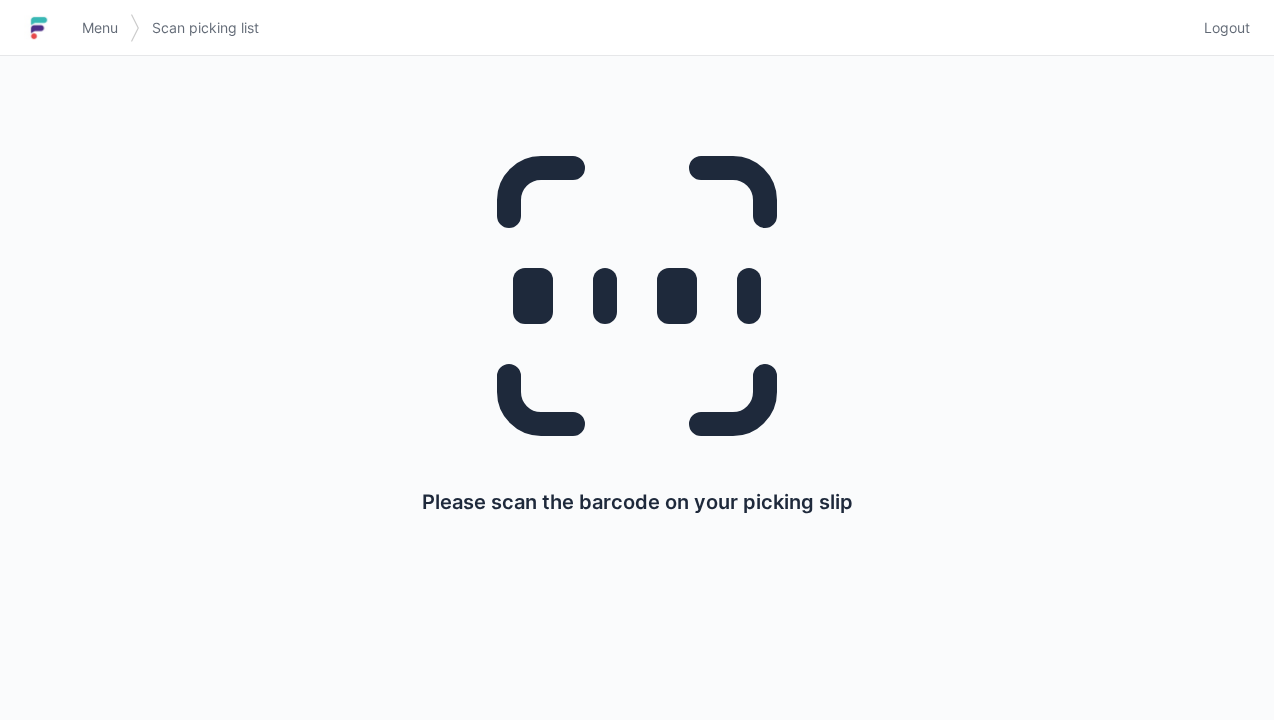 scroll, scrollTop: 0, scrollLeft: 0, axis: both 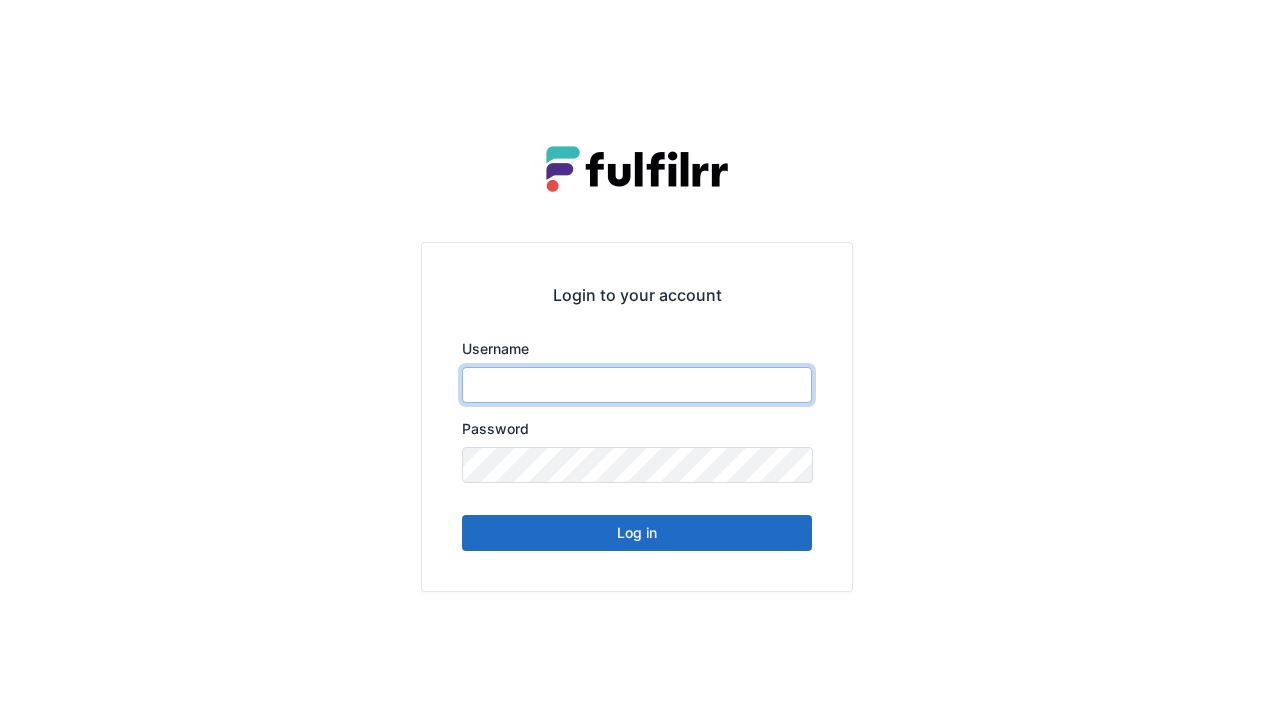 type on "******" 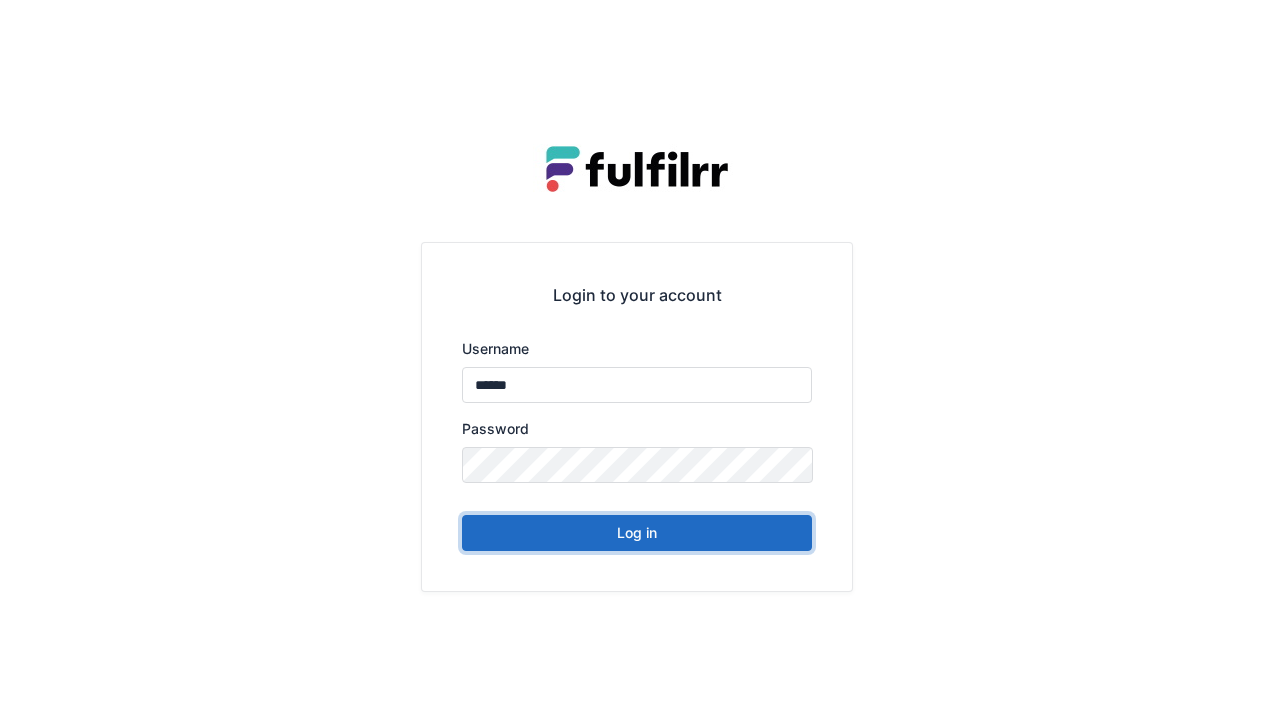 click on "Log in" at bounding box center [637, 533] 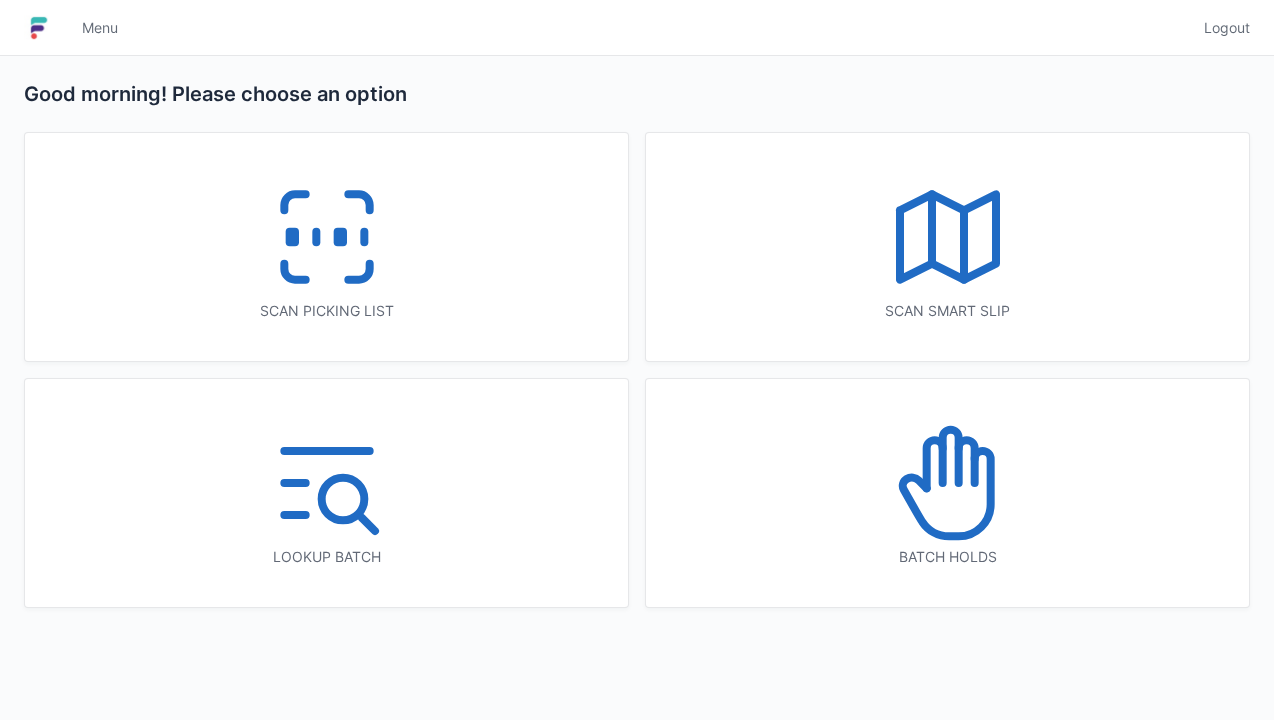 scroll, scrollTop: 0, scrollLeft: 0, axis: both 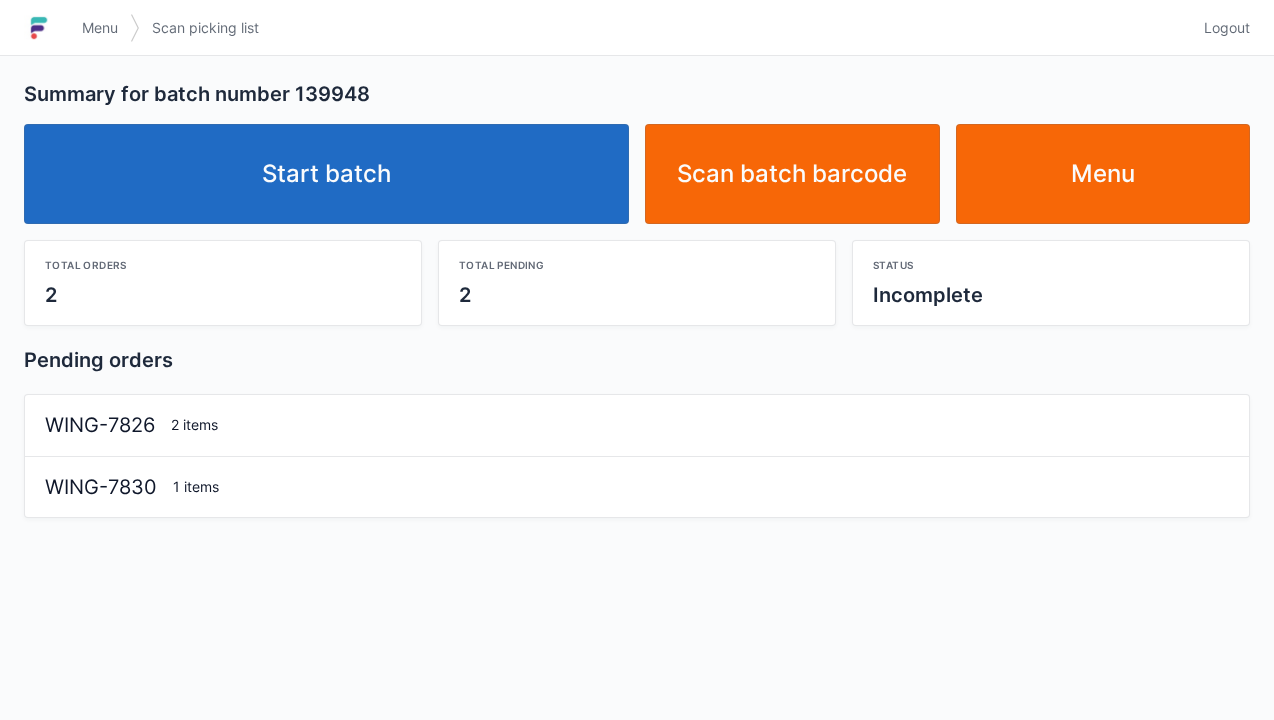 click on "Start batch" at bounding box center [326, 174] 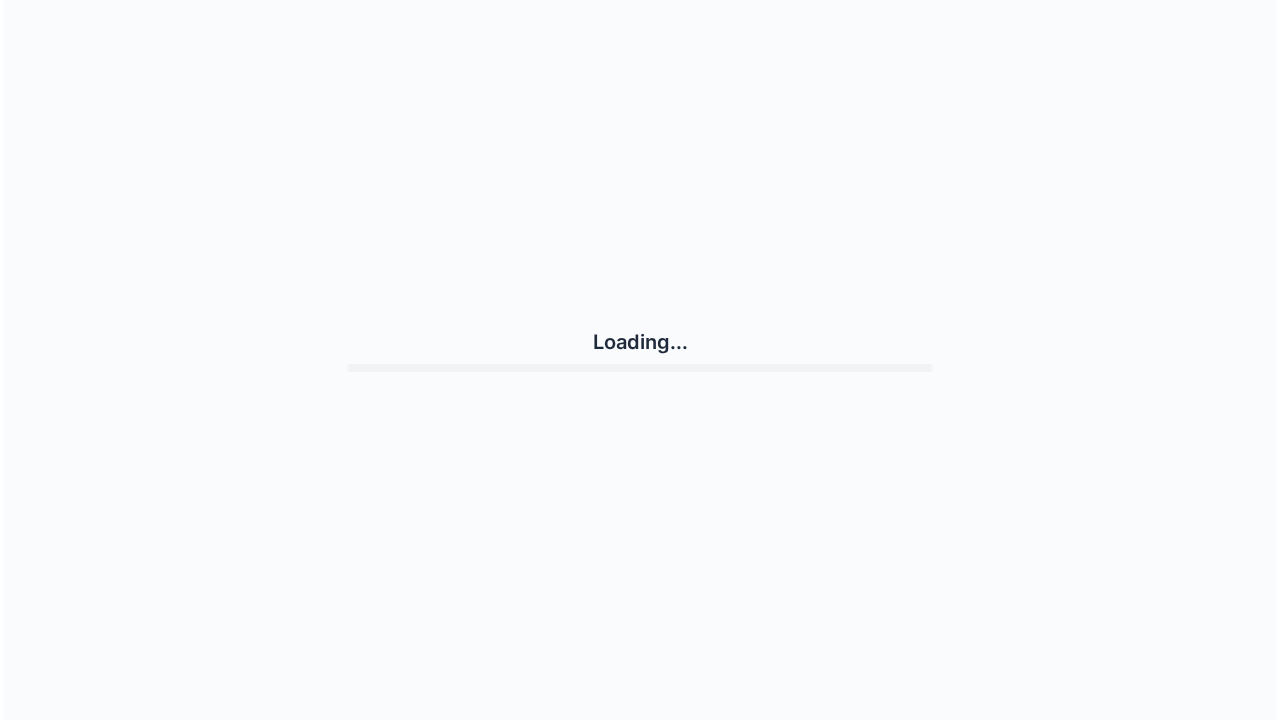 scroll, scrollTop: 0, scrollLeft: 0, axis: both 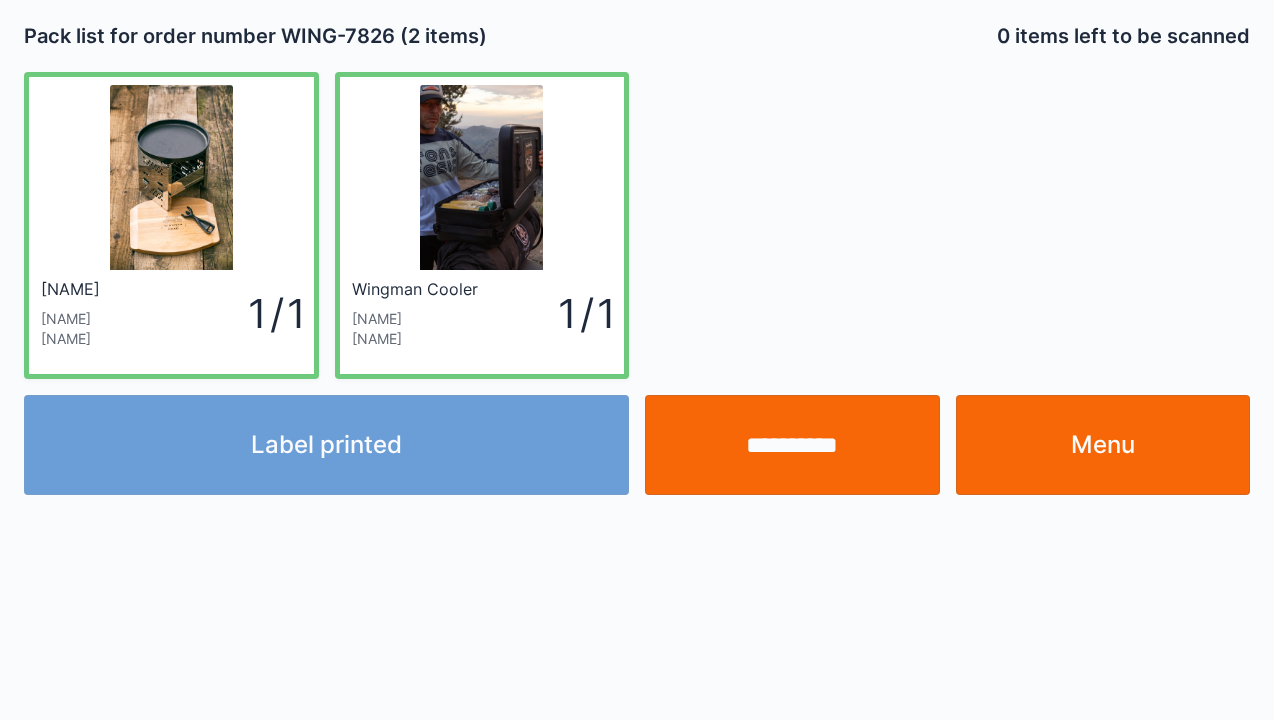 click on "**********" at bounding box center [792, 445] 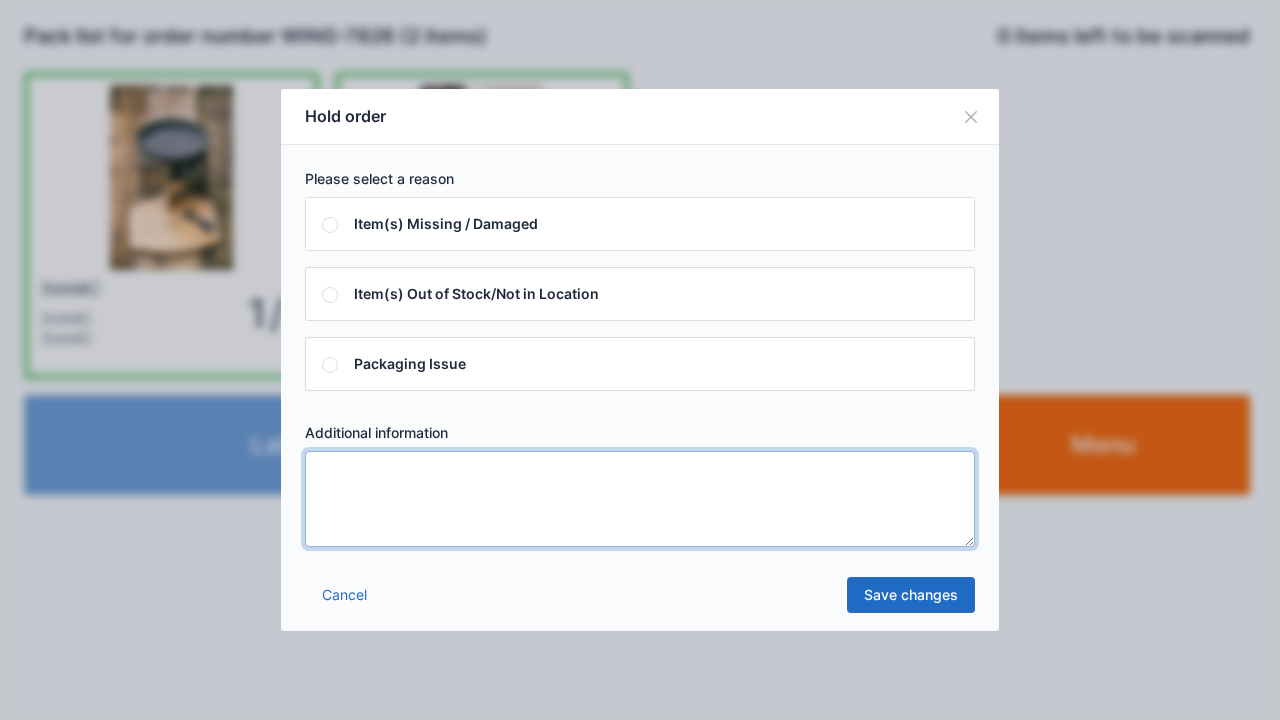 click at bounding box center (640, 499) 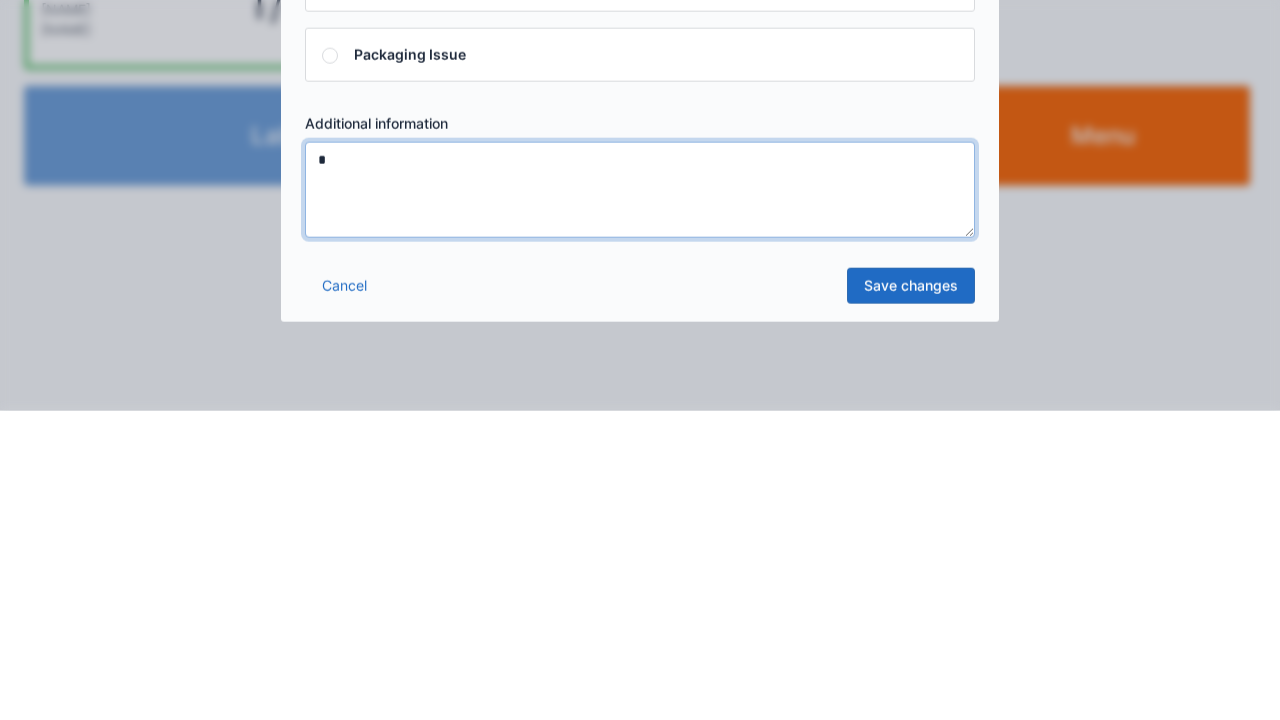 type on "*" 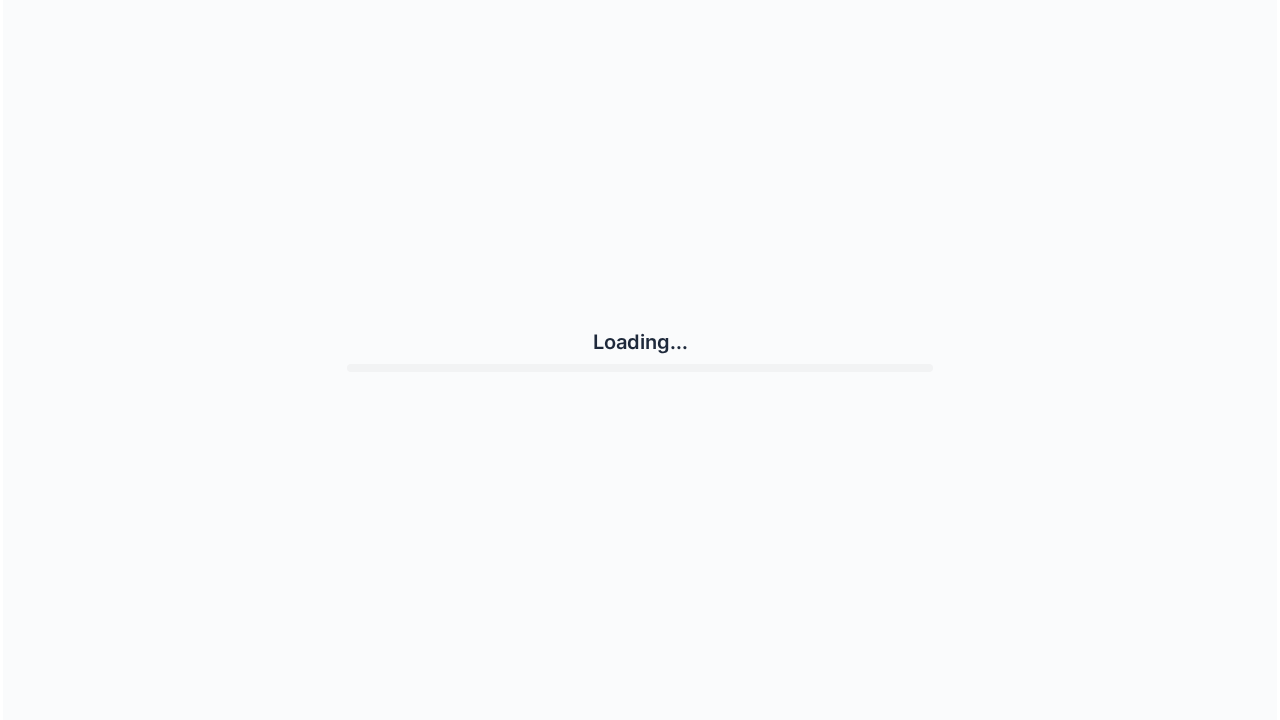 scroll, scrollTop: 0, scrollLeft: 0, axis: both 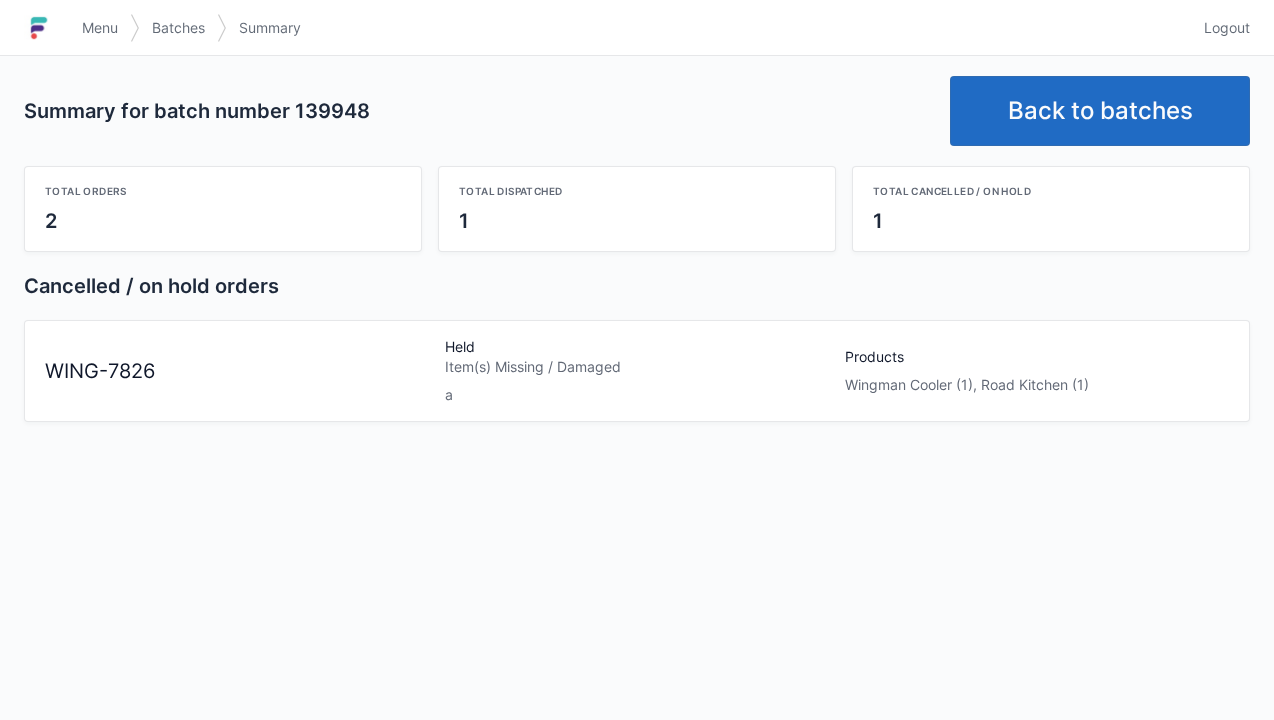 click on "Back to batches" at bounding box center (1100, 111) 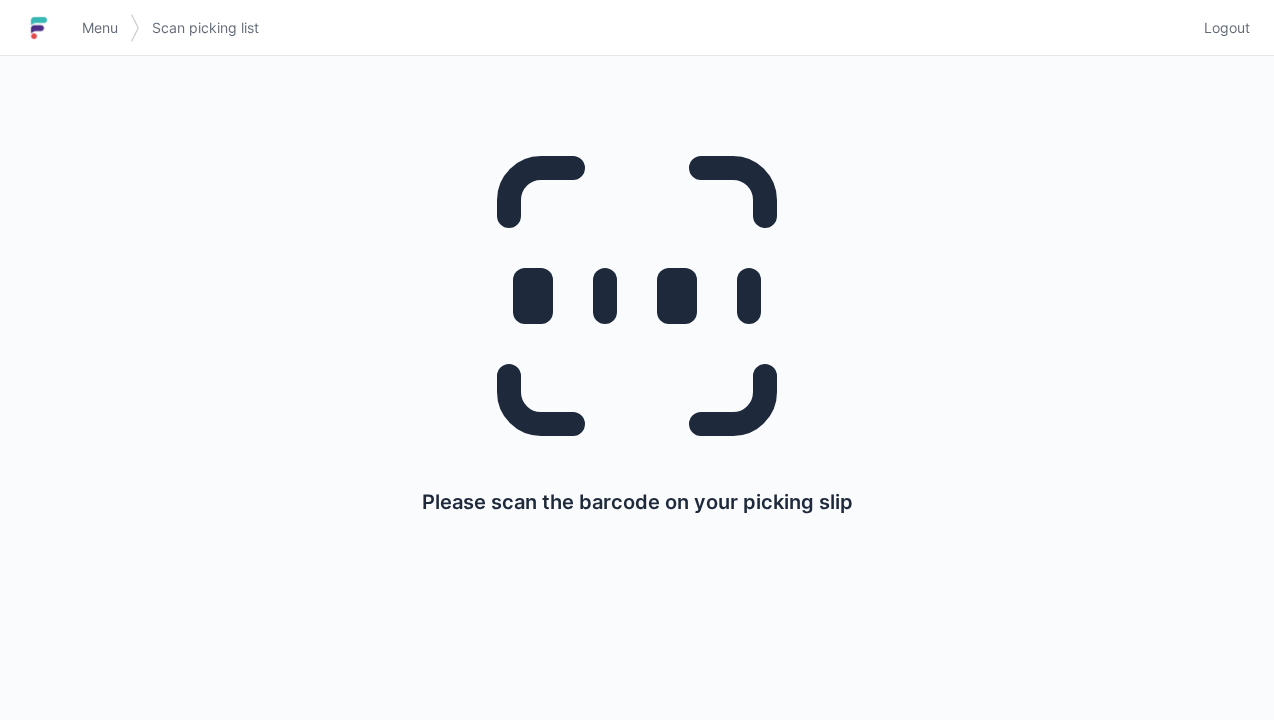 scroll, scrollTop: 0, scrollLeft: 0, axis: both 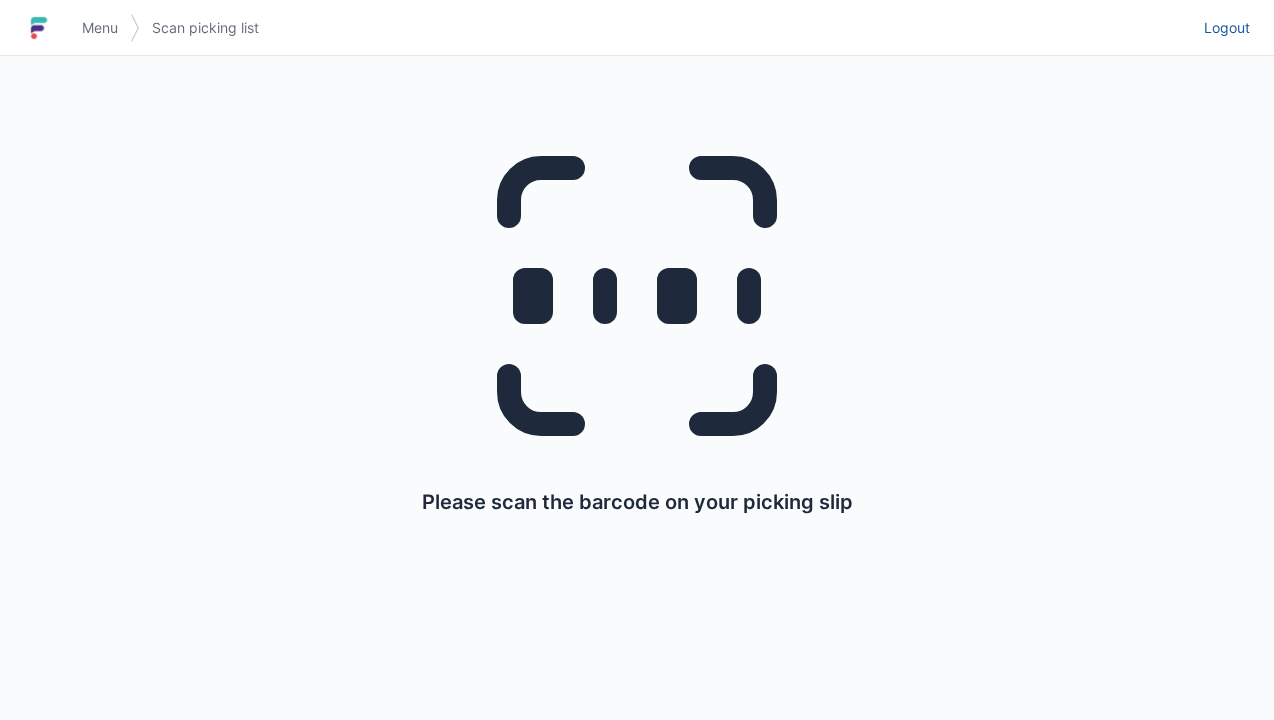 click on "Logout" at bounding box center [1227, 28] 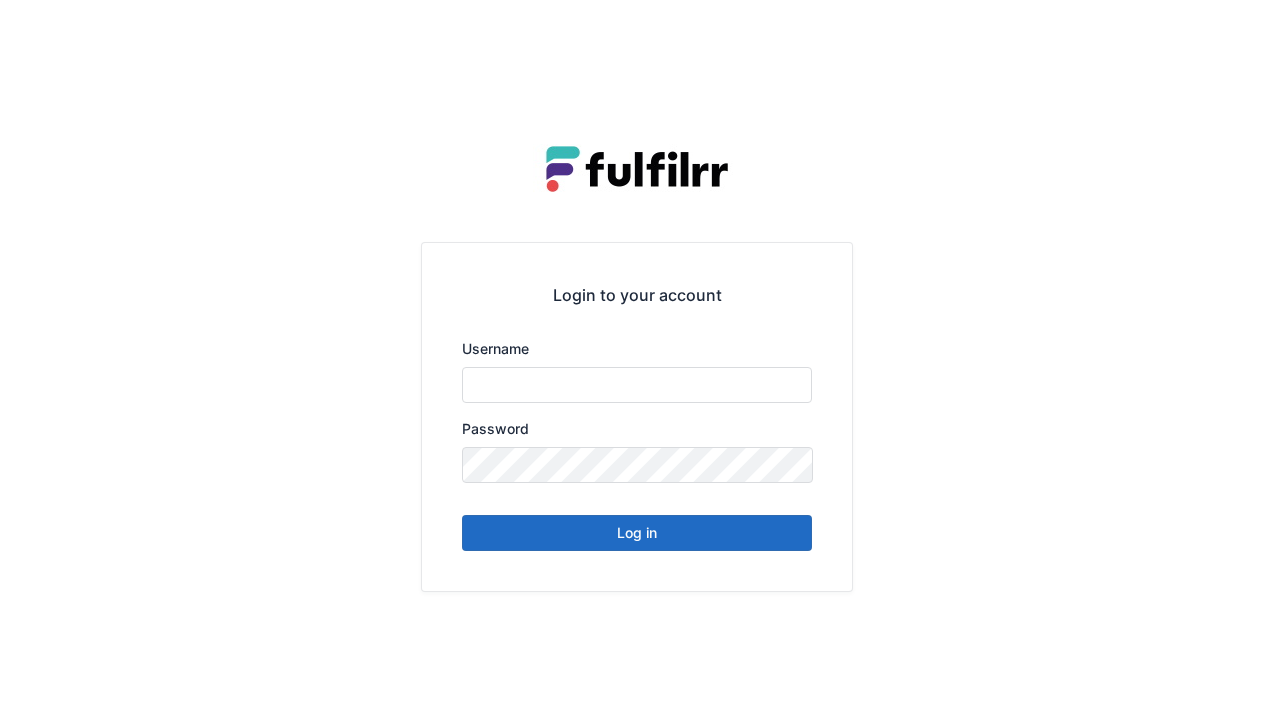 scroll, scrollTop: 0, scrollLeft: 0, axis: both 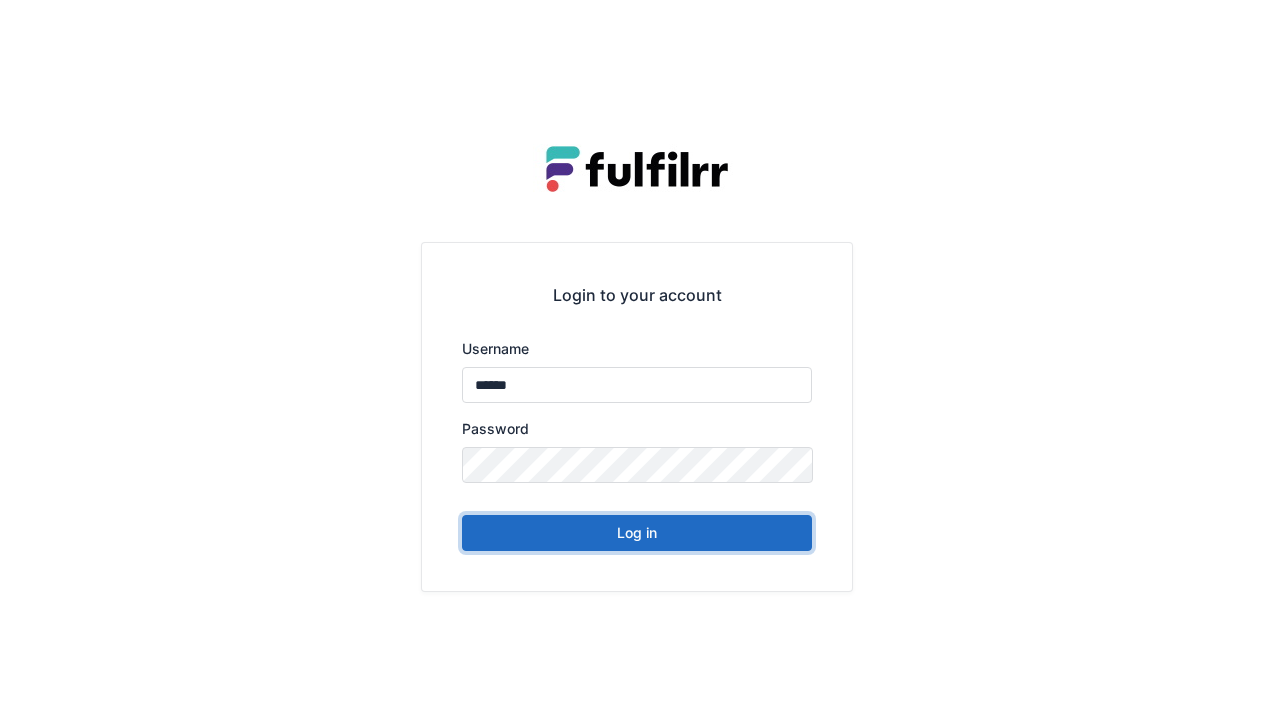 click on "Log in" at bounding box center (637, 533) 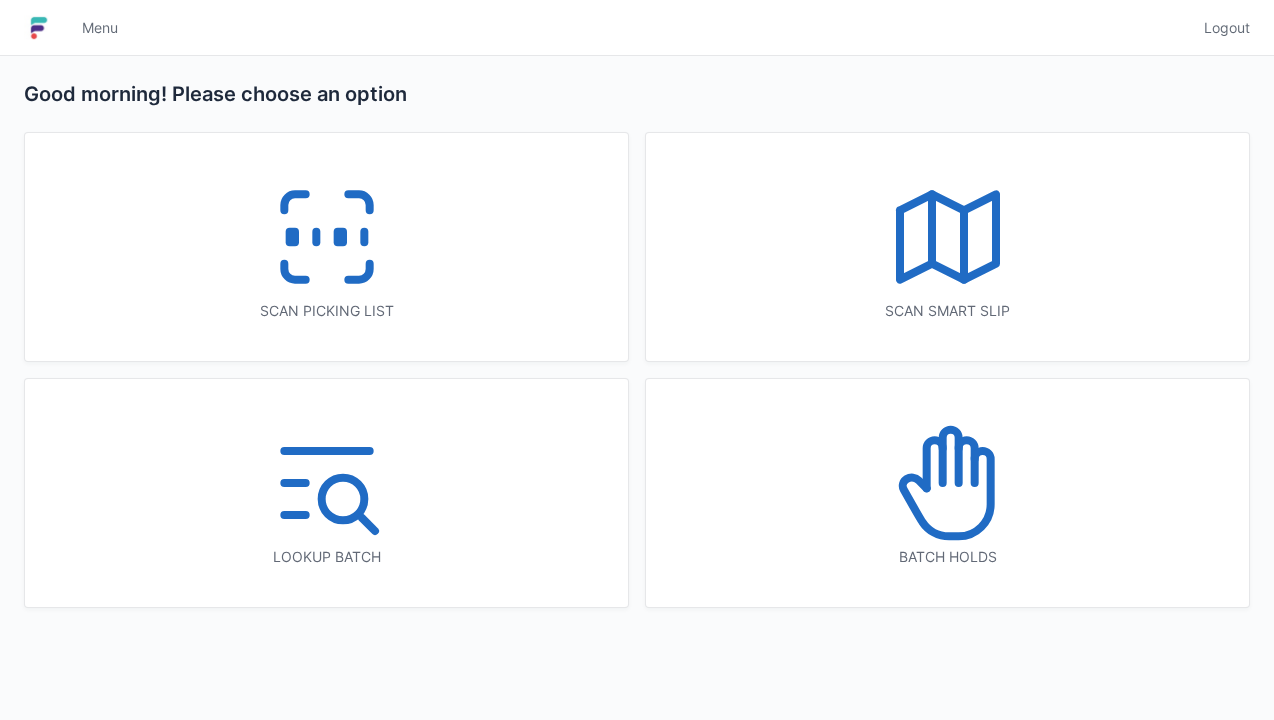 scroll, scrollTop: 0, scrollLeft: 0, axis: both 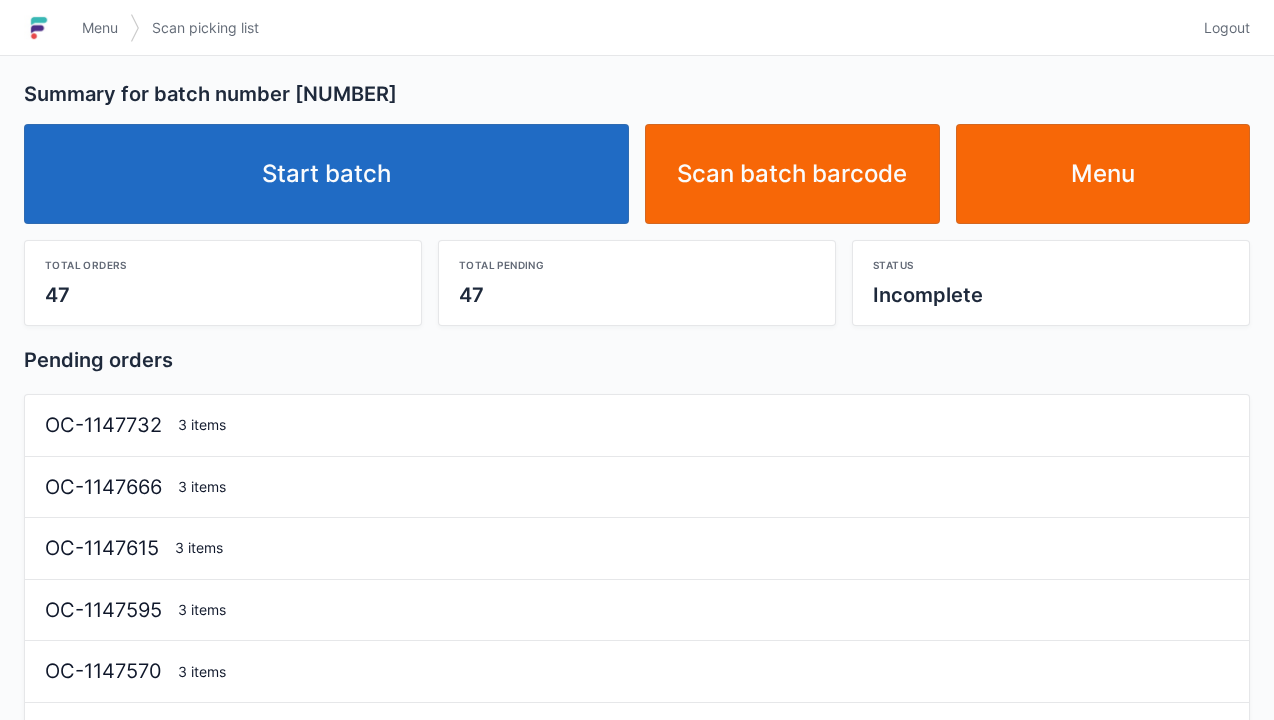 click on "Start batch" at bounding box center [326, 174] 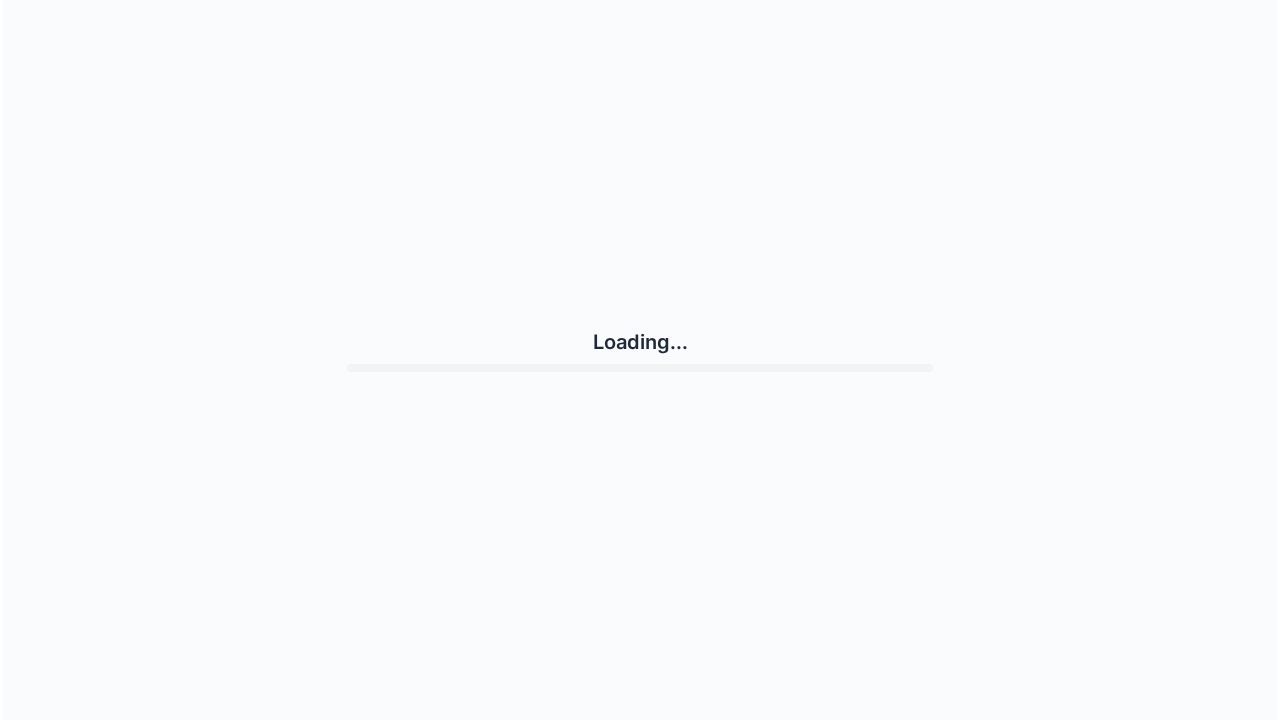 scroll, scrollTop: 0, scrollLeft: 0, axis: both 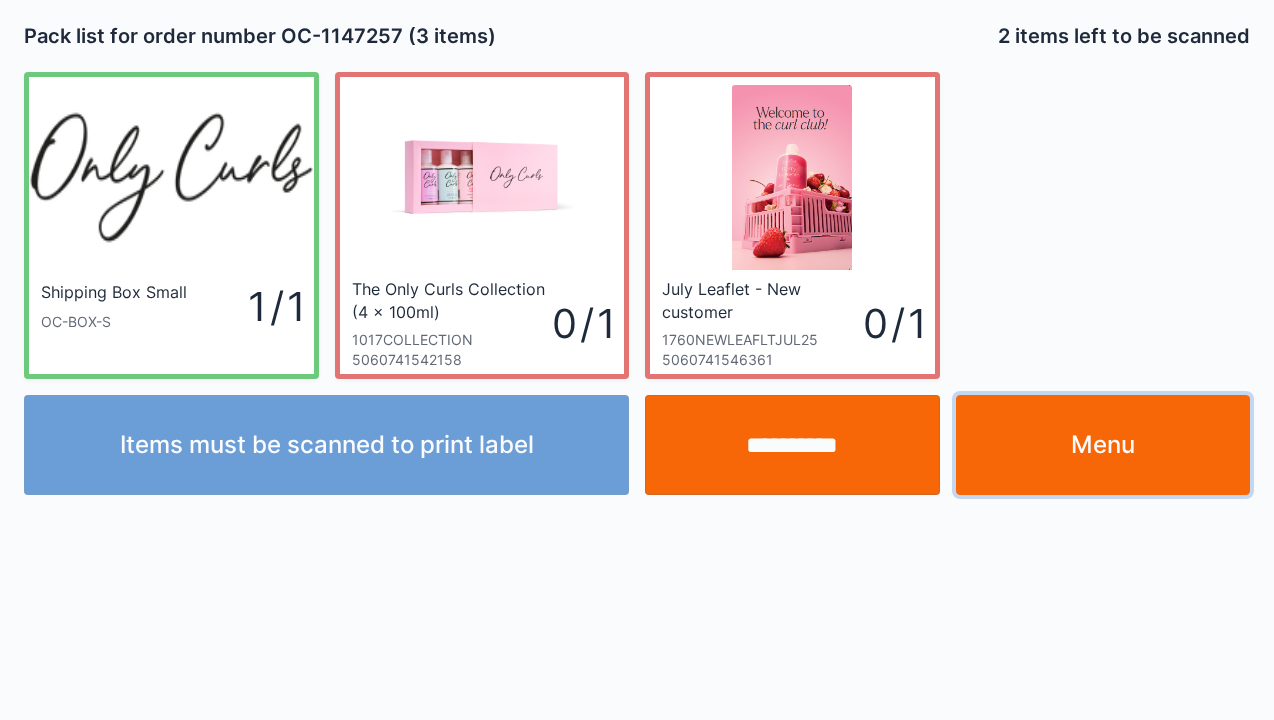 click on "Menu" at bounding box center [1103, 445] 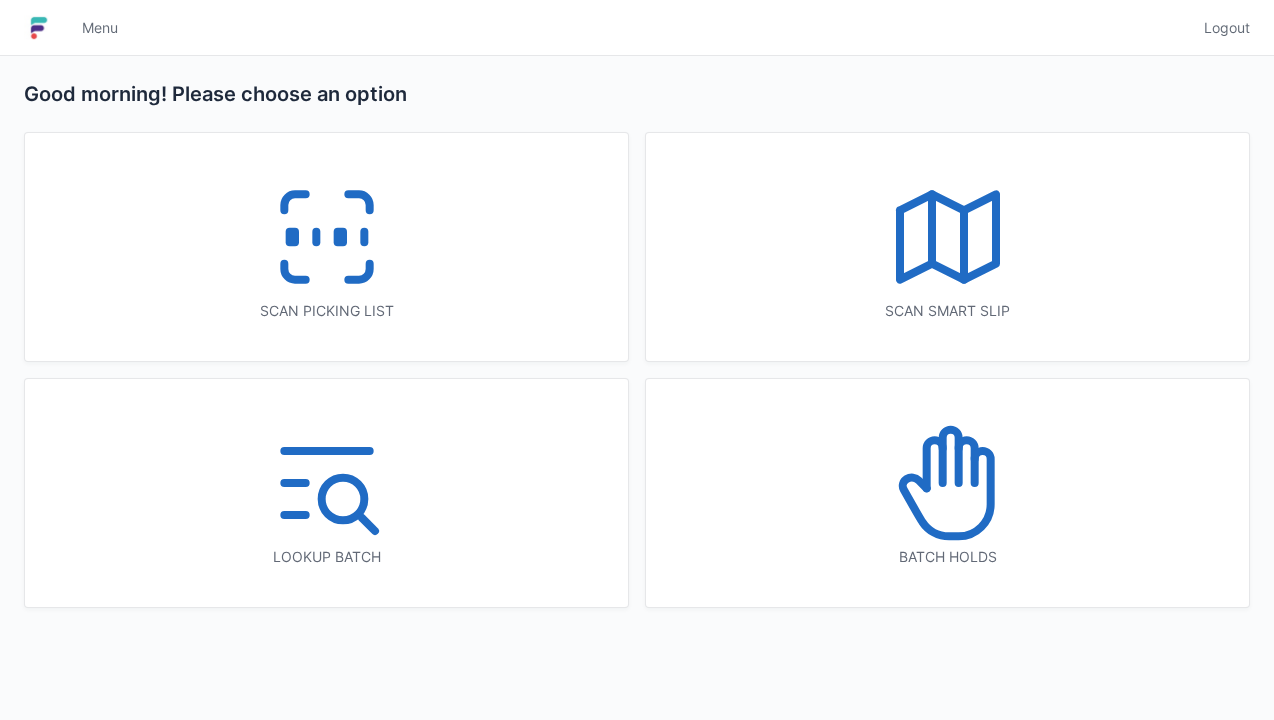 scroll, scrollTop: 0, scrollLeft: 0, axis: both 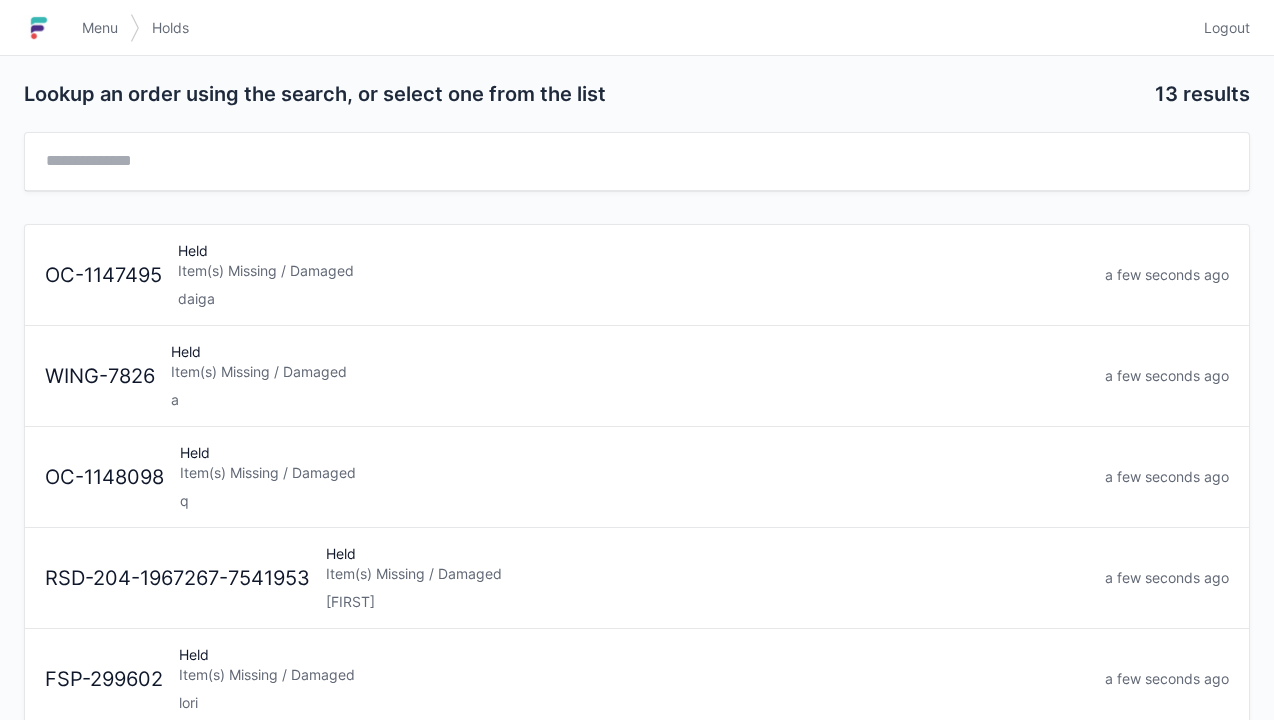 click on "a" at bounding box center [630, 400] 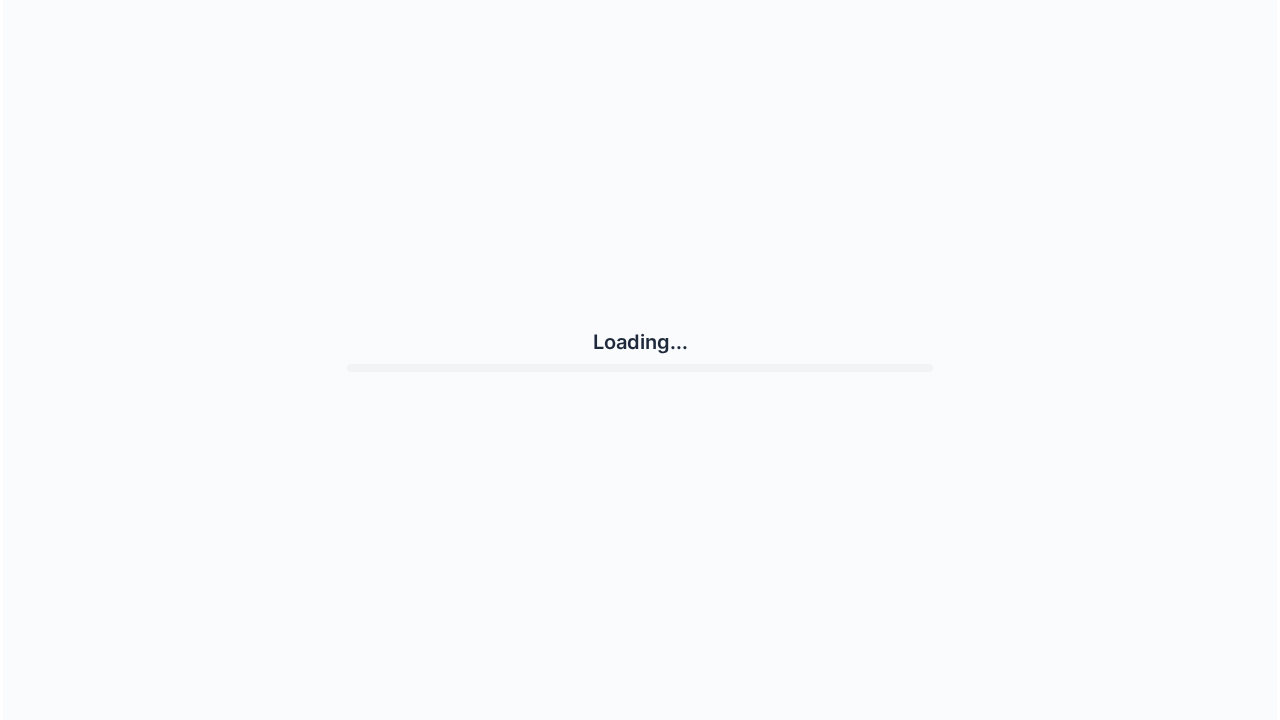 scroll, scrollTop: 0, scrollLeft: 0, axis: both 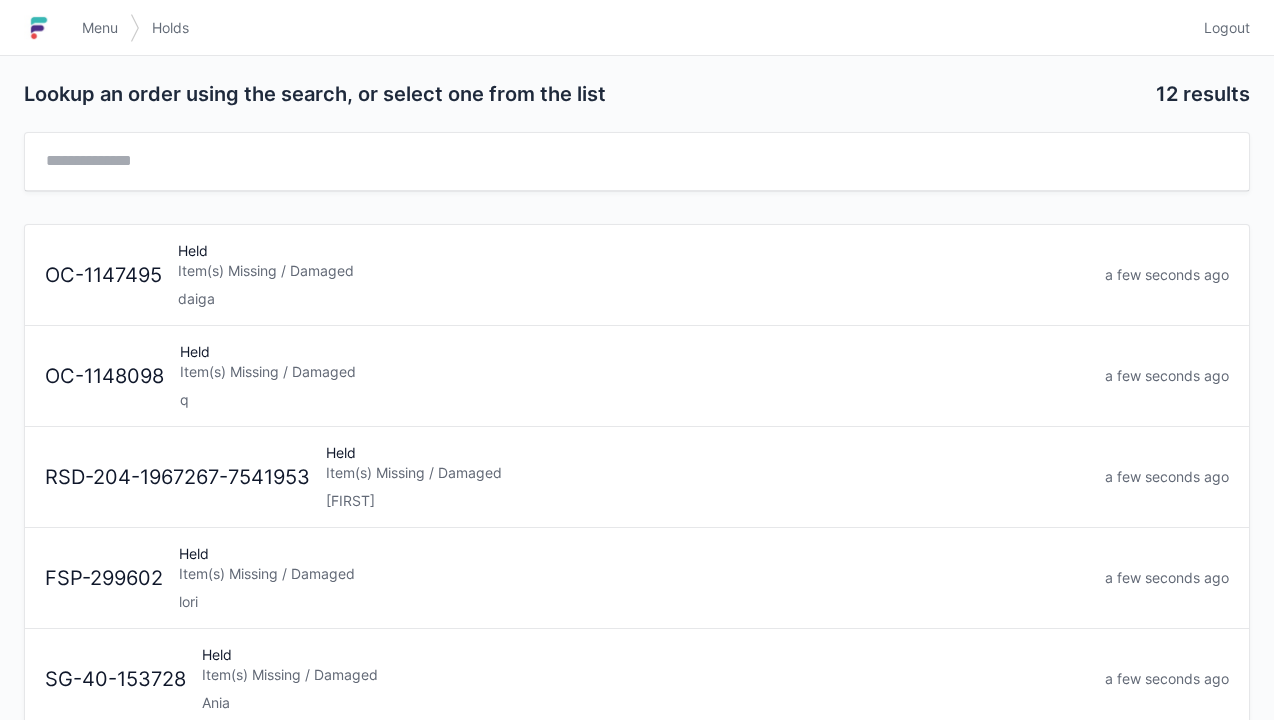 click on "Logout" at bounding box center (1227, 28) 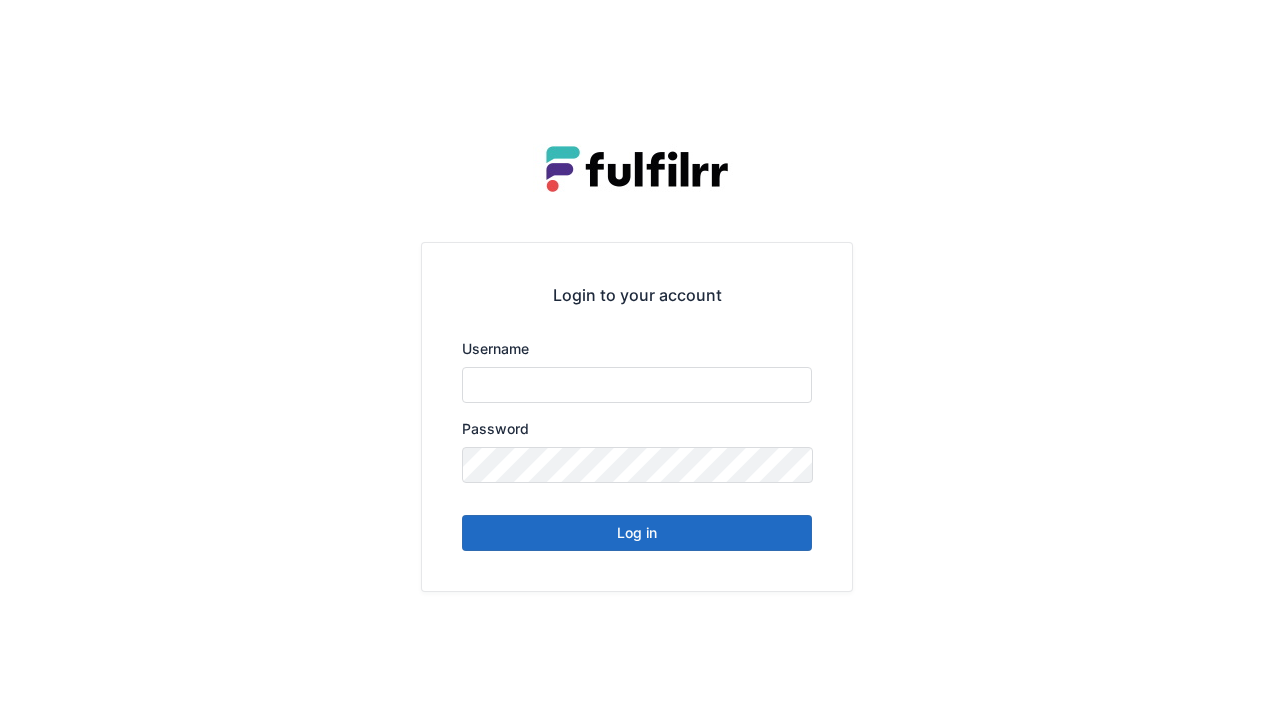 scroll, scrollTop: 0, scrollLeft: 0, axis: both 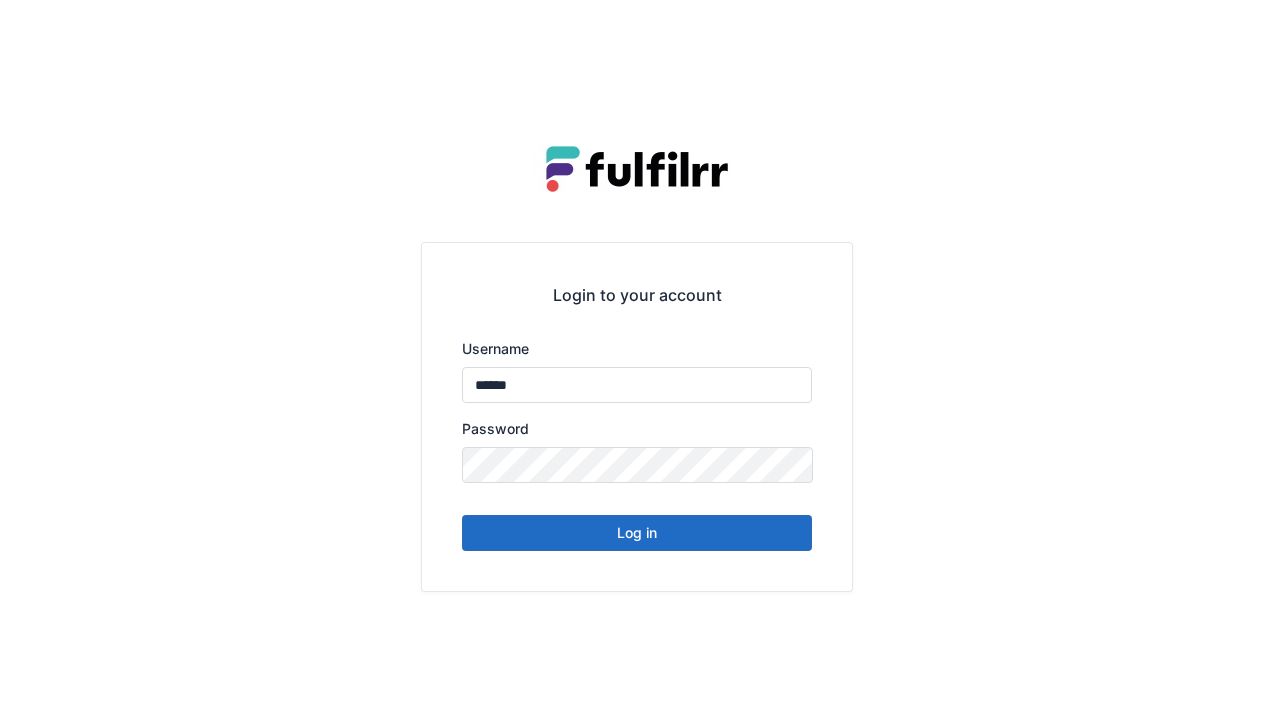 click on "Log in" at bounding box center [637, 533] 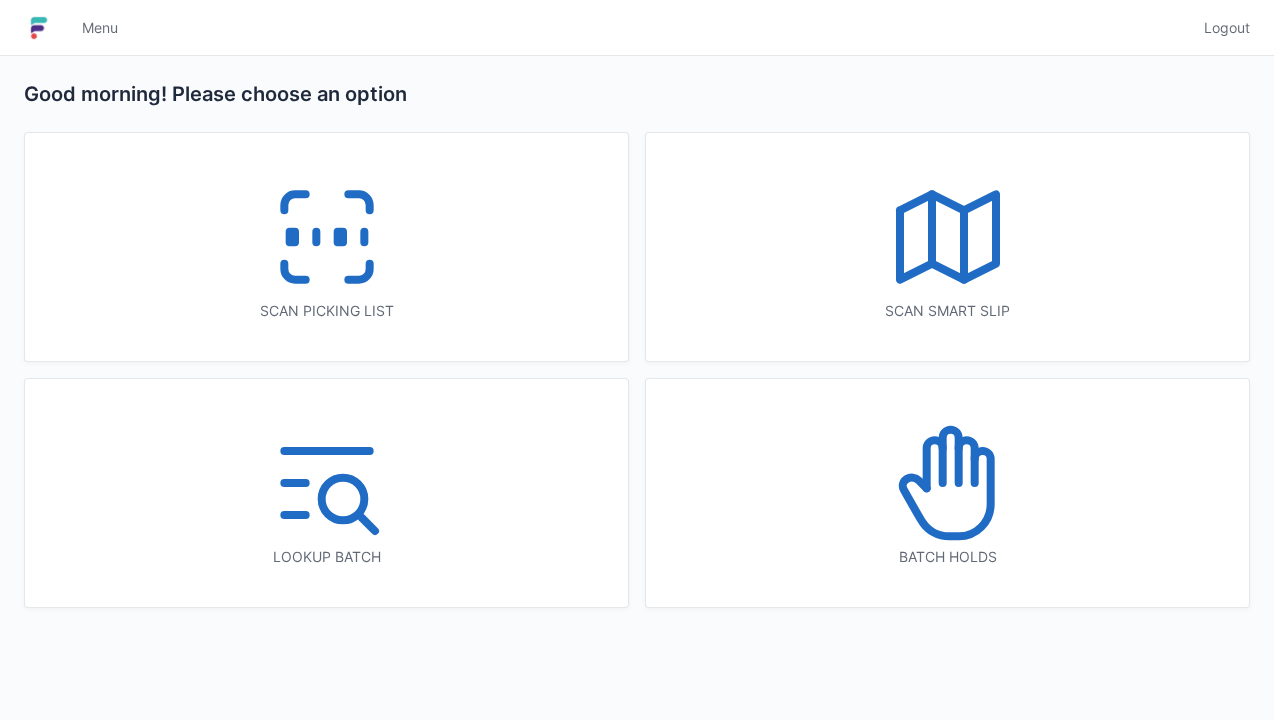 scroll, scrollTop: 0, scrollLeft: 0, axis: both 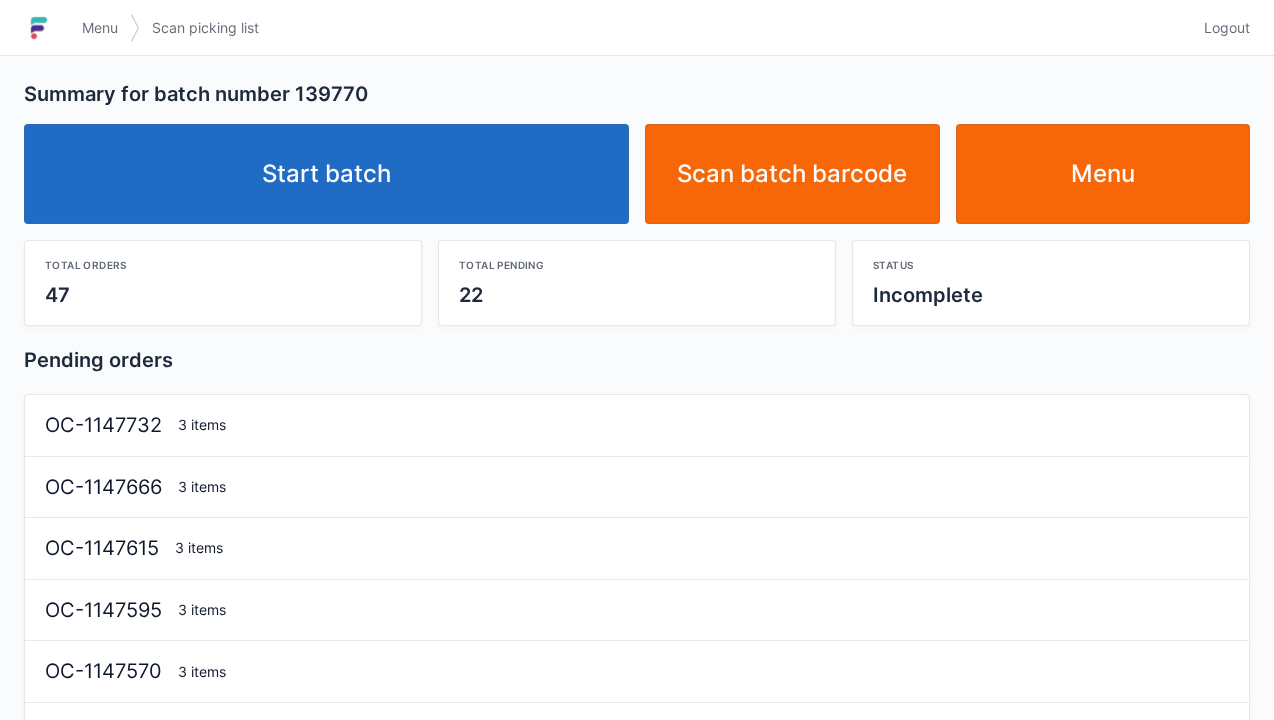click on "Start batch" at bounding box center [326, 174] 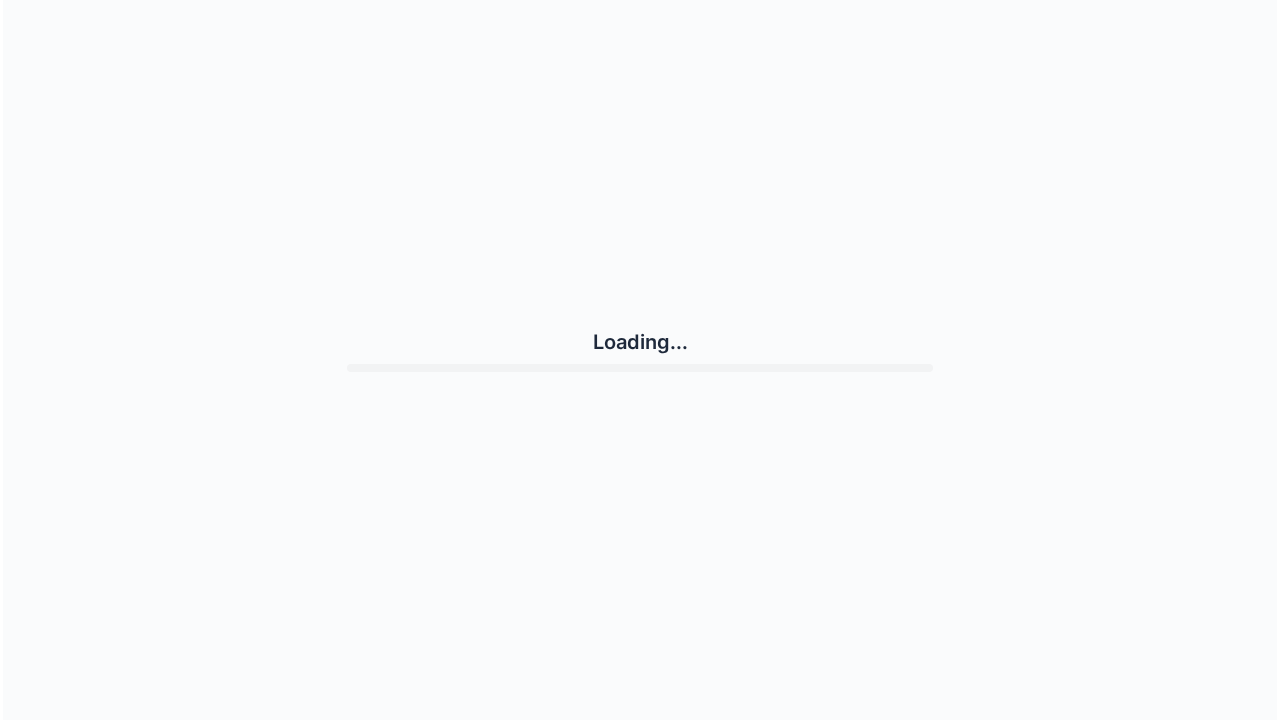 scroll, scrollTop: 0, scrollLeft: 0, axis: both 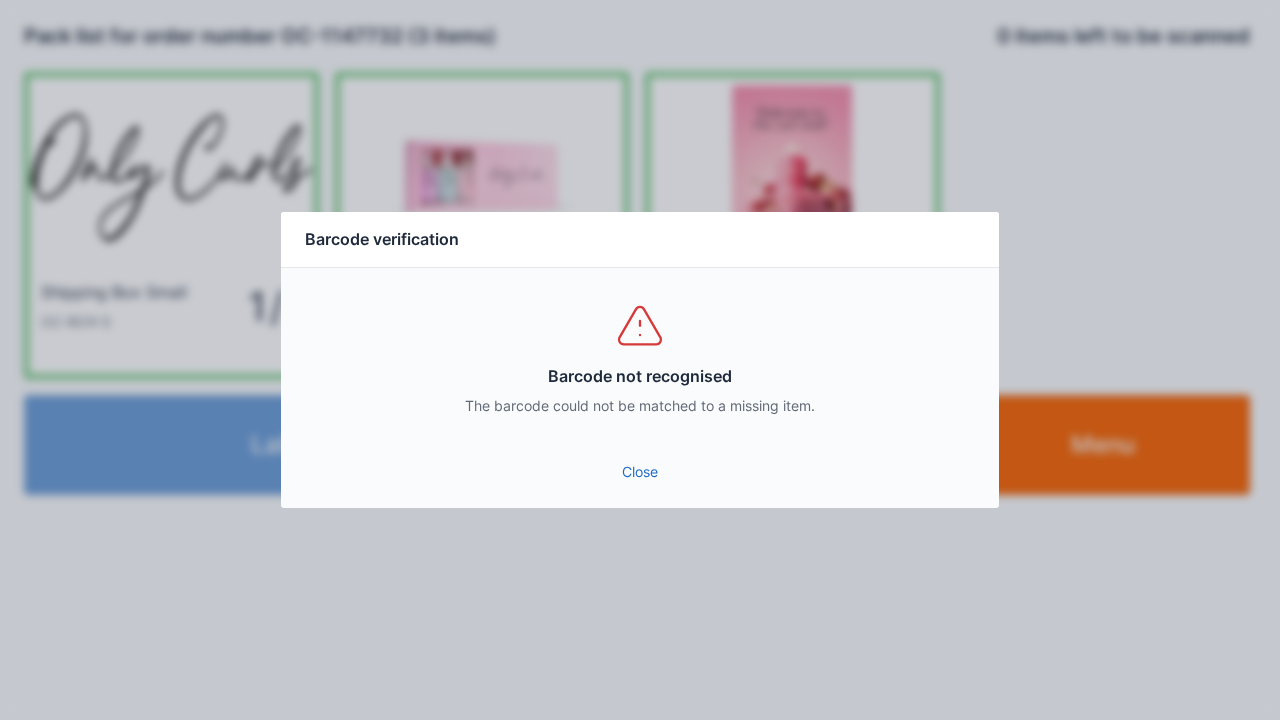click on "Barcode not recognised The barcode could not be matched to a missing item." at bounding box center [640, 358] 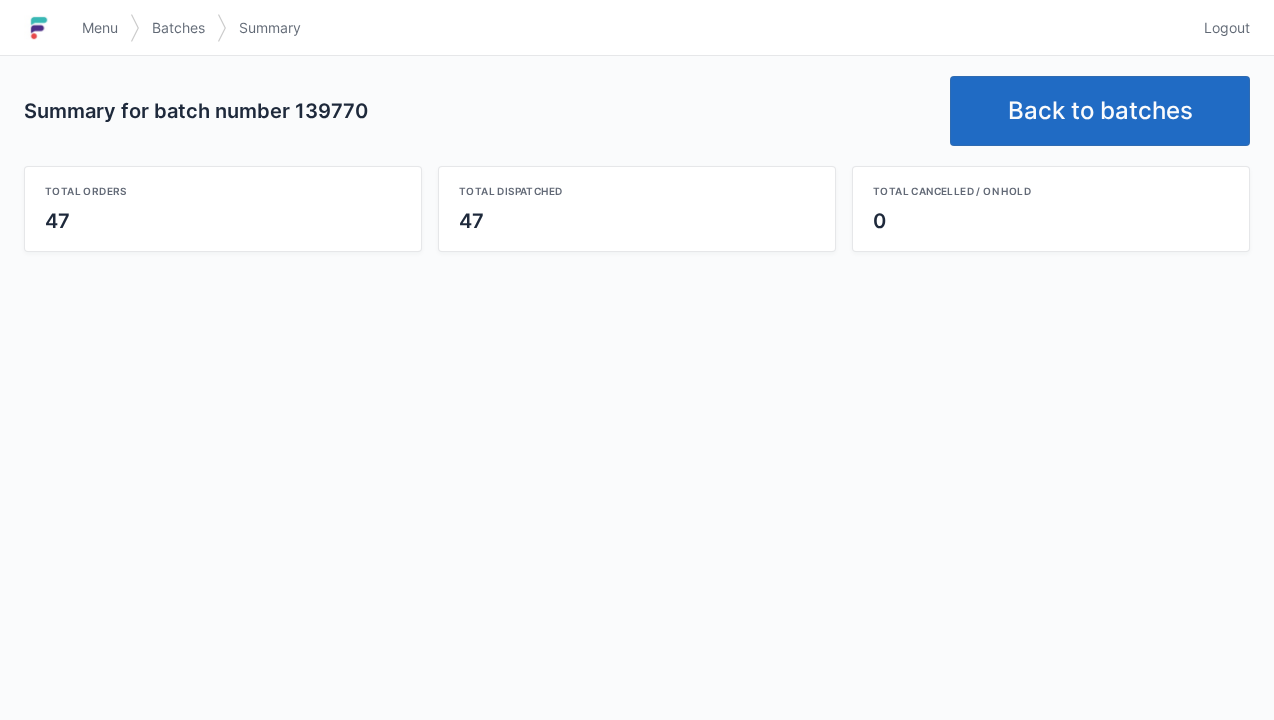 scroll, scrollTop: 0, scrollLeft: 0, axis: both 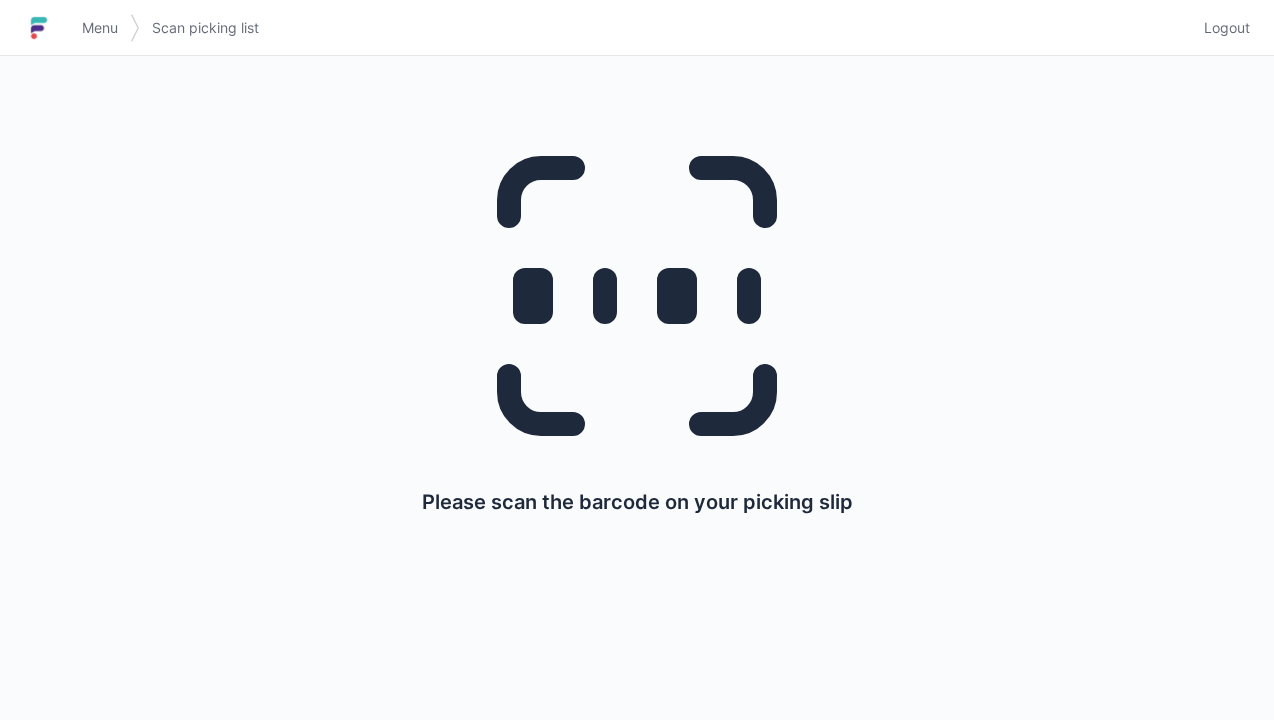 click on "Logout" at bounding box center [1227, 28] 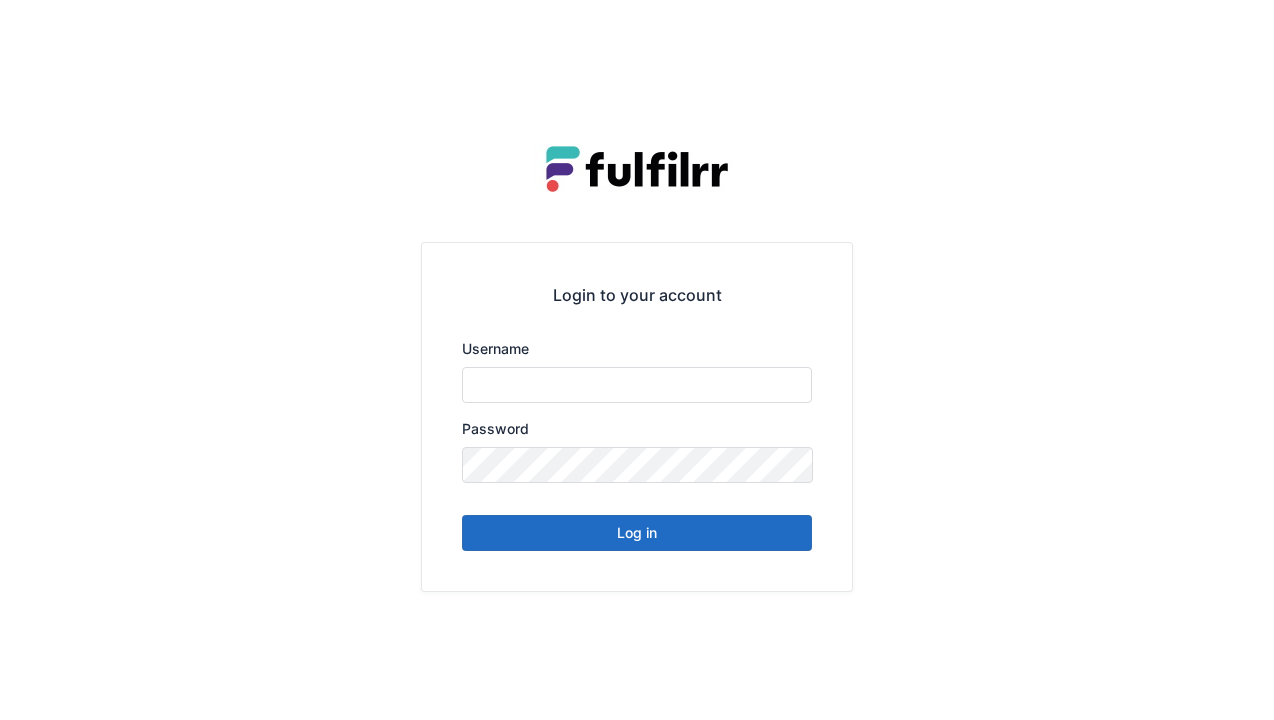 scroll, scrollTop: 0, scrollLeft: 0, axis: both 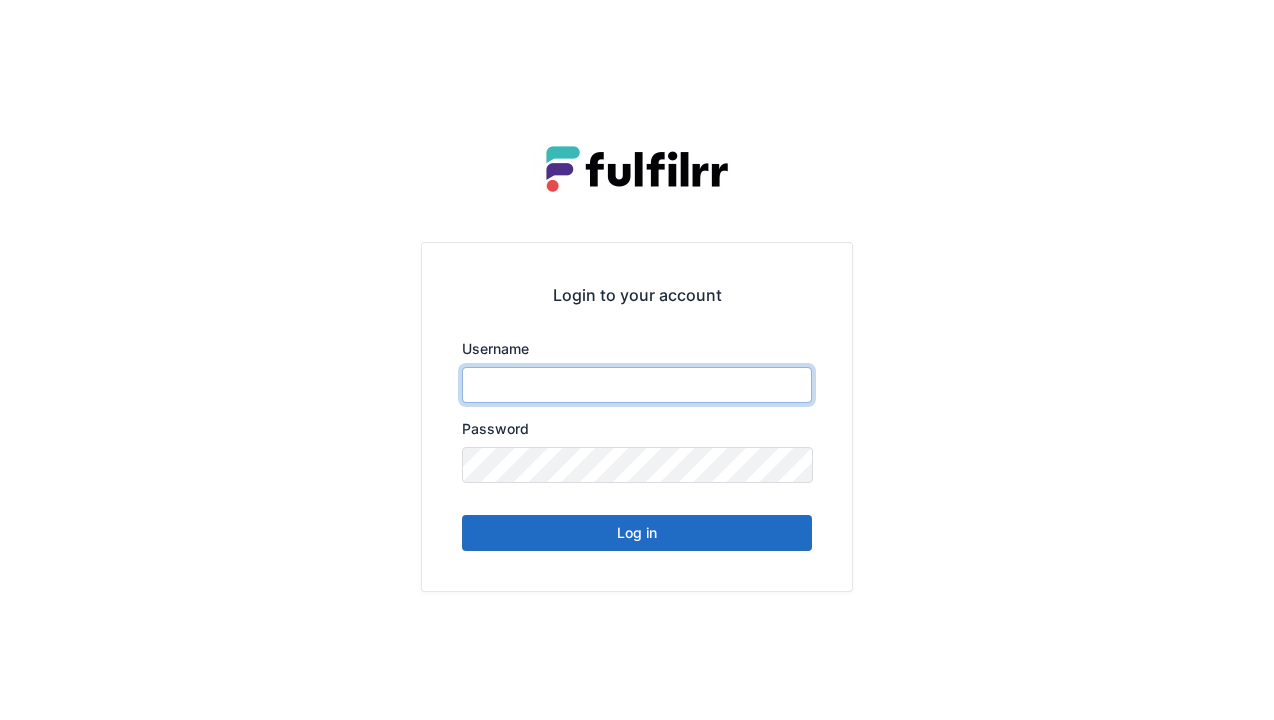 type on "******" 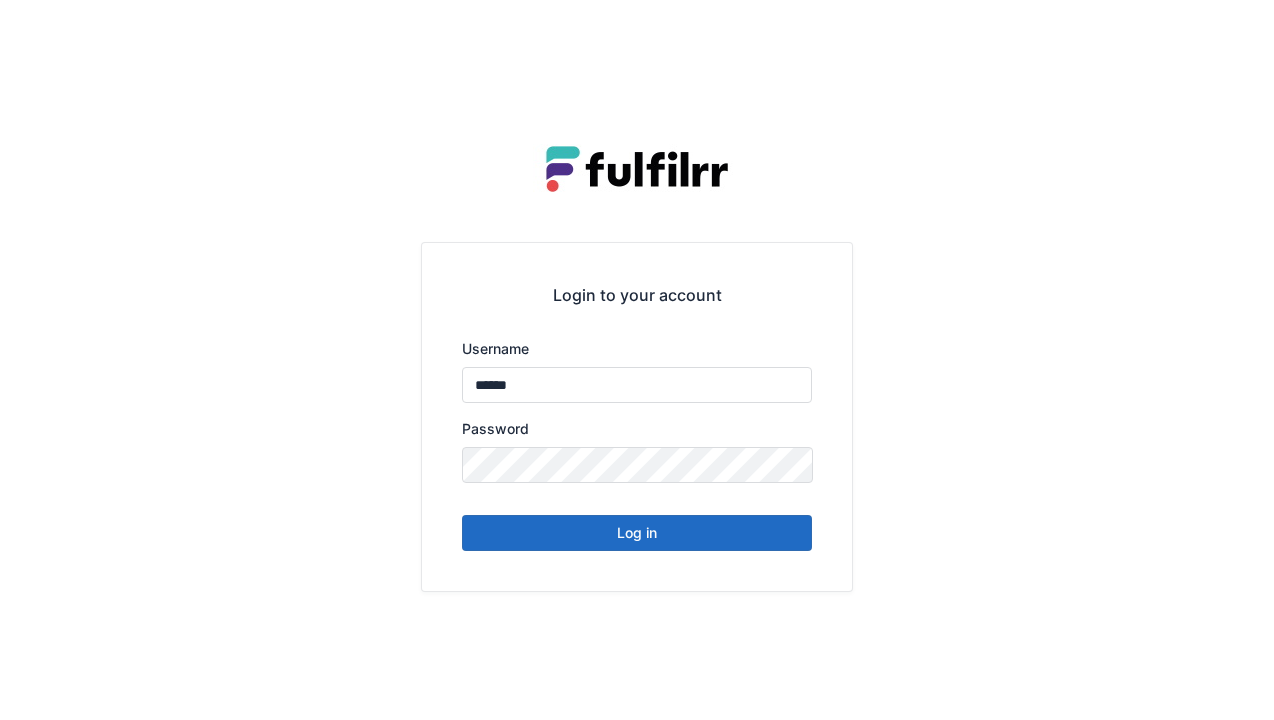 click on "Log in" at bounding box center [637, 533] 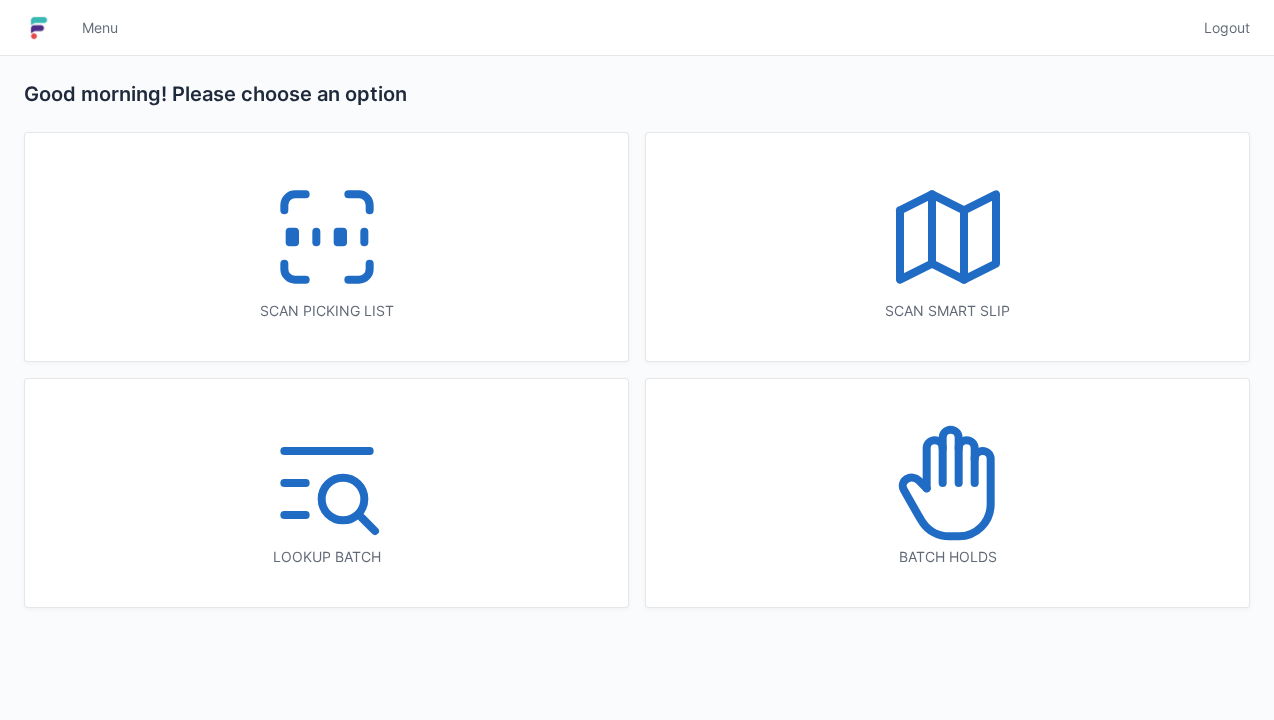 scroll, scrollTop: 0, scrollLeft: 0, axis: both 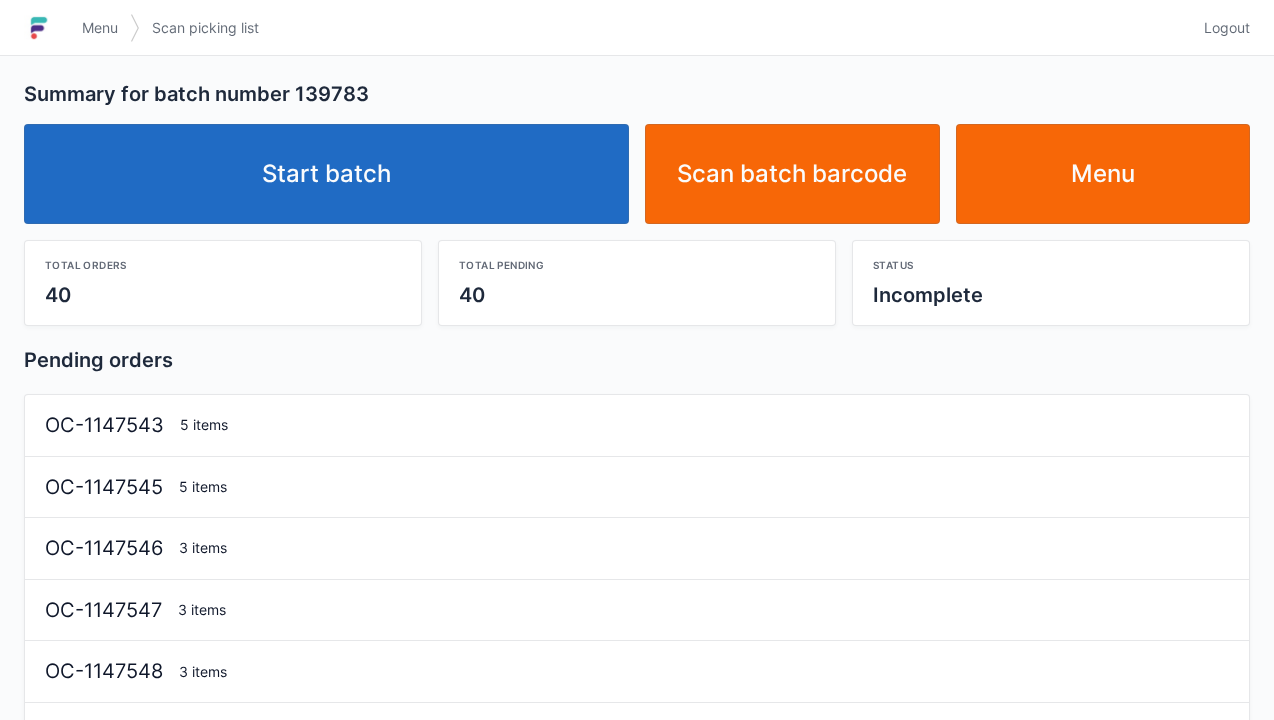 click on "Start batch" at bounding box center [326, 174] 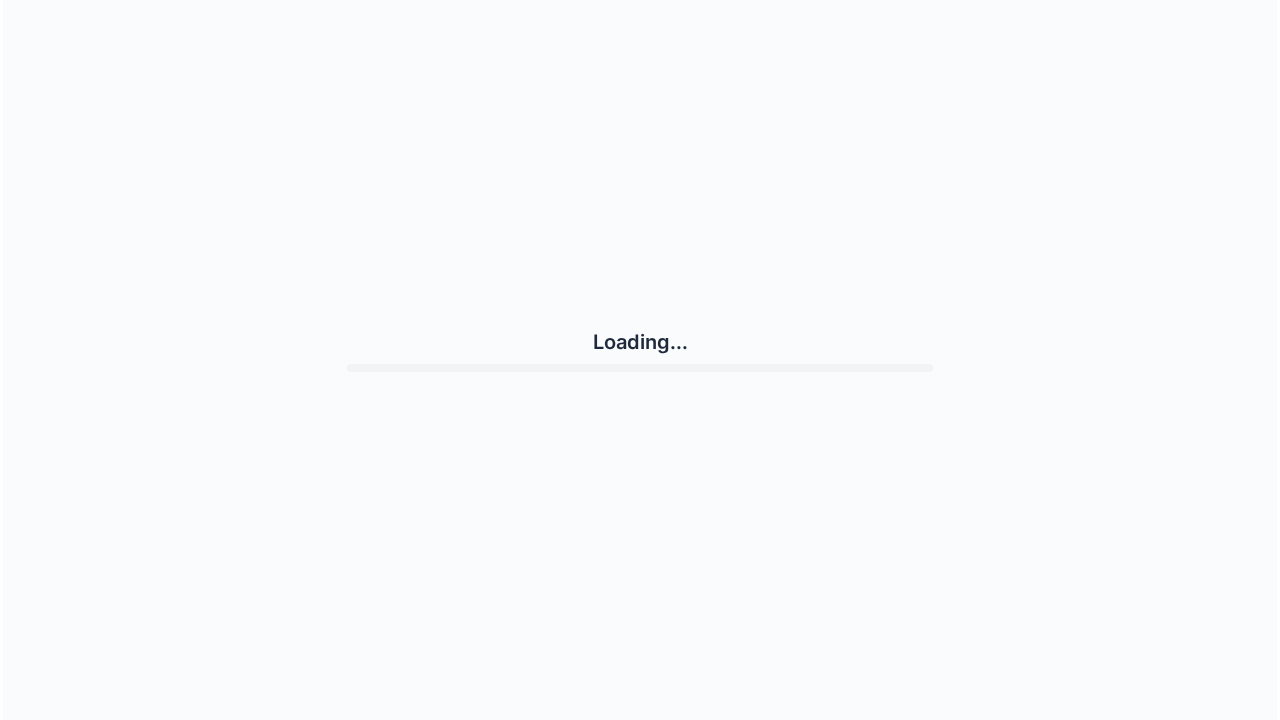 scroll, scrollTop: 0, scrollLeft: 0, axis: both 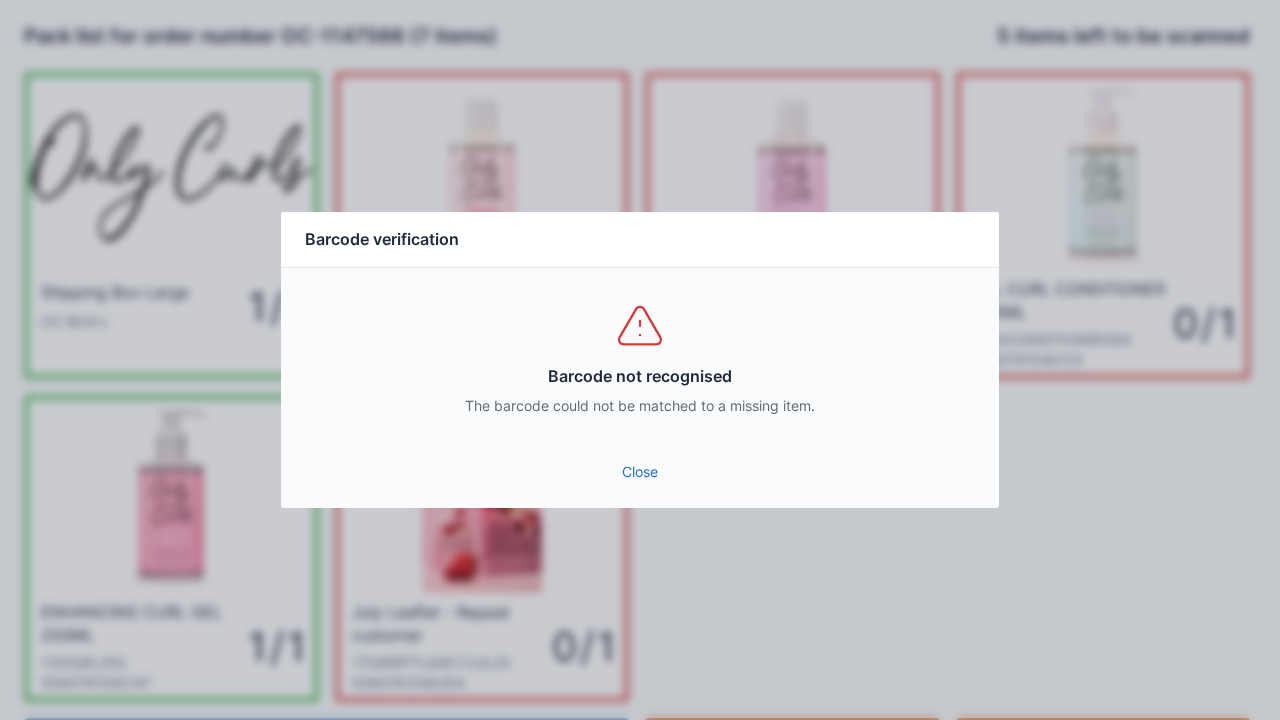 click on "Close" at bounding box center (640, 472) 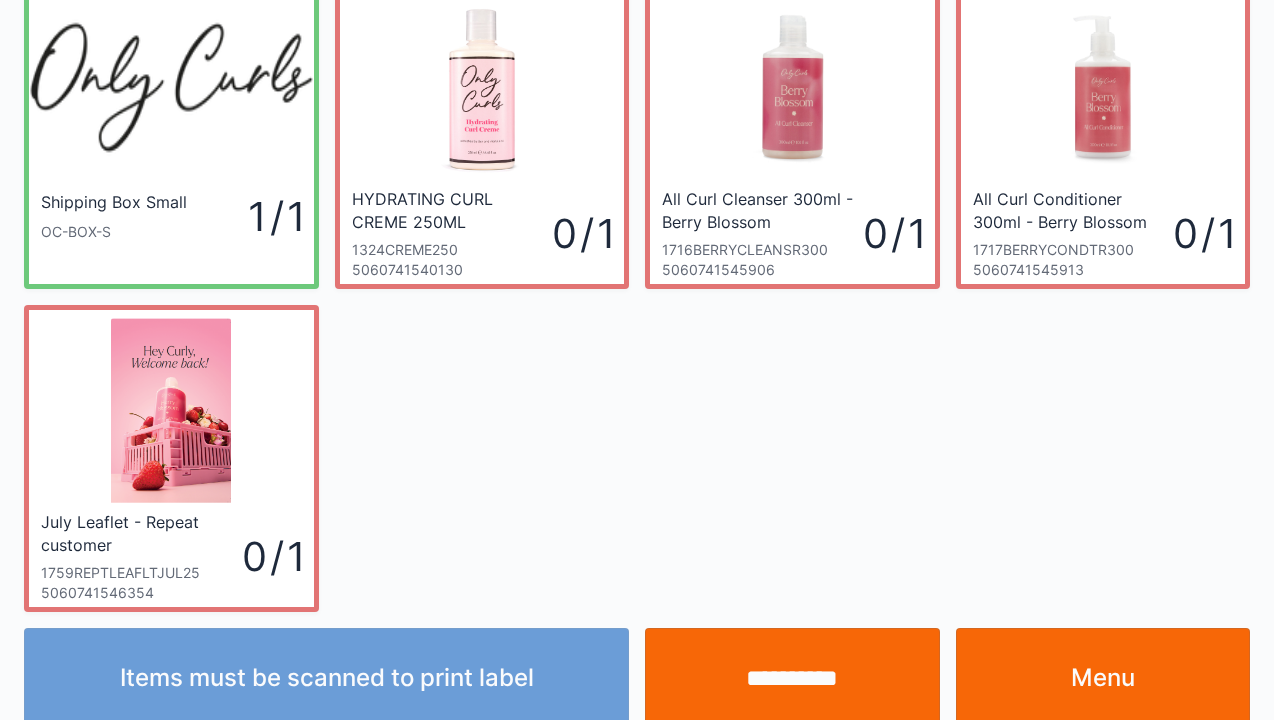 scroll, scrollTop: 116, scrollLeft: 0, axis: vertical 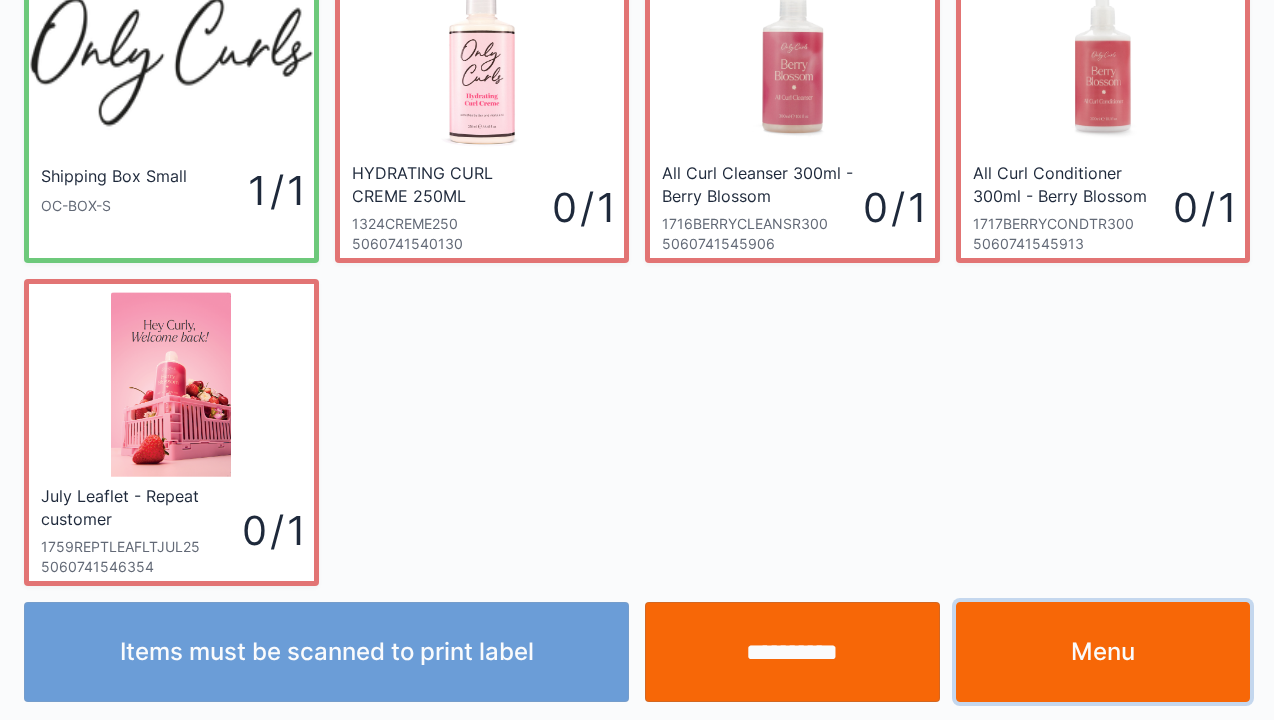 click on "Menu" at bounding box center (1103, 652) 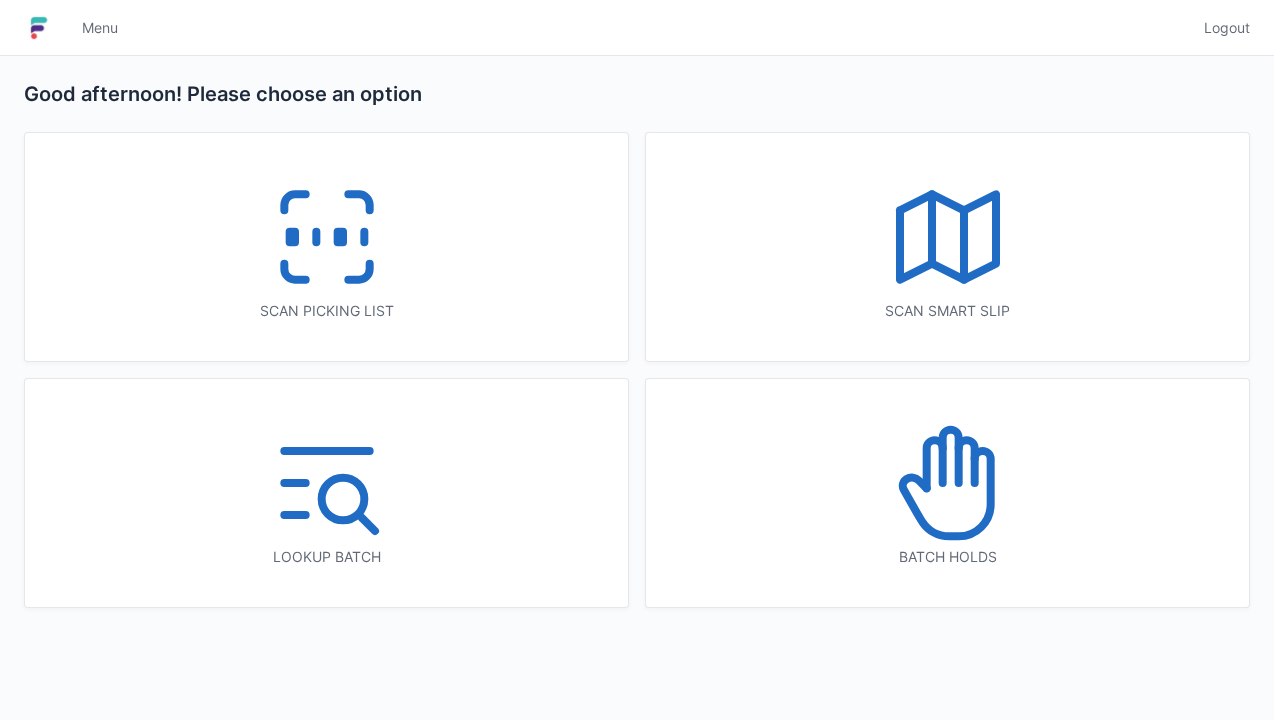 scroll, scrollTop: 0, scrollLeft: 0, axis: both 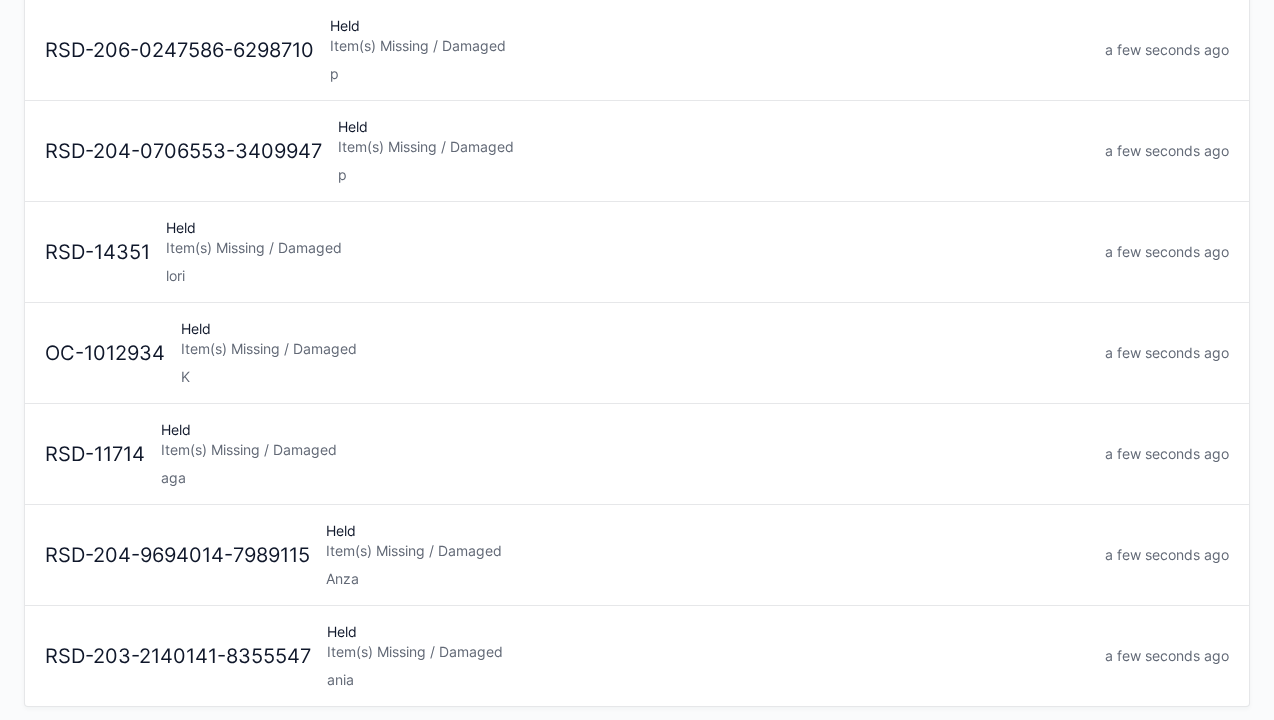 click on "Item(s) Missing / Damaged" at bounding box center (625, 450) 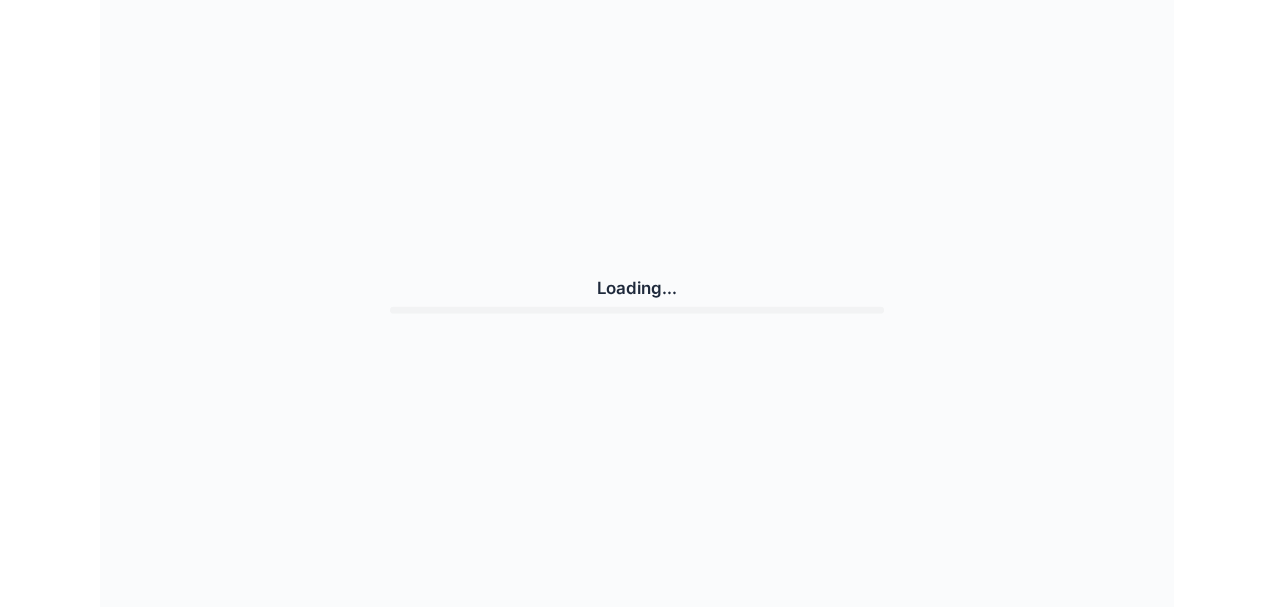 scroll, scrollTop: 0, scrollLeft: 0, axis: both 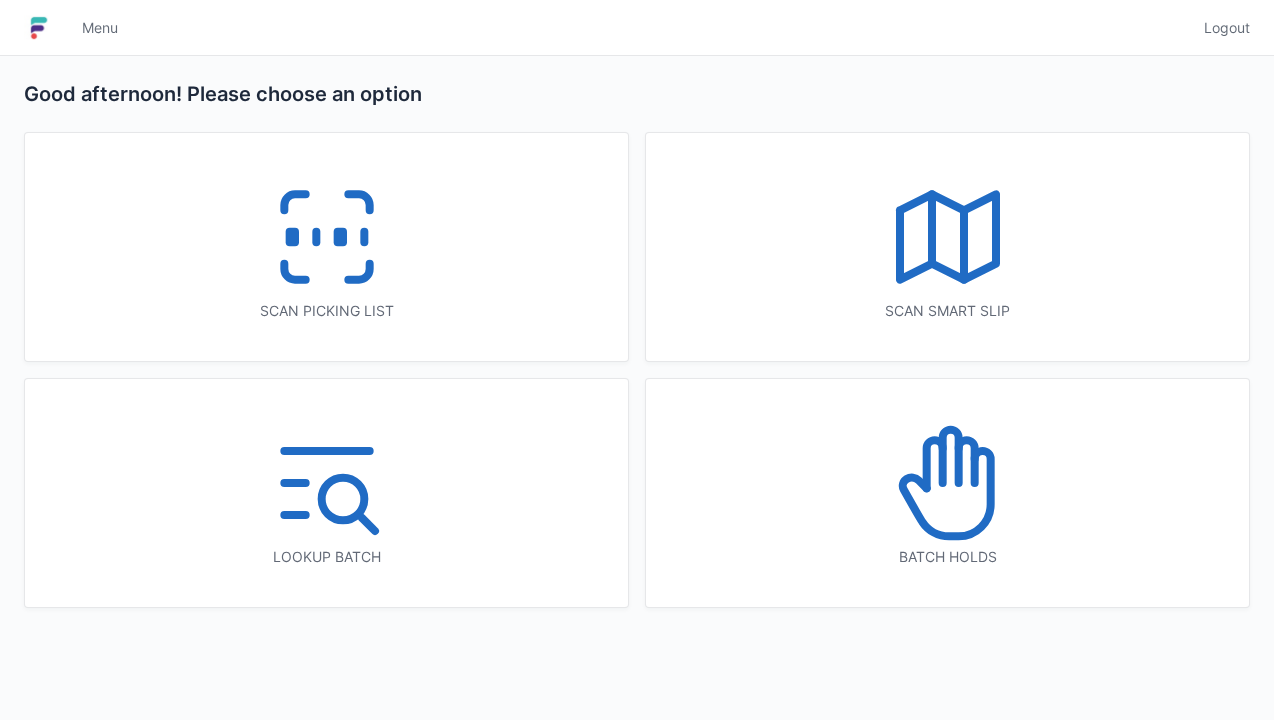 click 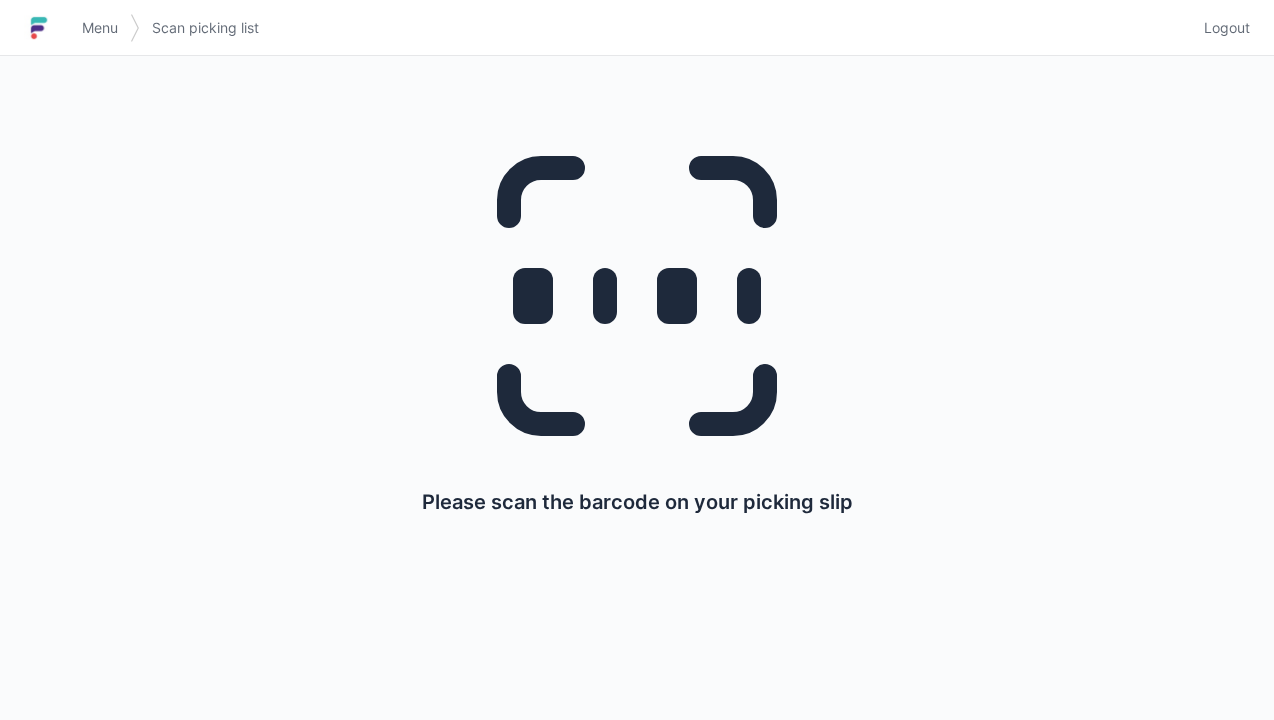 scroll, scrollTop: 0, scrollLeft: 0, axis: both 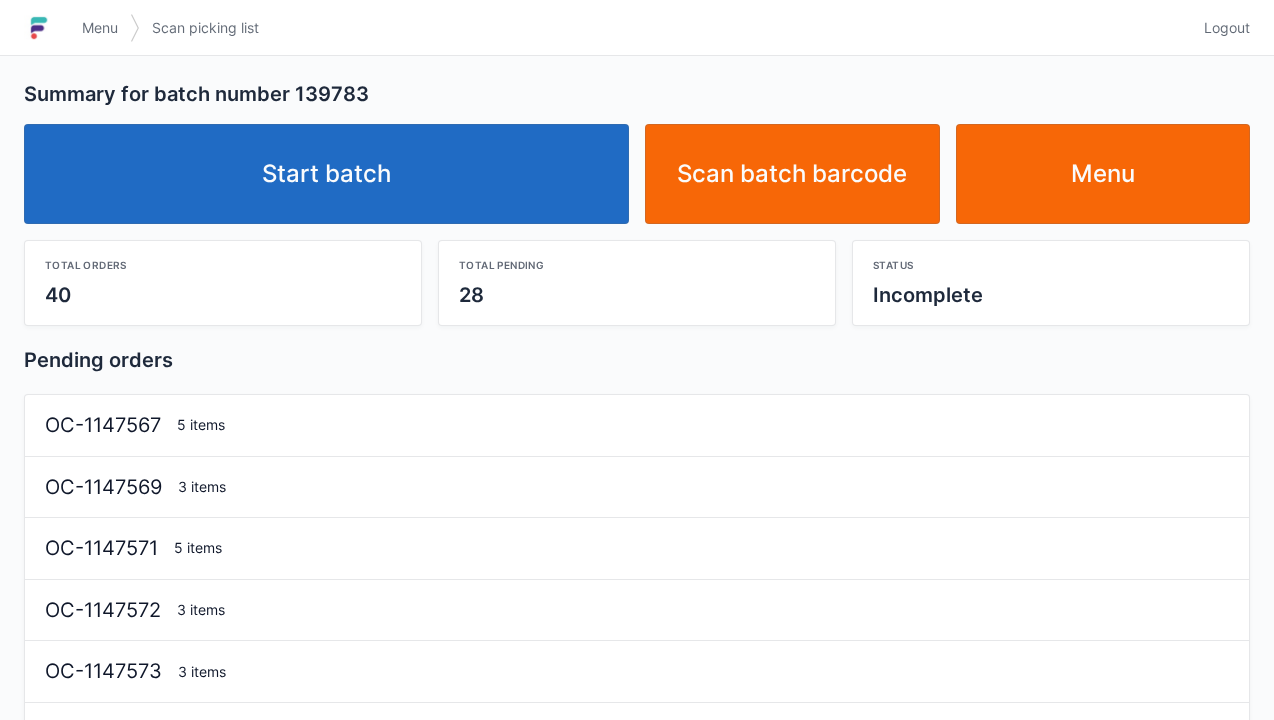 click on "Start batch" at bounding box center [326, 174] 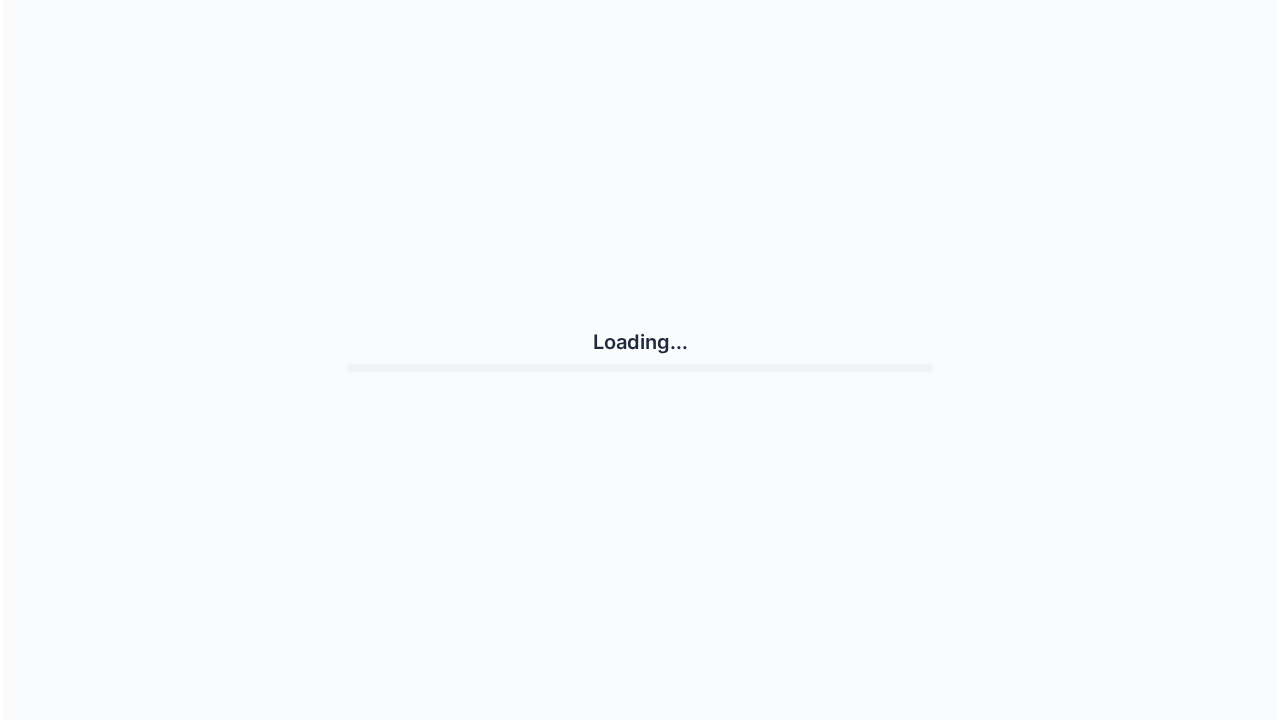 scroll, scrollTop: 0, scrollLeft: 0, axis: both 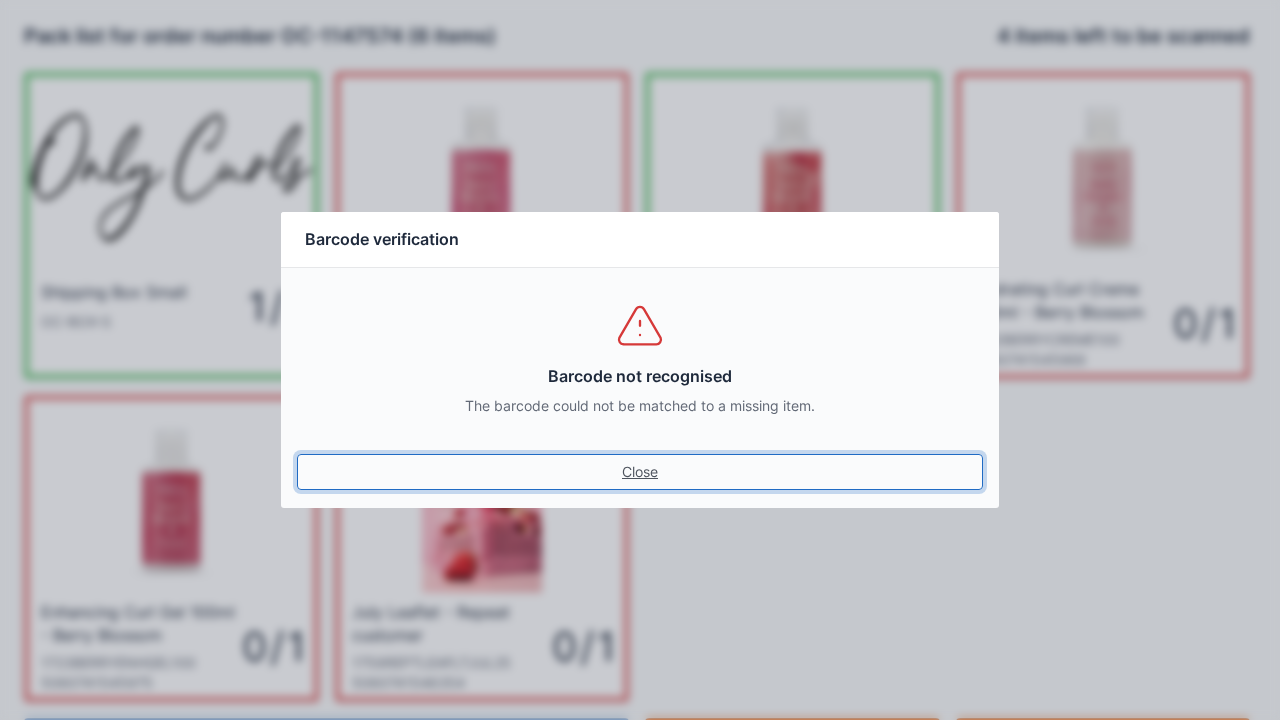 click on "Close" at bounding box center (640, 472) 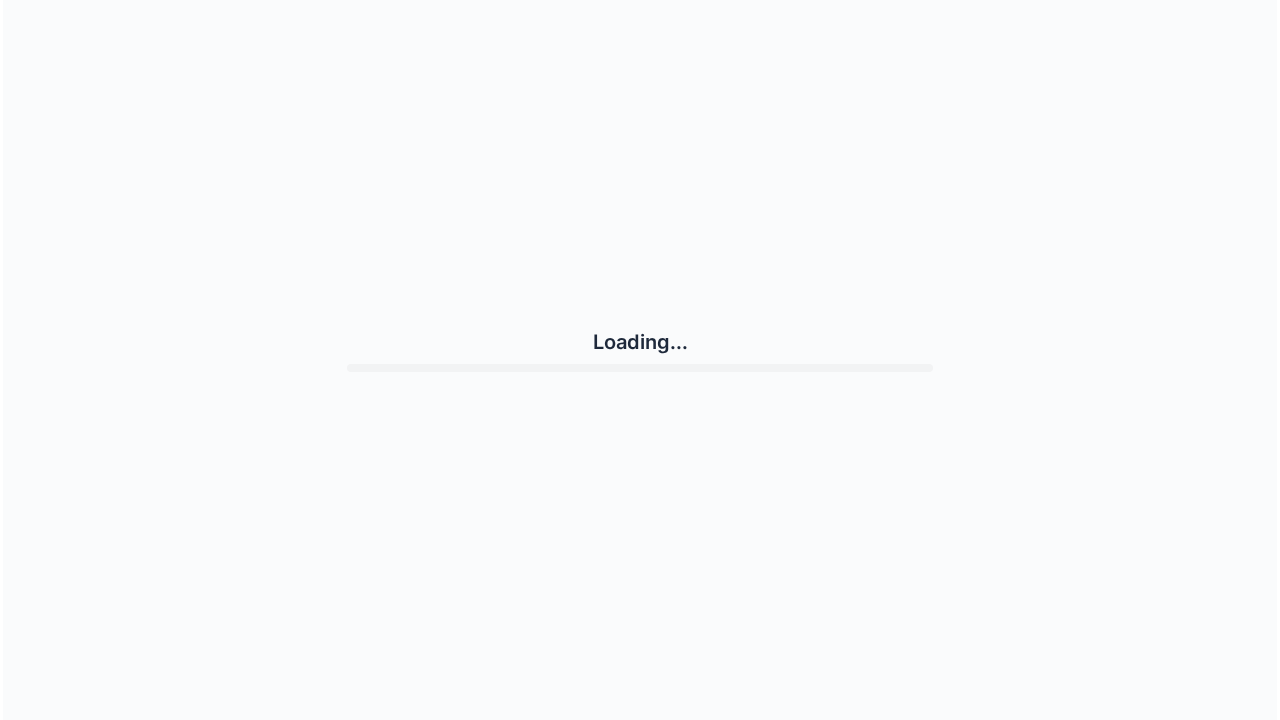 scroll, scrollTop: 0, scrollLeft: 0, axis: both 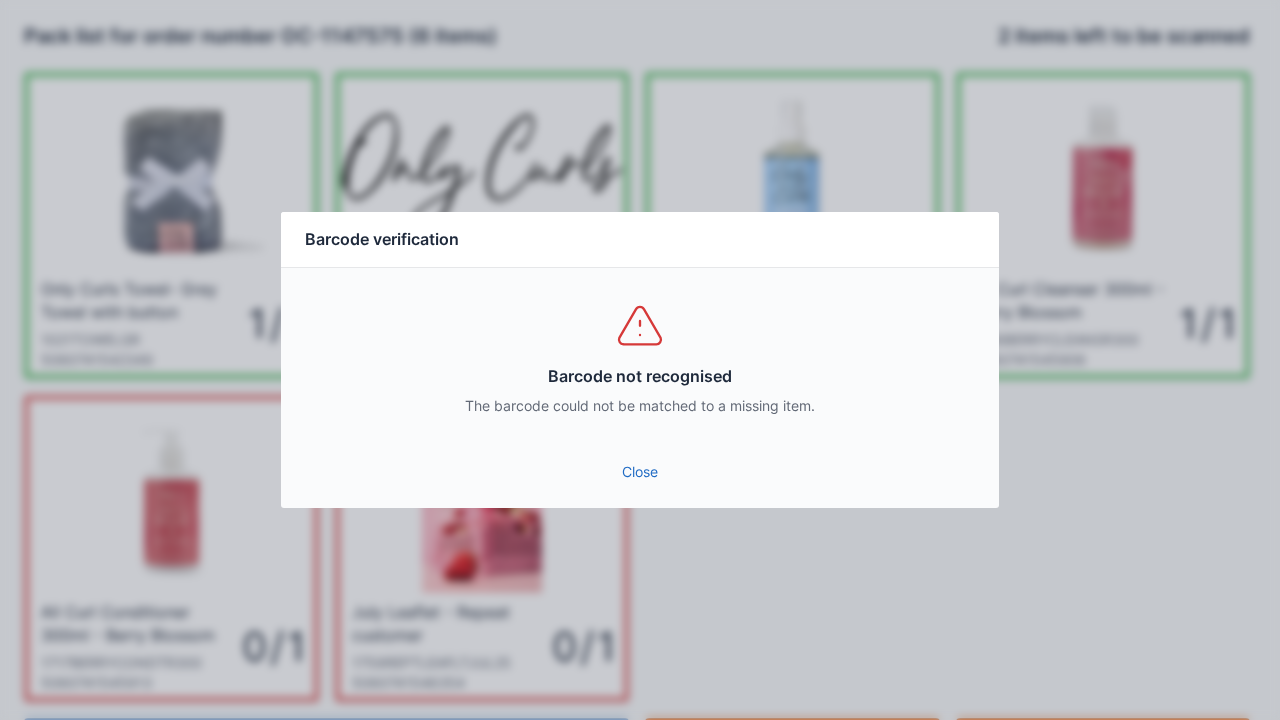 click on "Barcode not recognised The barcode could not be matched to a missing item." at bounding box center [640, 358] 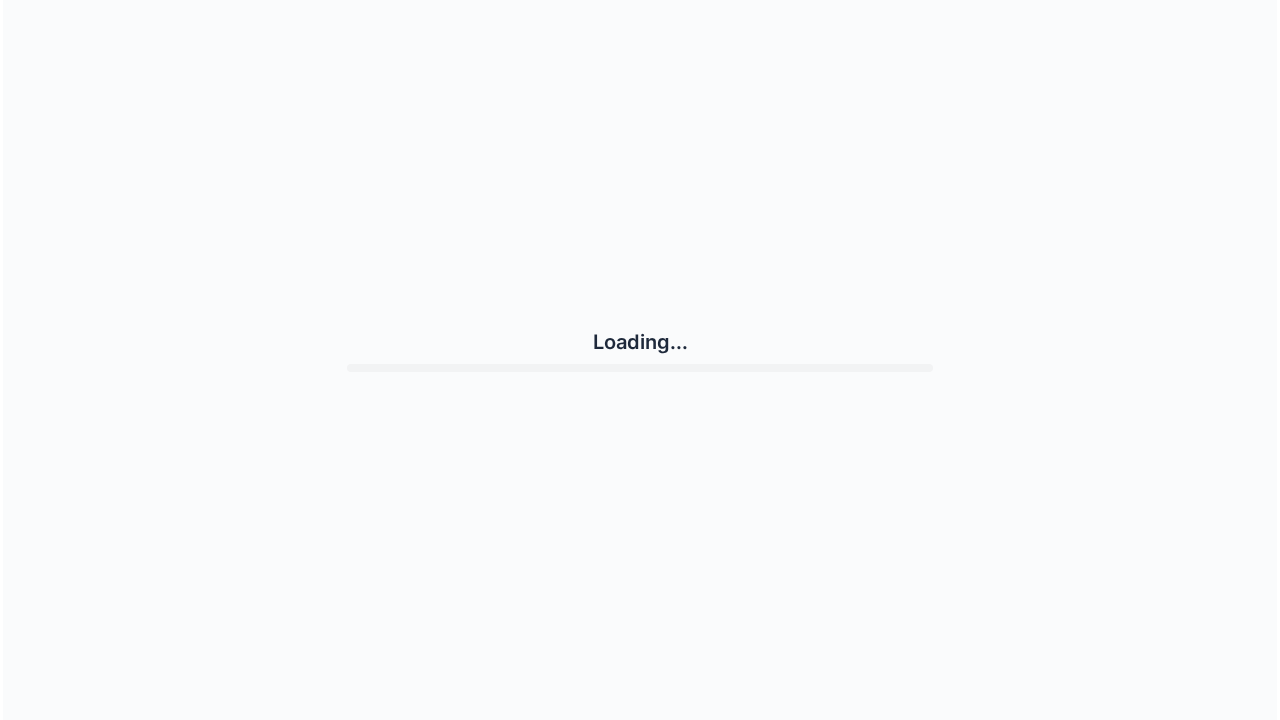 scroll, scrollTop: 0, scrollLeft: 0, axis: both 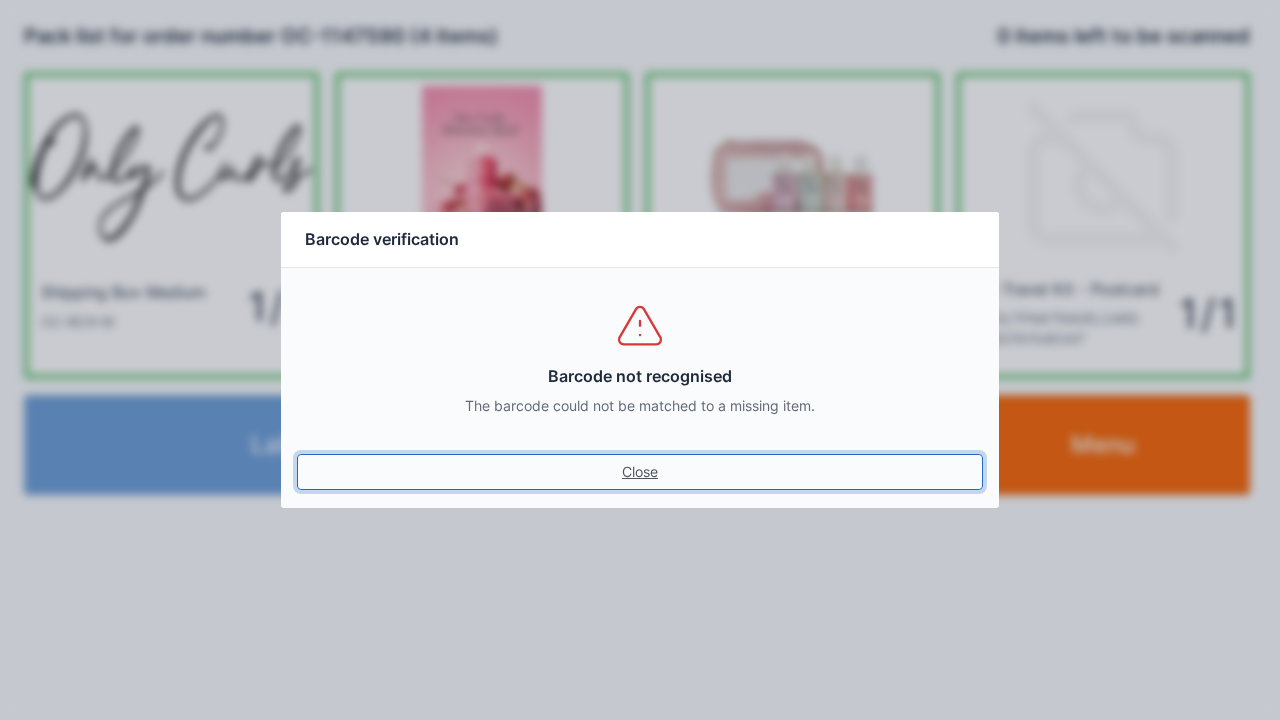 click on "Close" at bounding box center [640, 472] 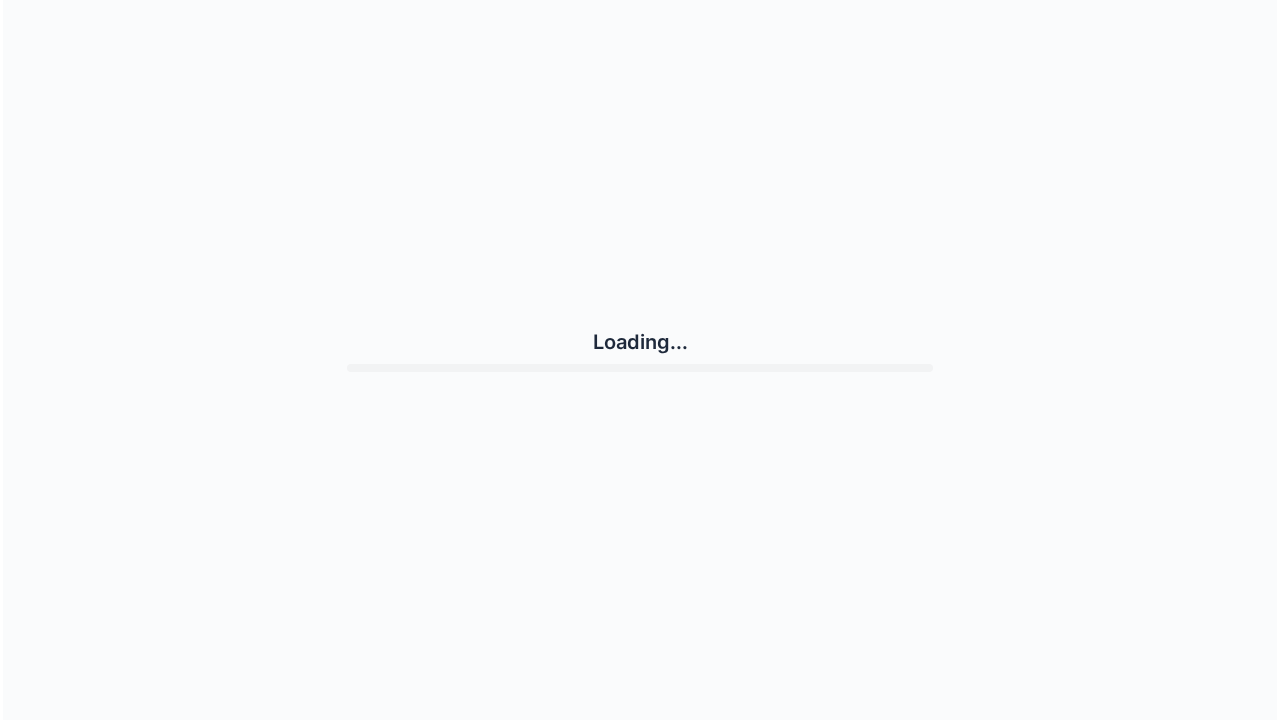 scroll, scrollTop: 0, scrollLeft: 0, axis: both 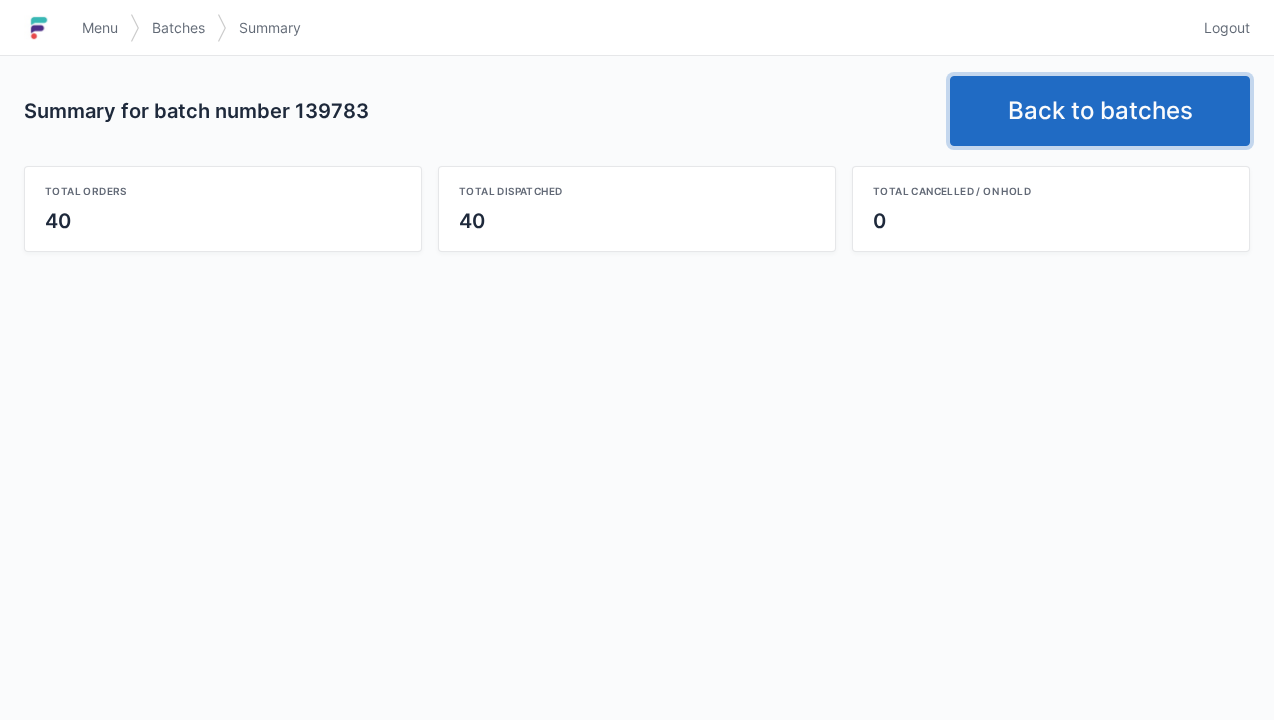 click on "Back to batches" at bounding box center (1100, 111) 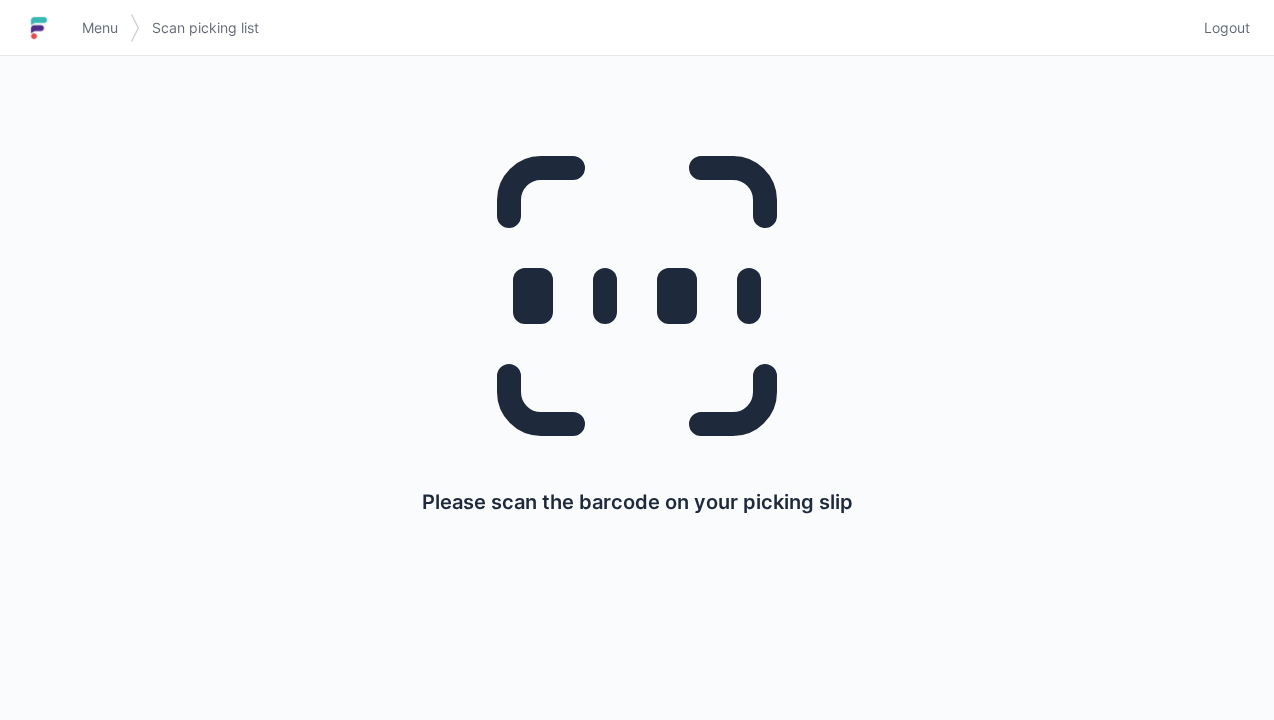 scroll, scrollTop: 0, scrollLeft: 0, axis: both 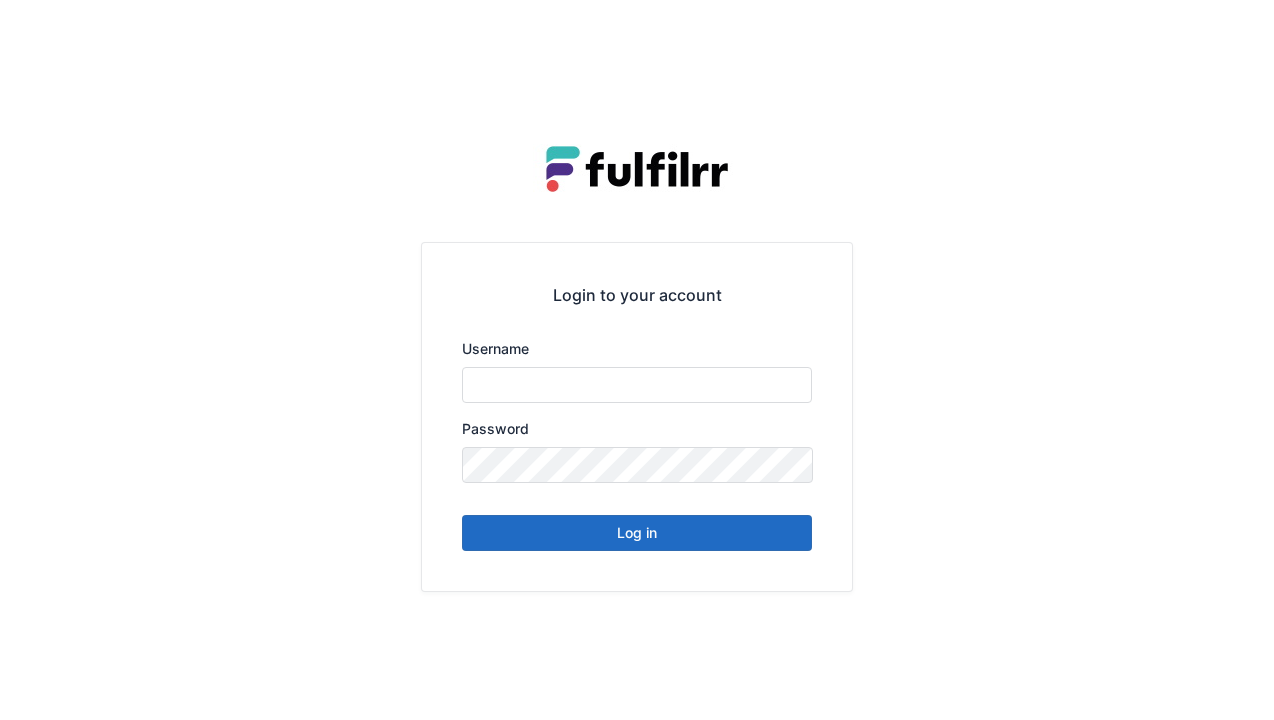 type on "******" 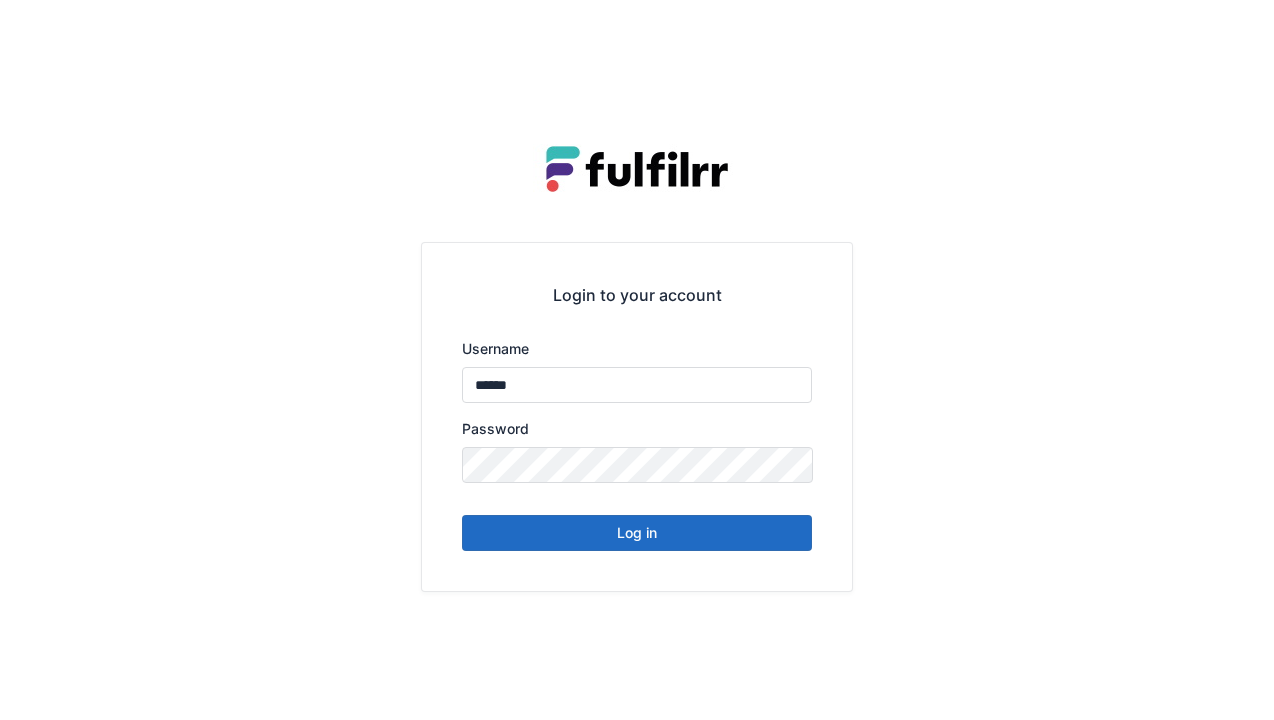 click on "Log in" at bounding box center (637, 533) 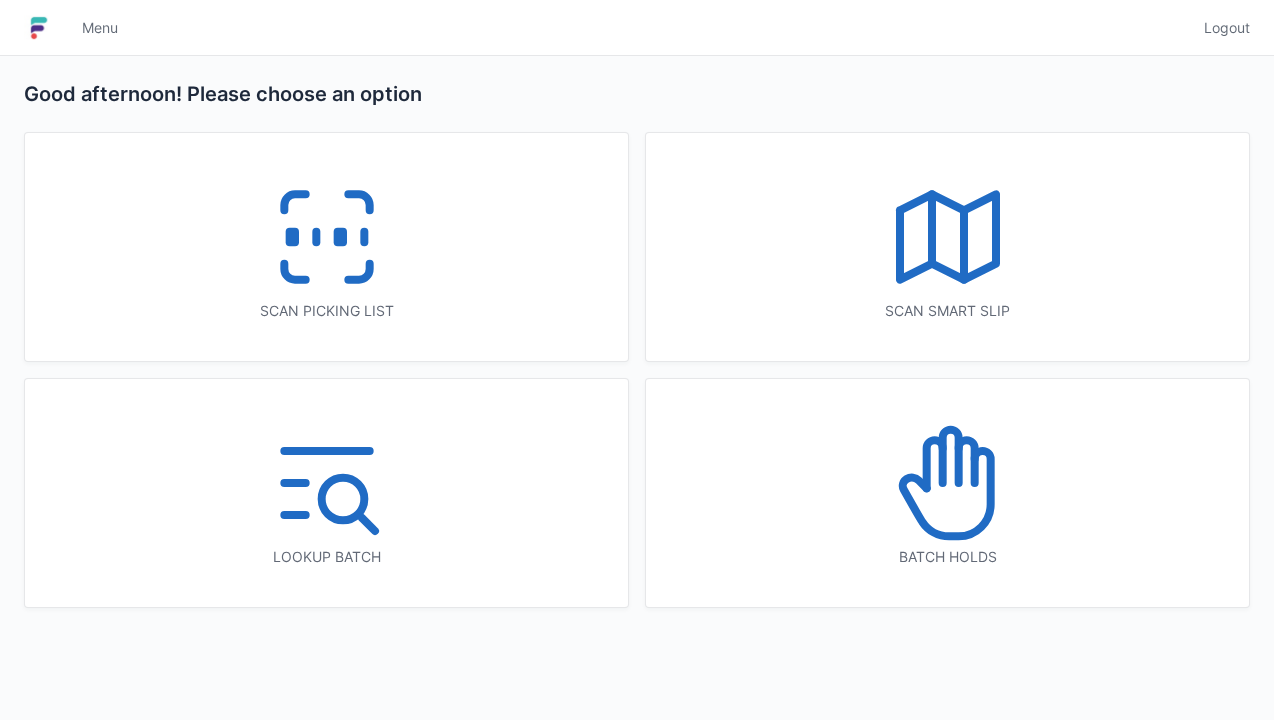 scroll, scrollTop: 0, scrollLeft: 0, axis: both 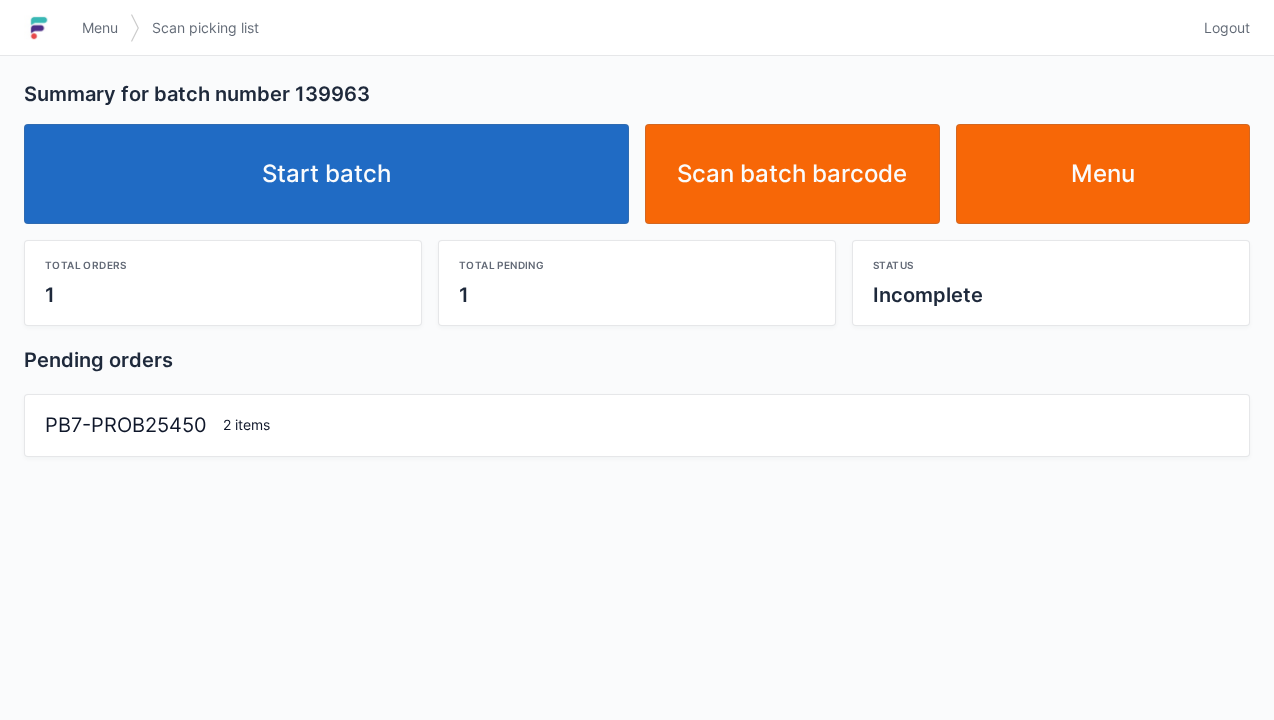 click on "Start batch" at bounding box center [326, 174] 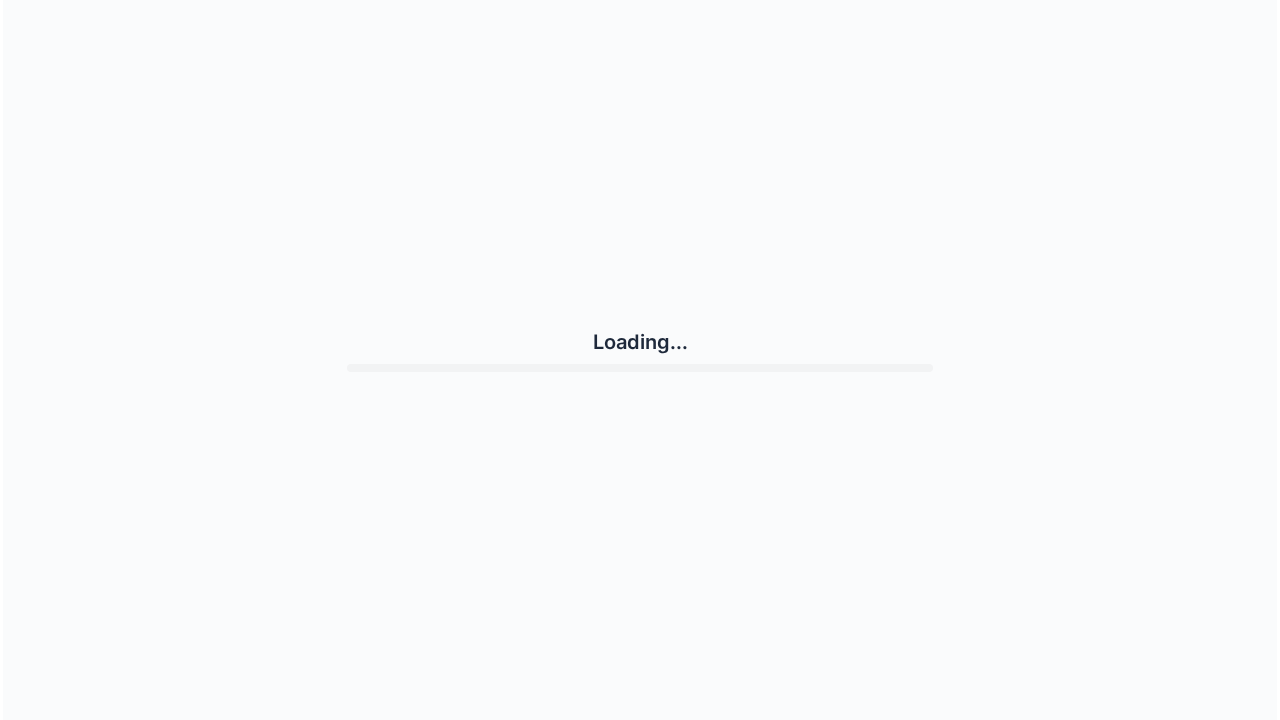 scroll, scrollTop: 0, scrollLeft: 0, axis: both 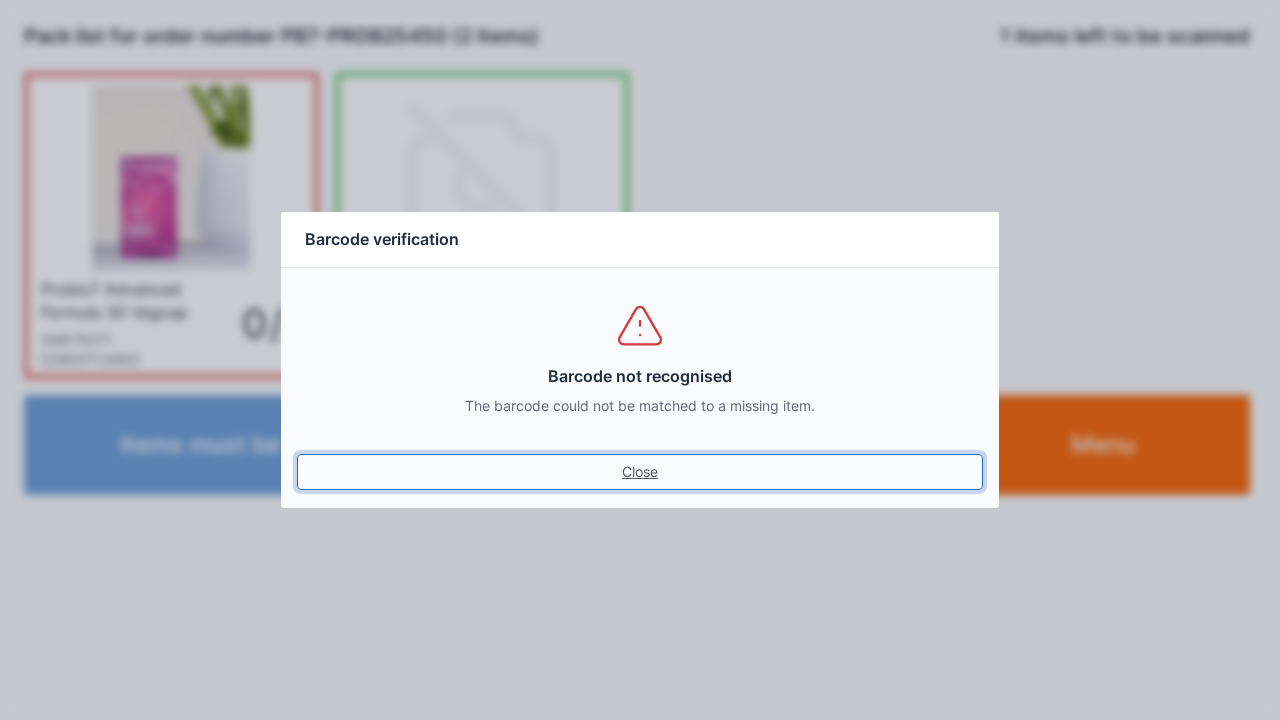 click on "Close" at bounding box center [640, 472] 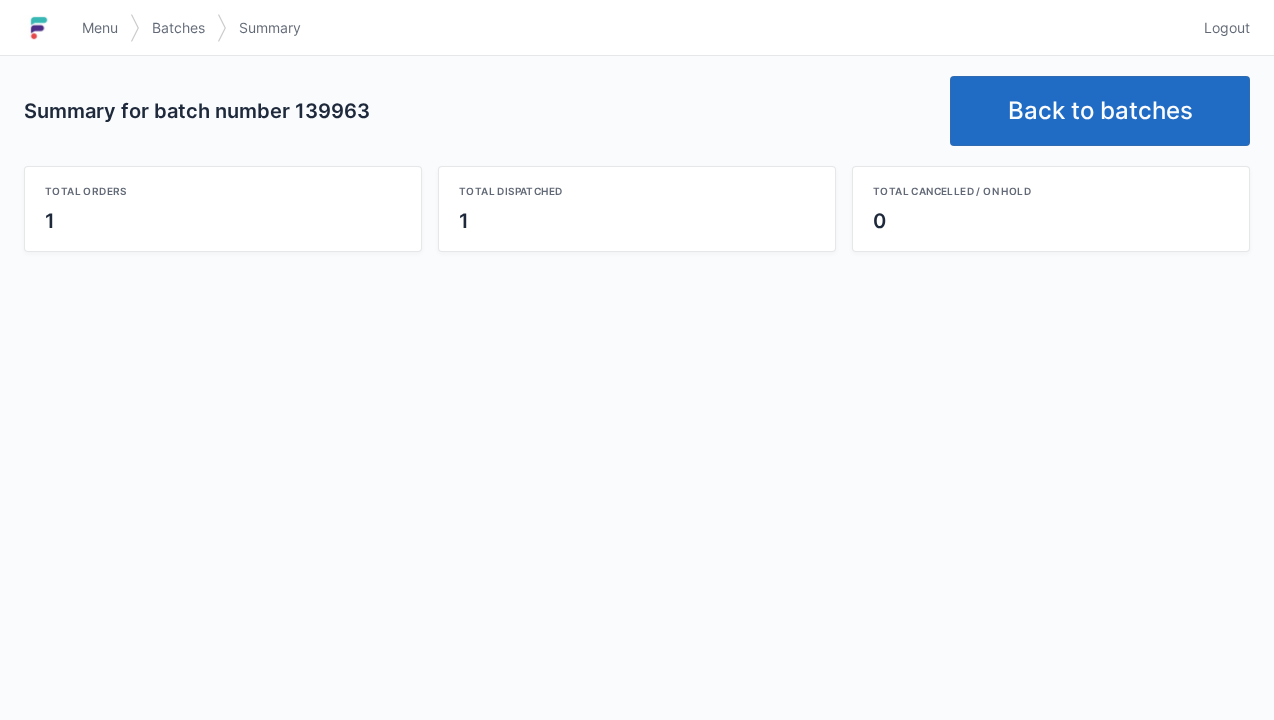 scroll, scrollTop: 0, scrollLeft: 0, axis: both 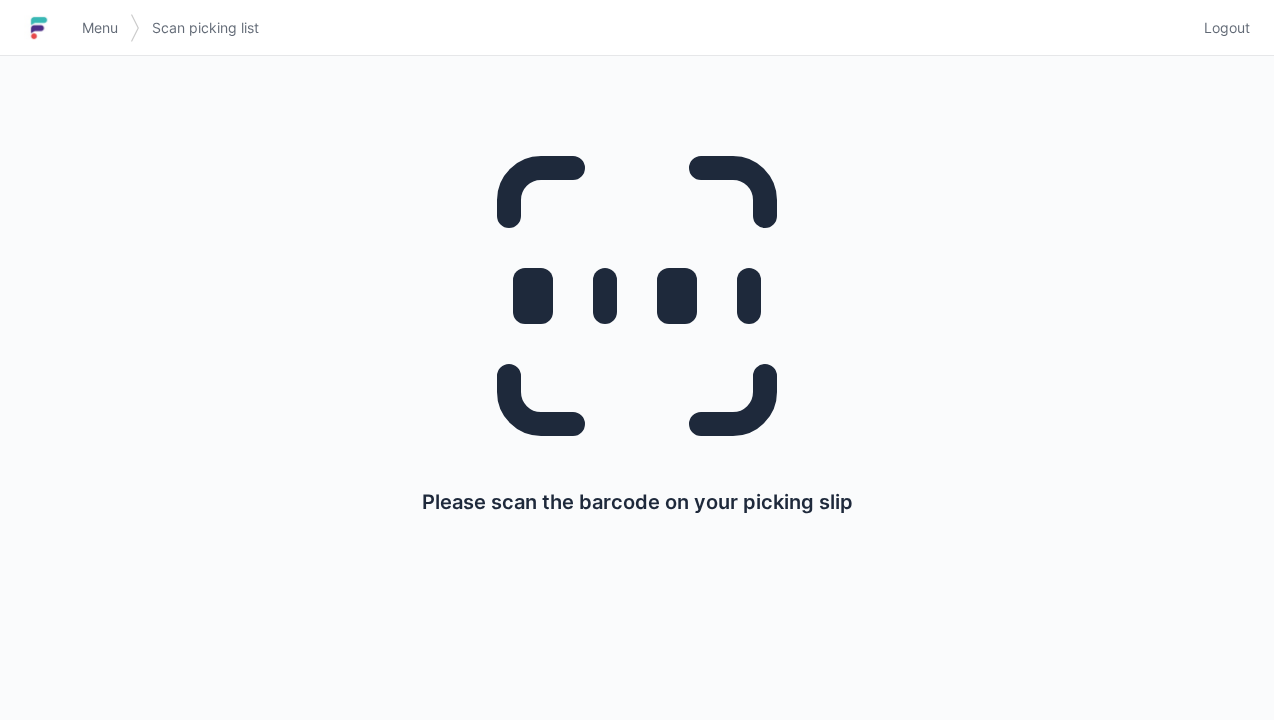 click on "Logout" at bounding box center (1227, 28) 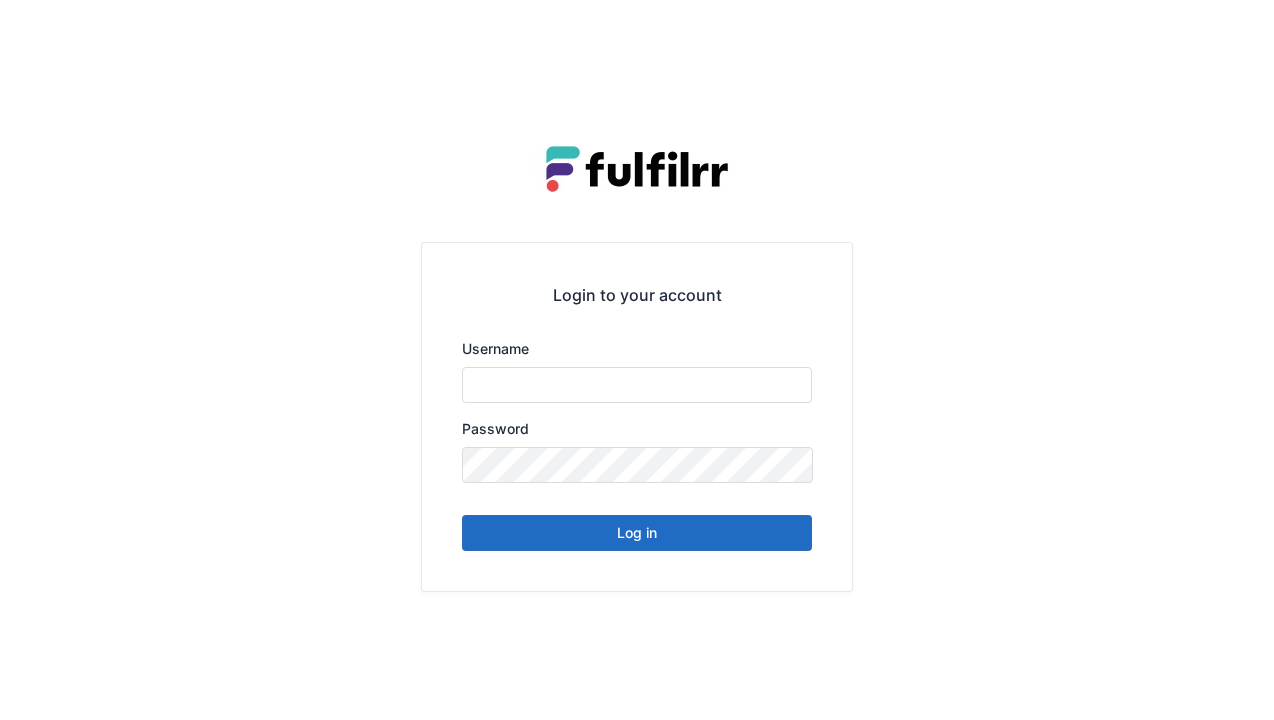 scroll, scrollTop: 0, scrollLeft: 0, axis: both 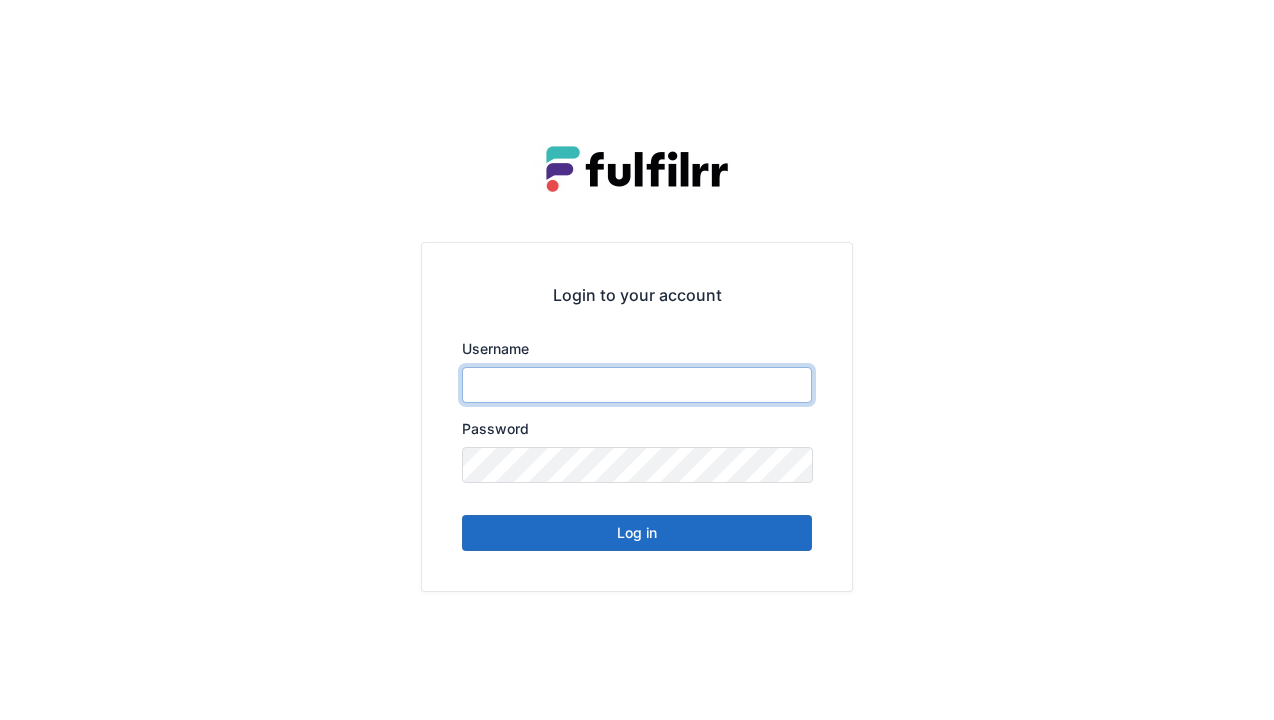 type on "******" 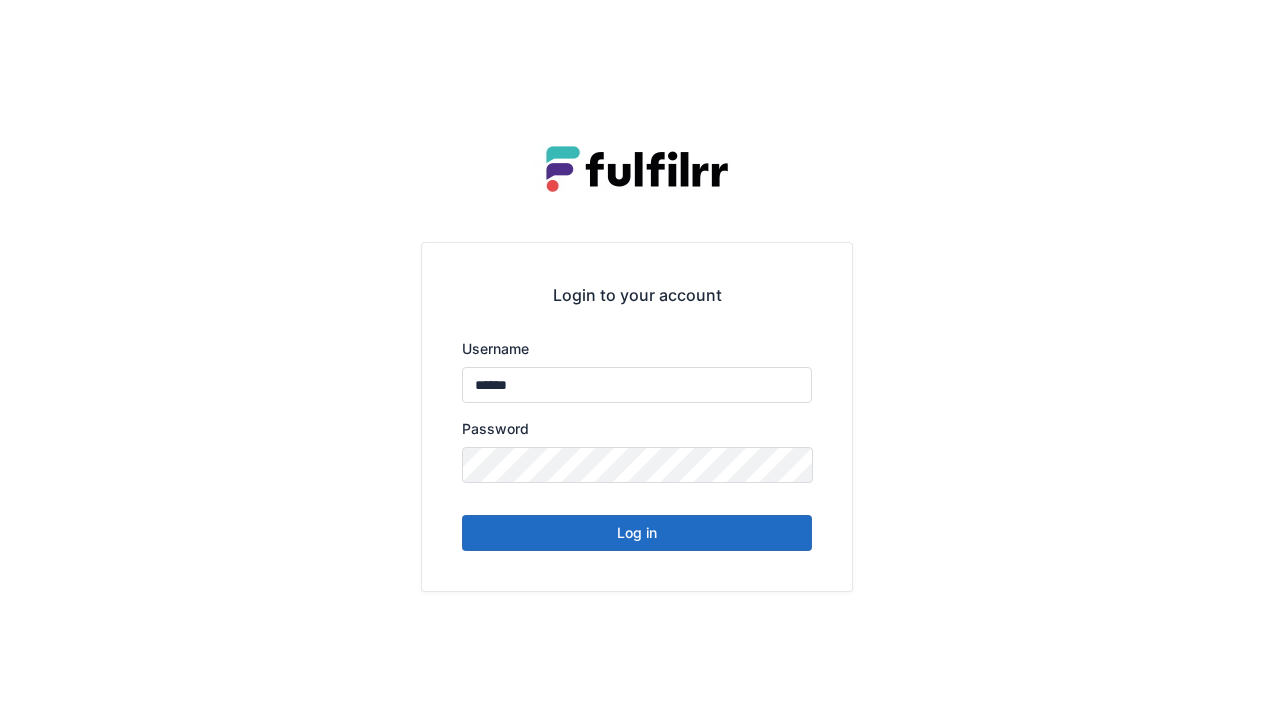 click on "Log in" at bounding box center [637, 533] 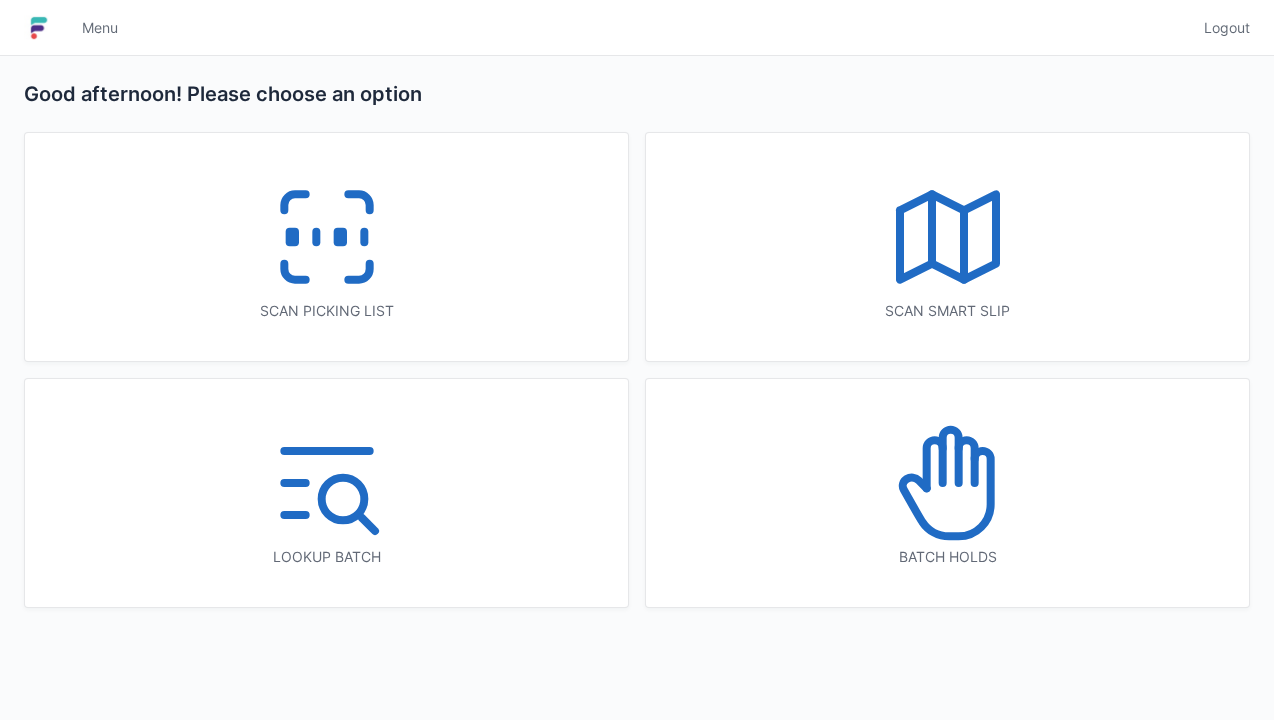 scroll, scrollTop: 0, scrollLeft: 0, axis: both 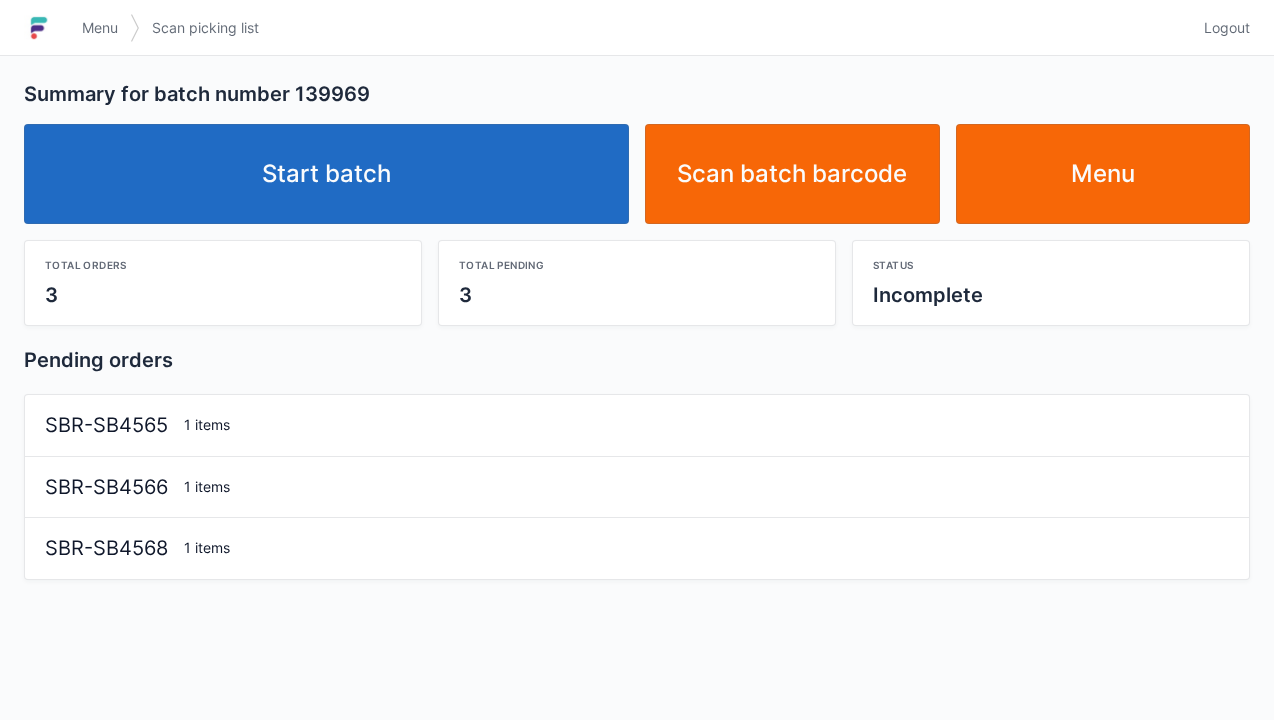 click on "Start batch" at bounding box center (326, 174) 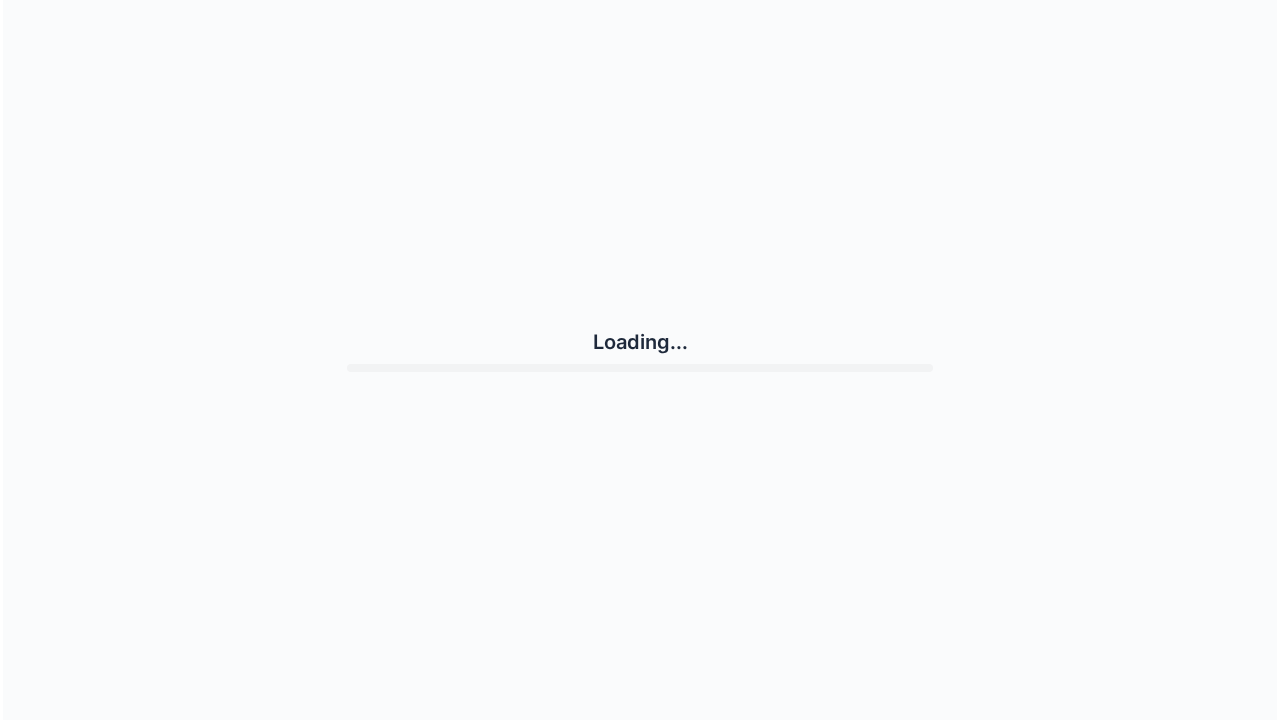 scroll, scrollTop: 0, scrollLeft: 0, axis: both 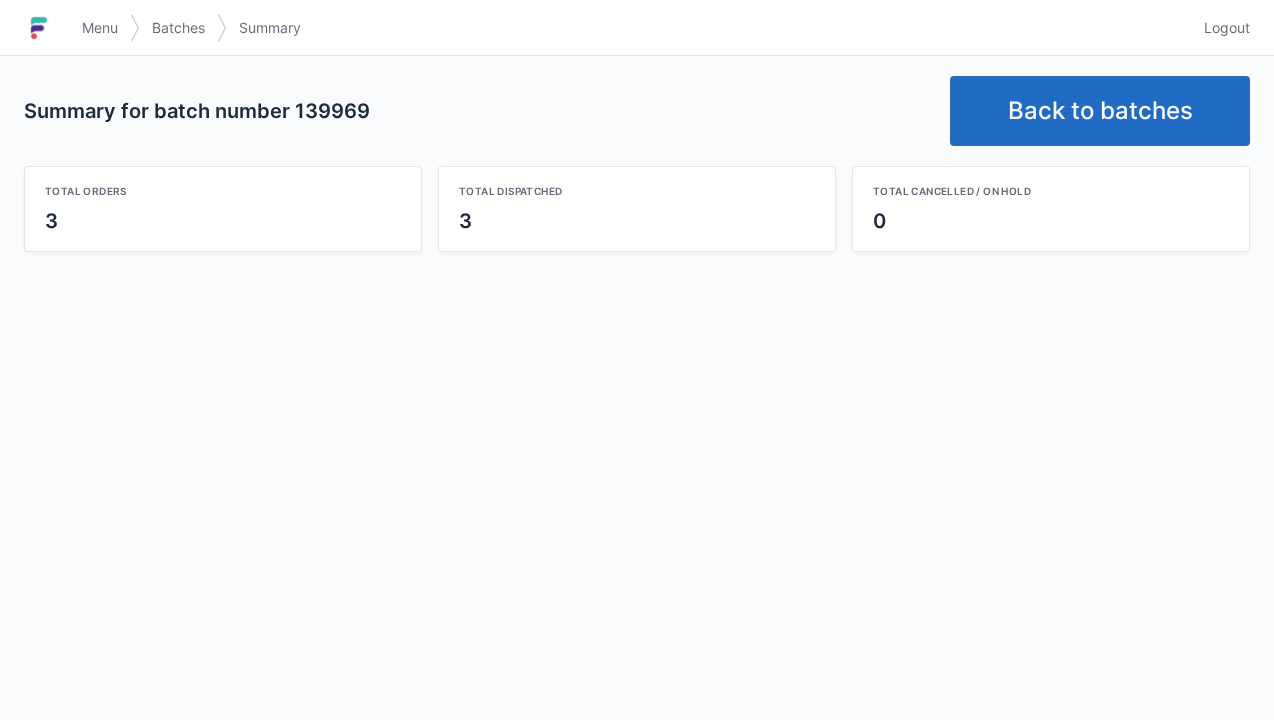 click on "Back to batches" at bounding box center (1100, 111) 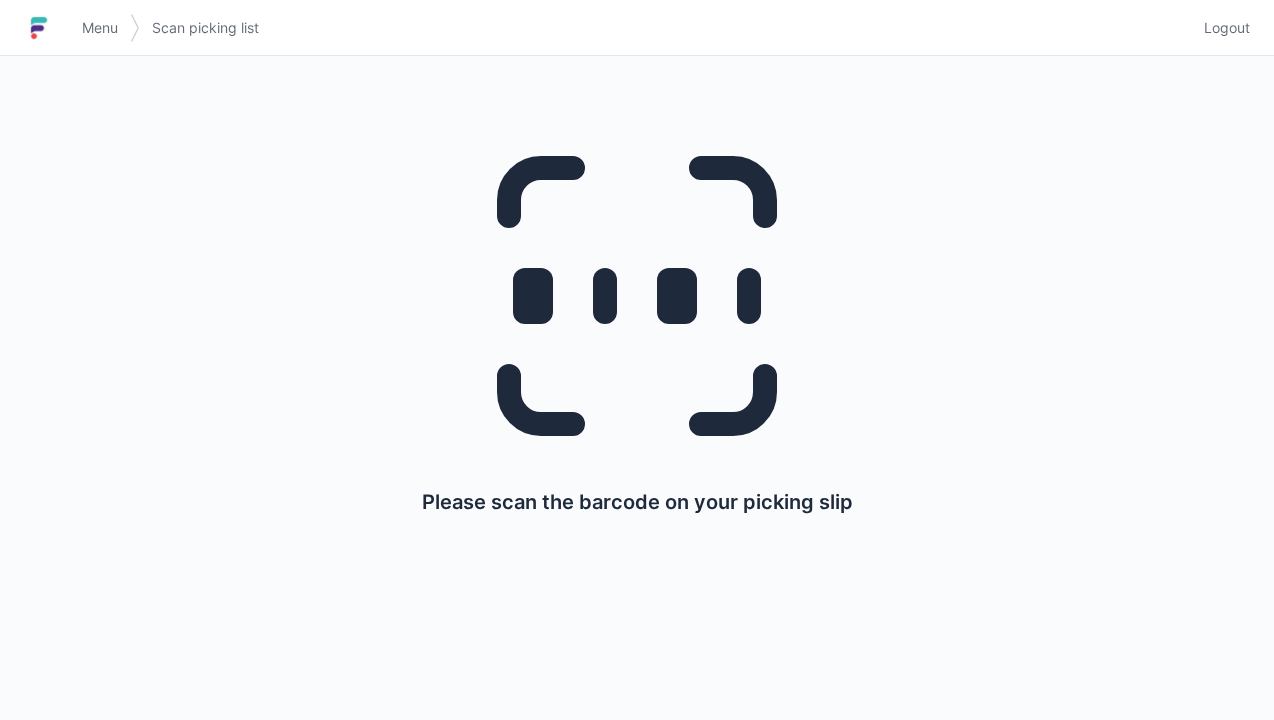 scroll, scrollTop: 0, scrollLeft: 0, axis: both 